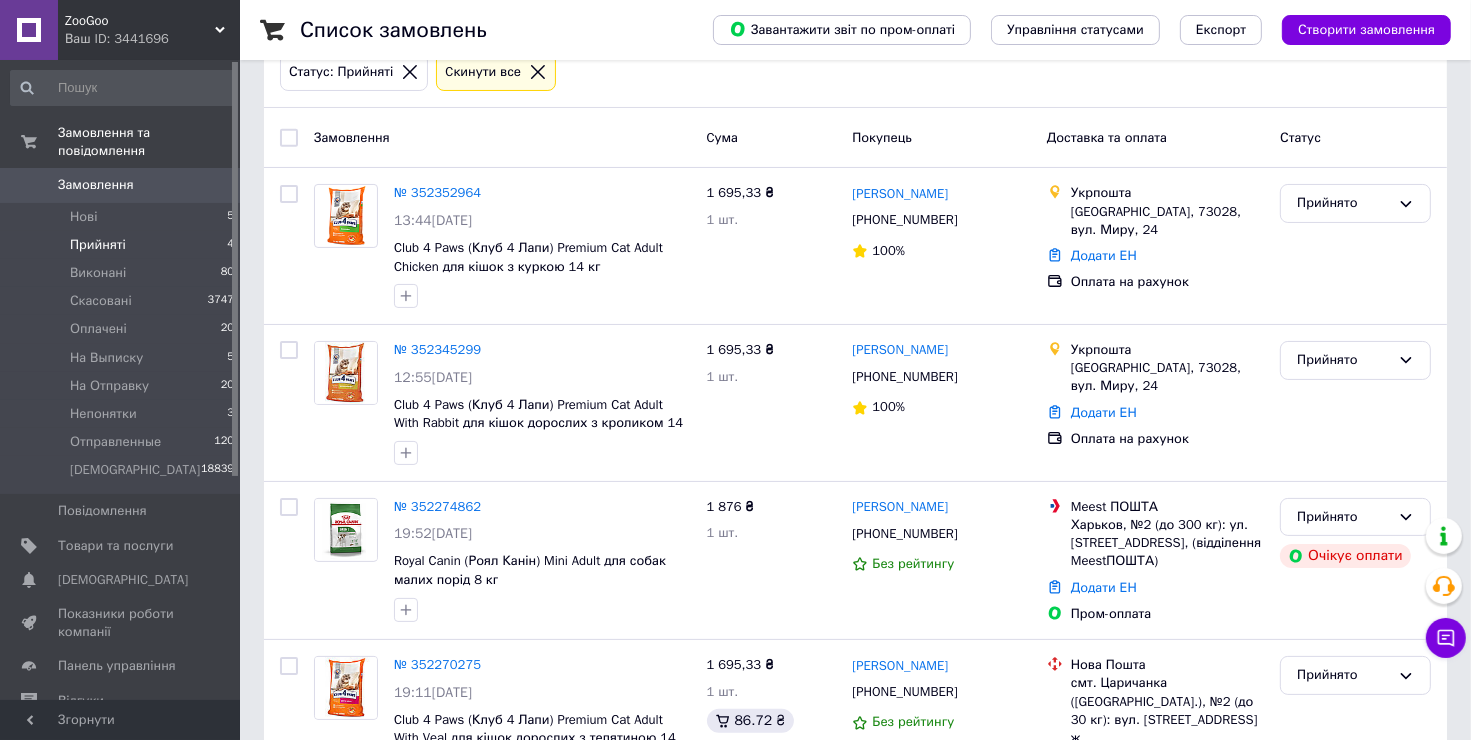 scroll, scrollTop: 221, scrollLeft: 0, axis: vertical 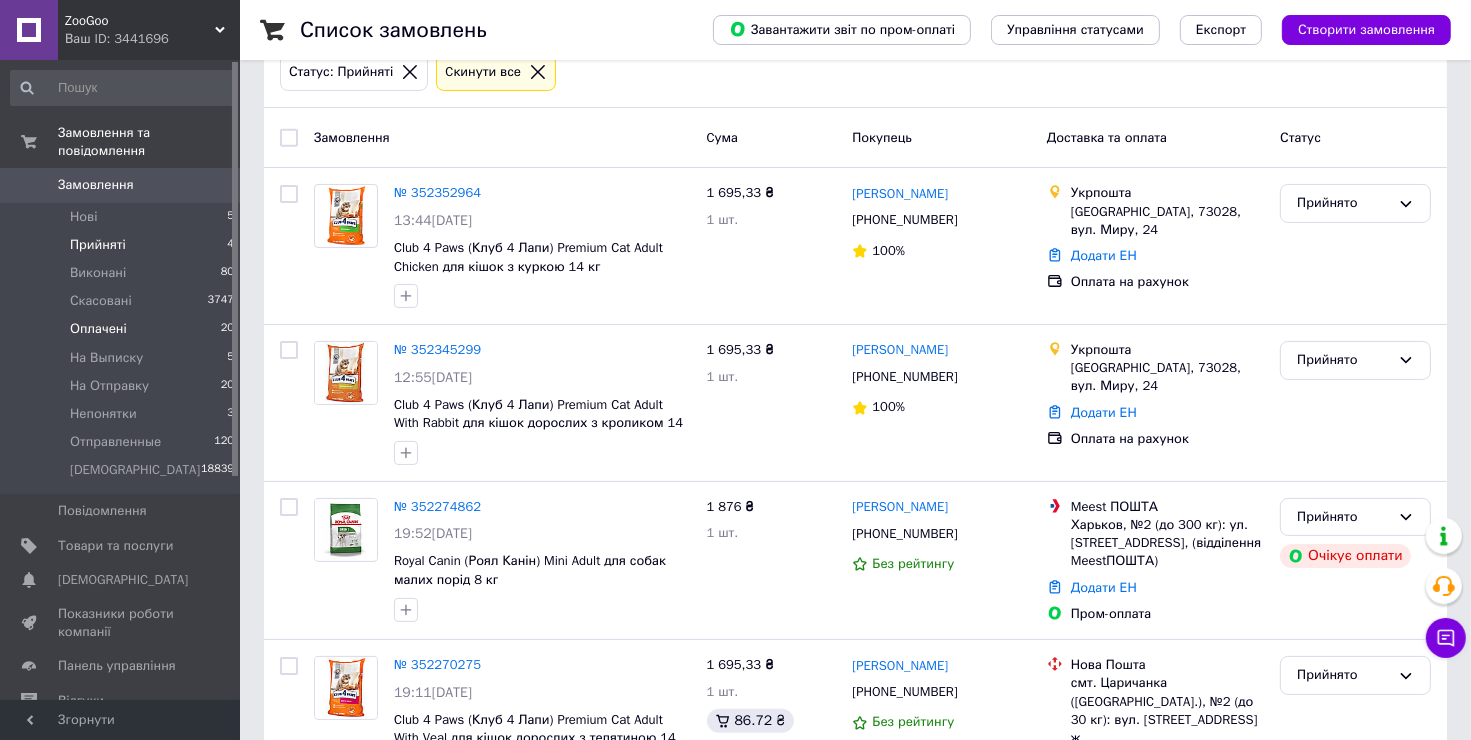 click on "Оплачені" at bounding box center [98, 329] 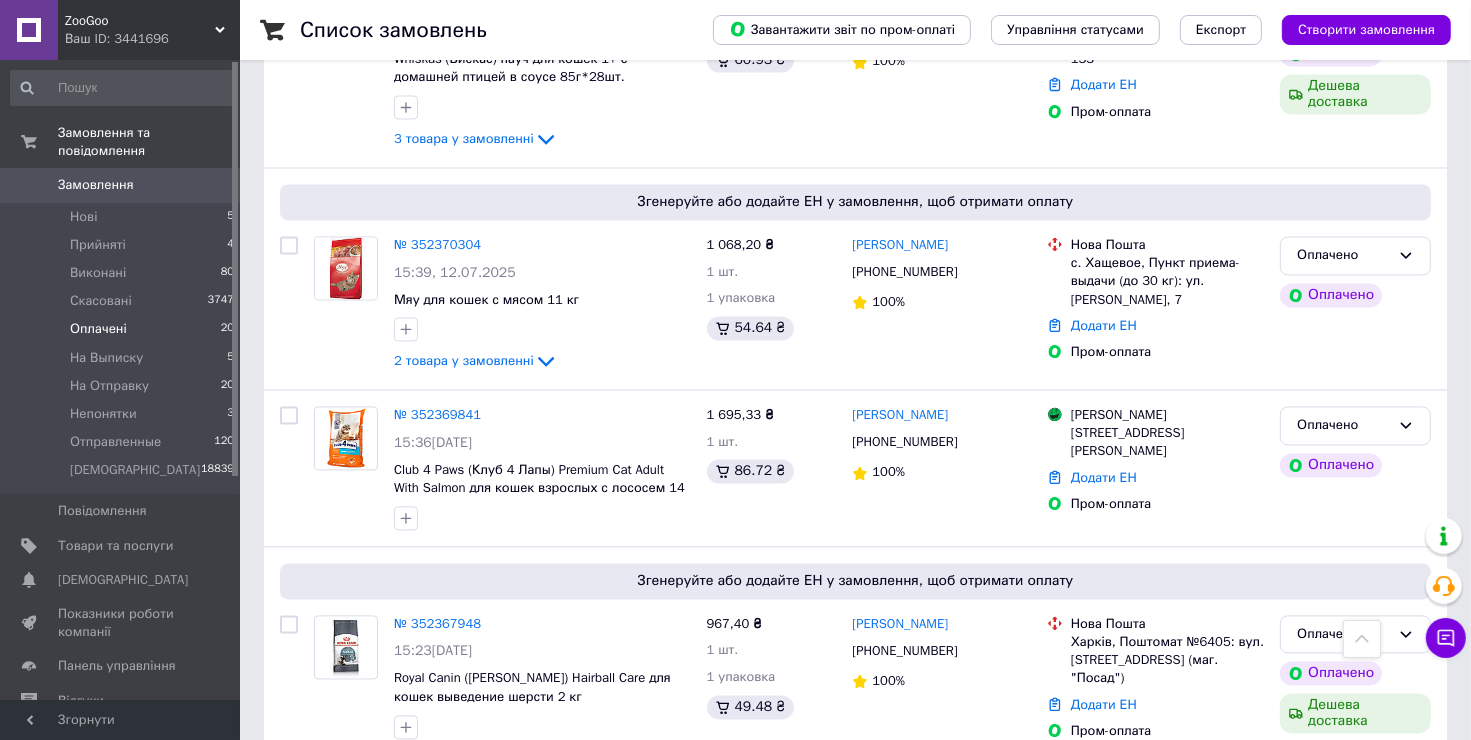 scroll, scrollTop: 3800, scrollLeft: 0, axis: vertical 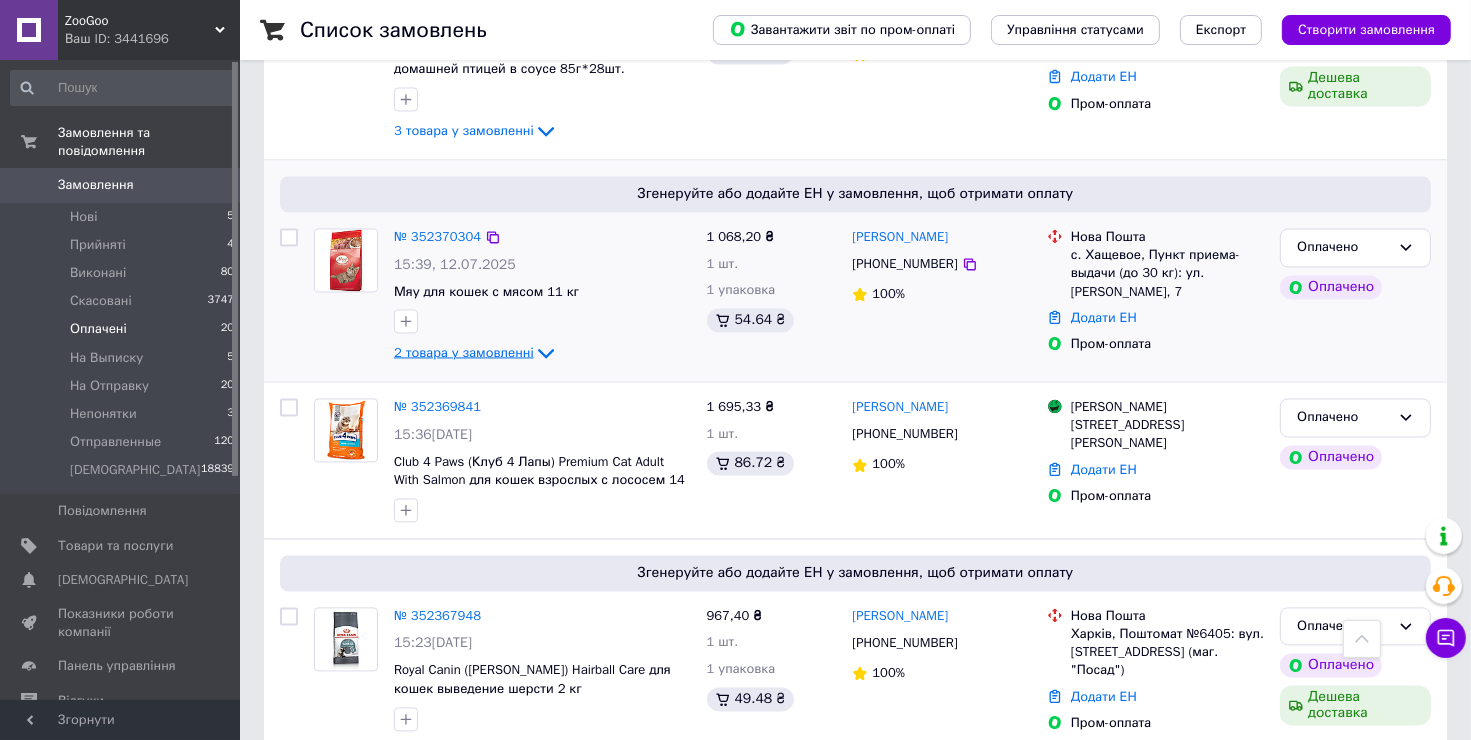 click 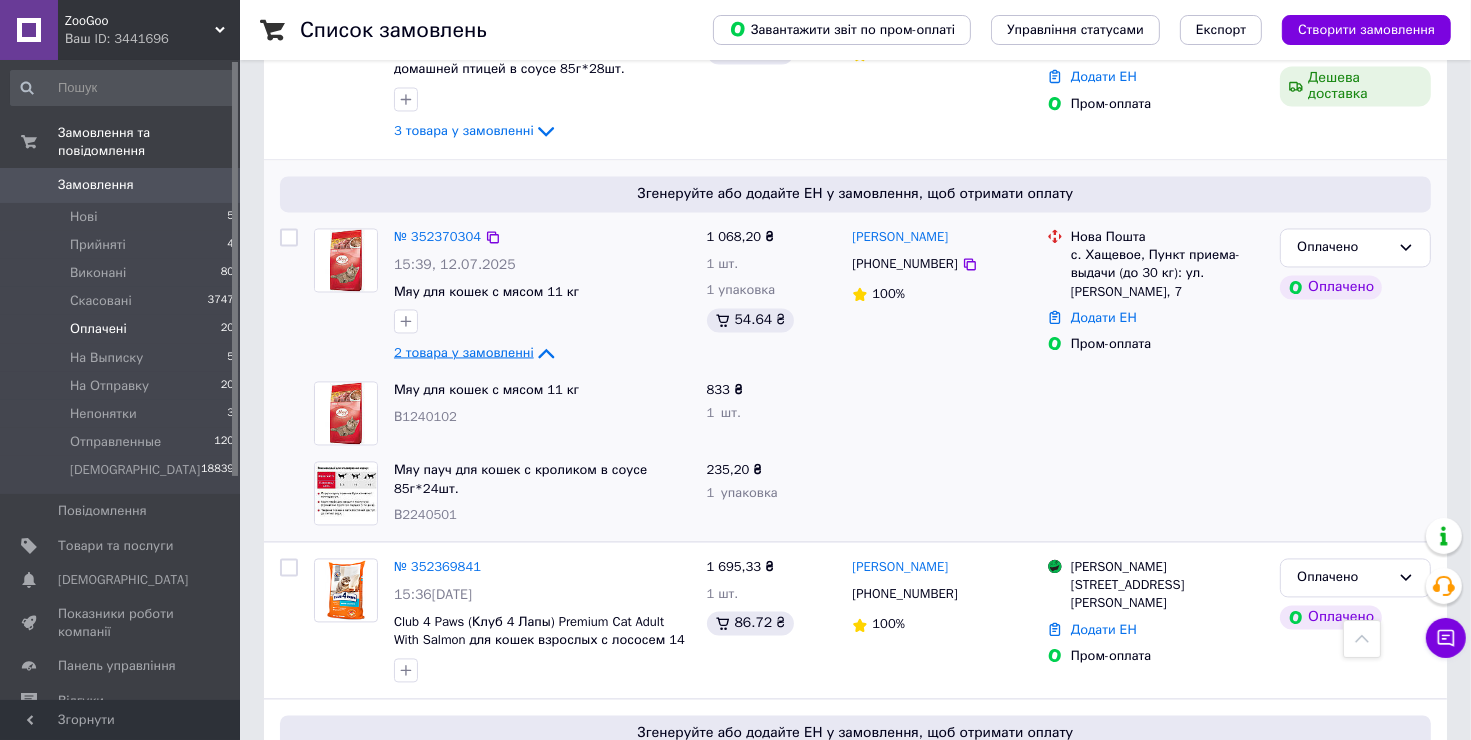 click 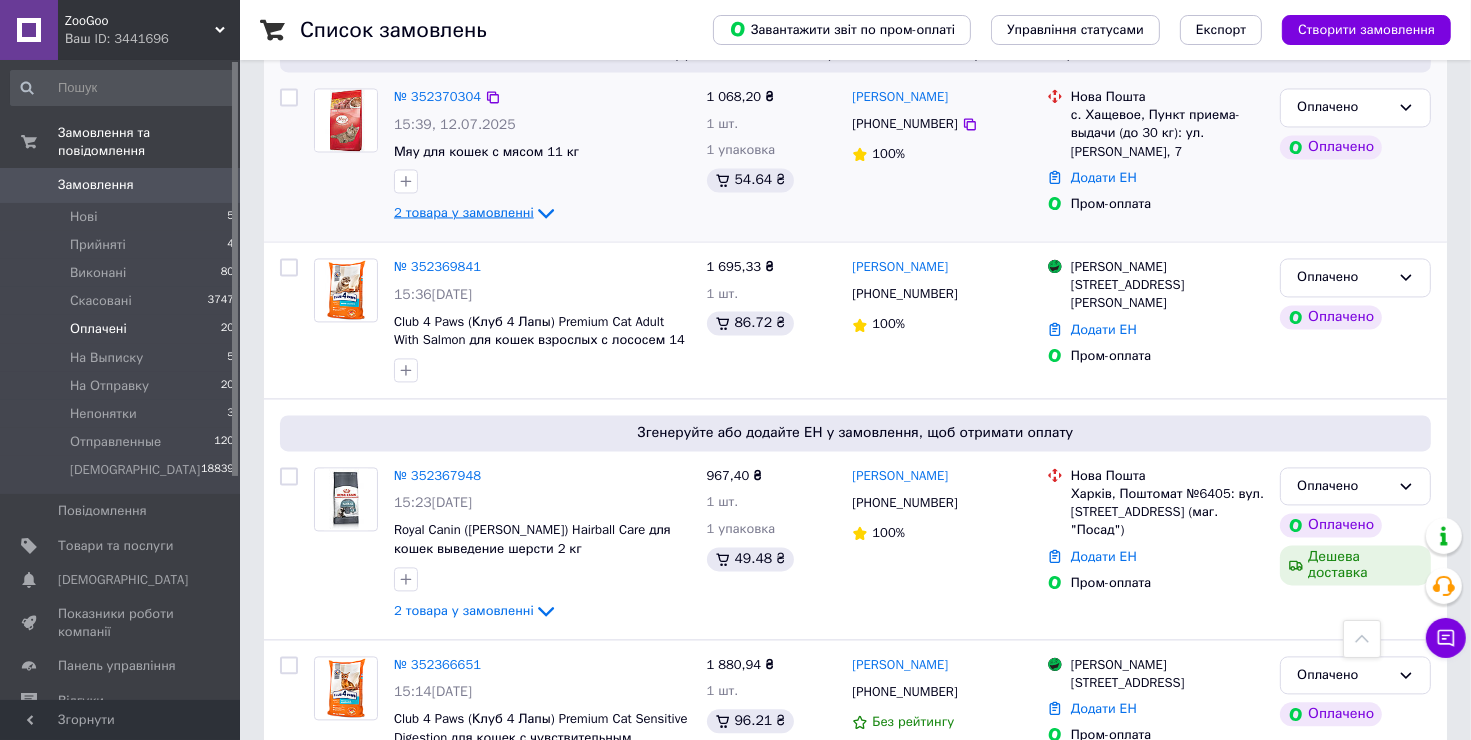 scroll, scrollTop: 3946, scrollLeft: 0, axis: vertical 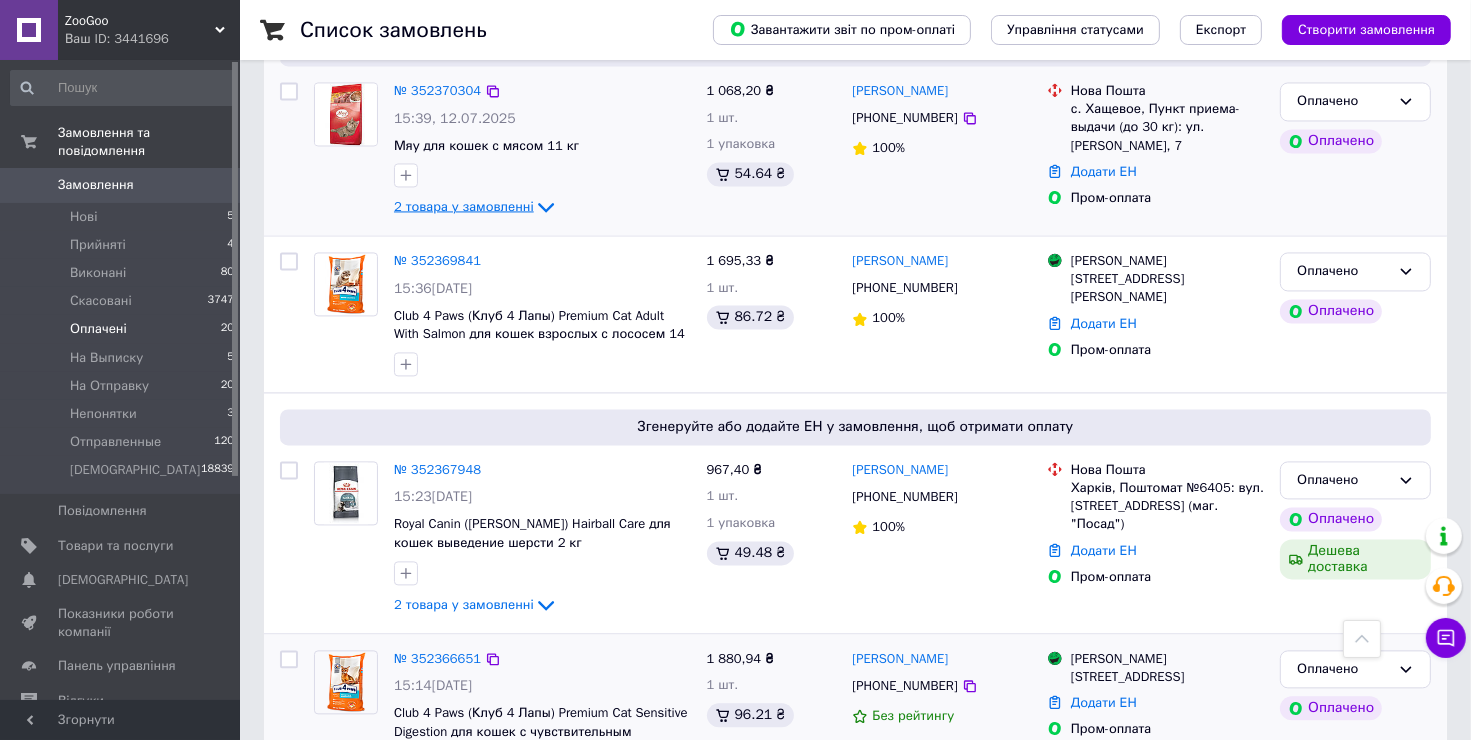 click at bounding box center (289, 659) 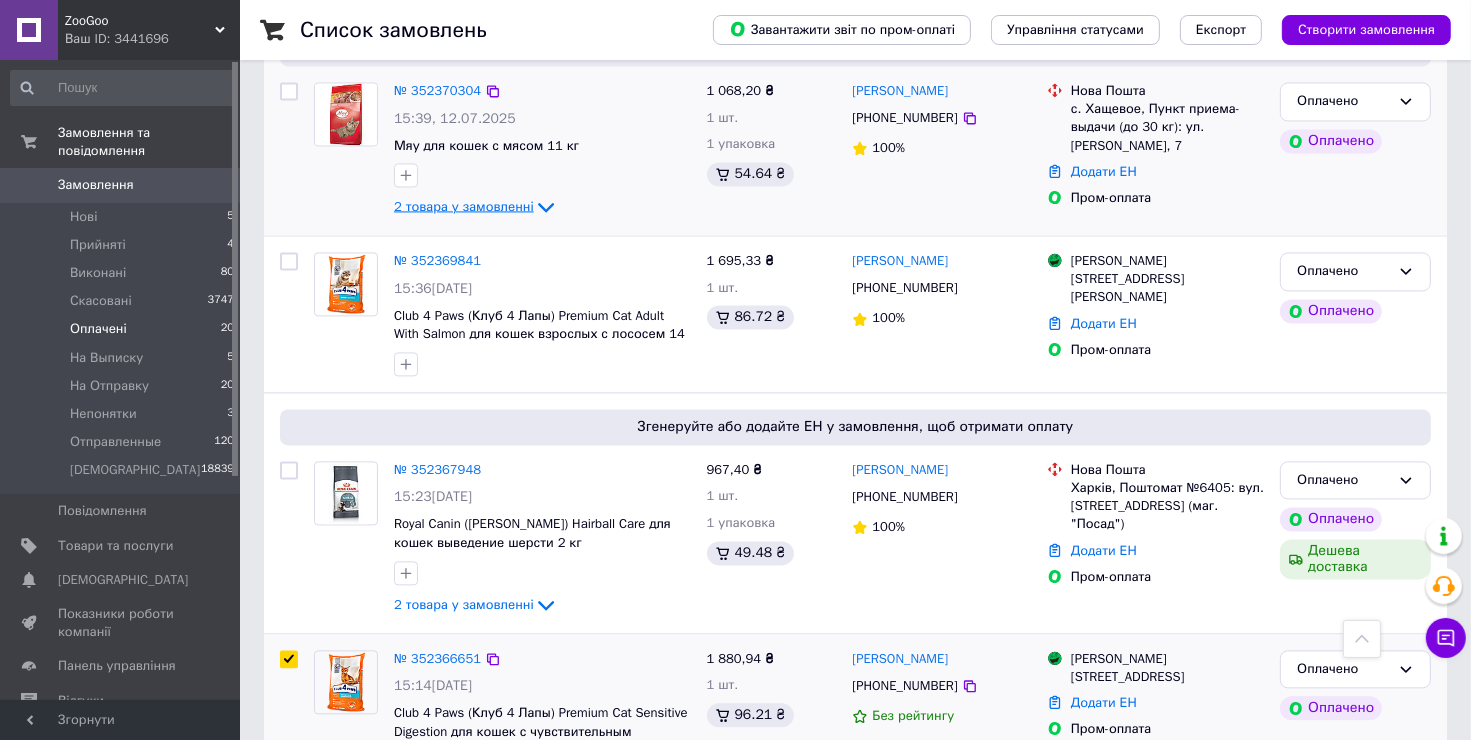 checkbox on "true" 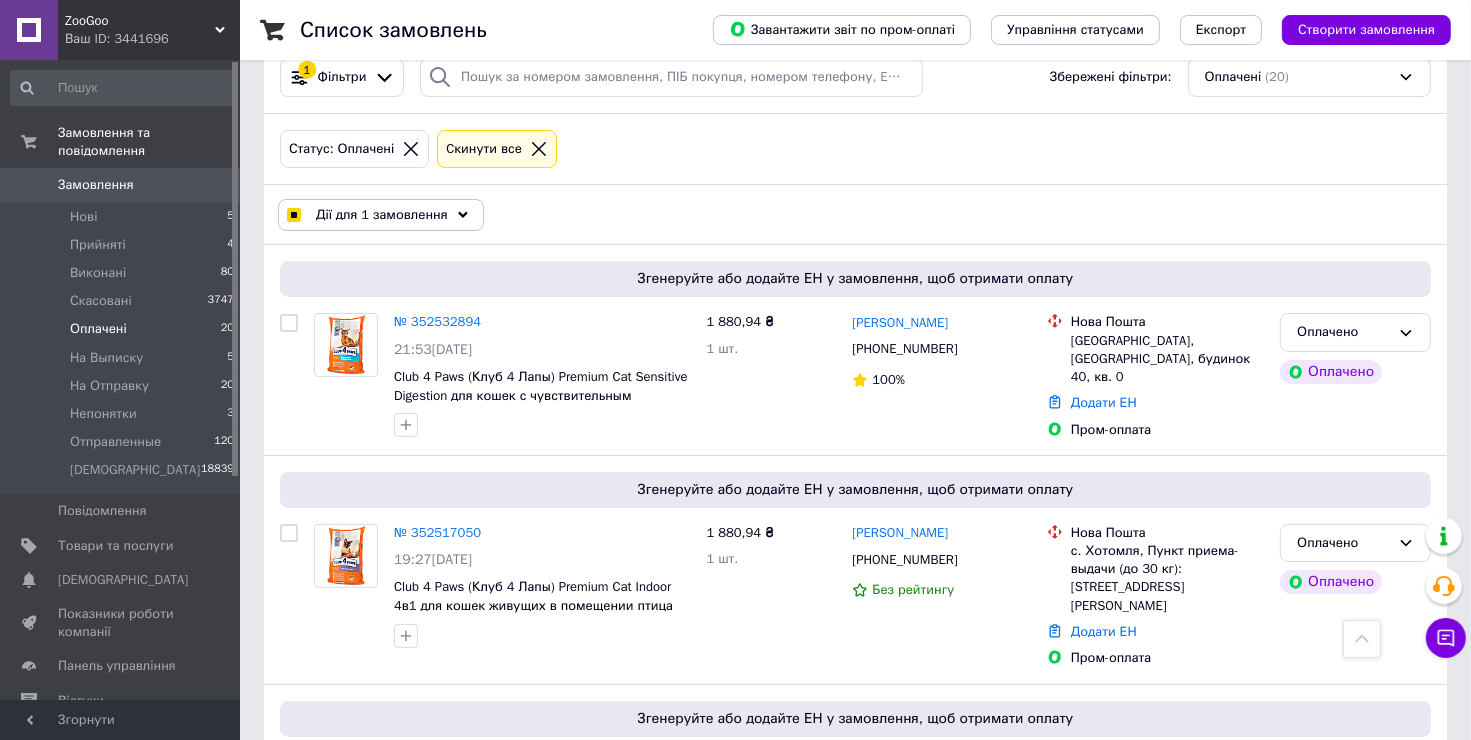 scroll, scrollTop: 0, scrollLeft: 0, axis: both 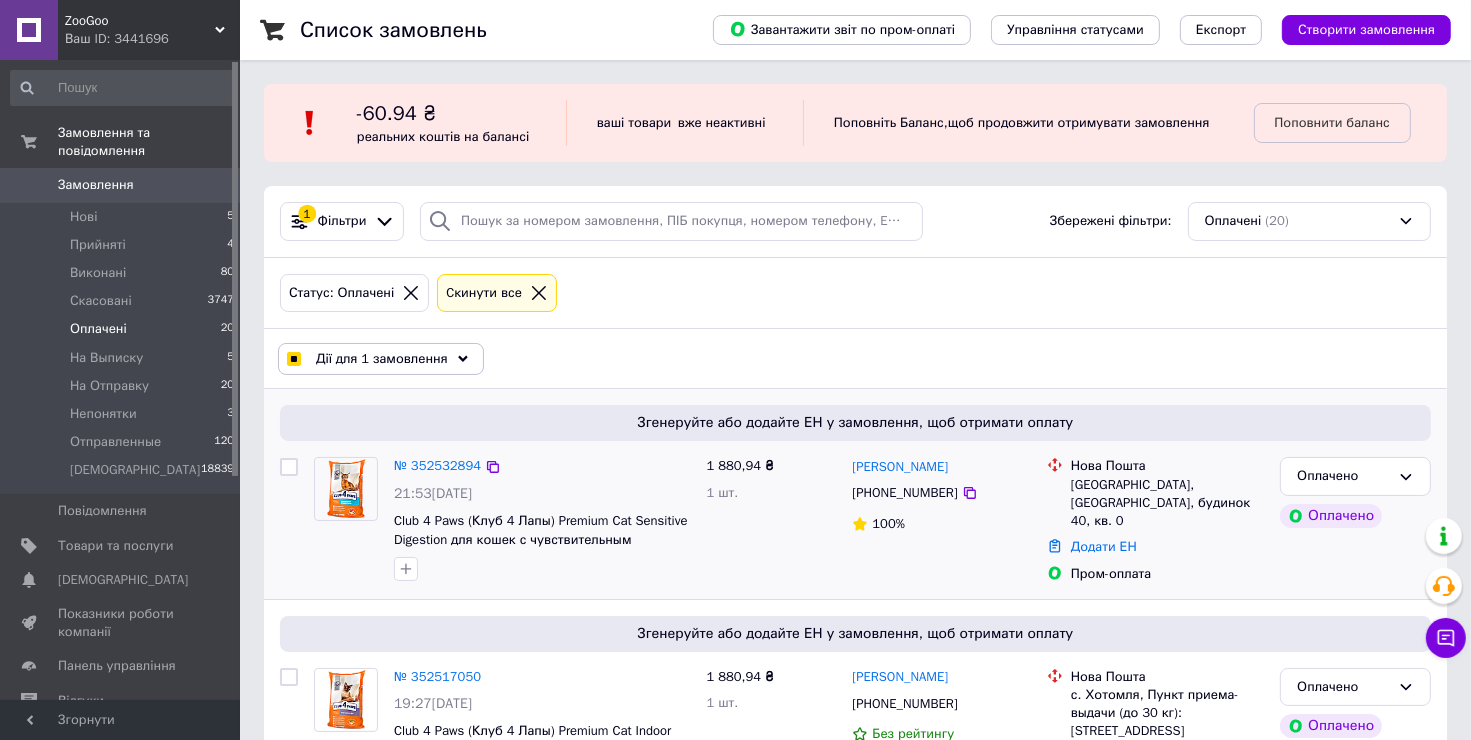click at bounding box center (289, 467) 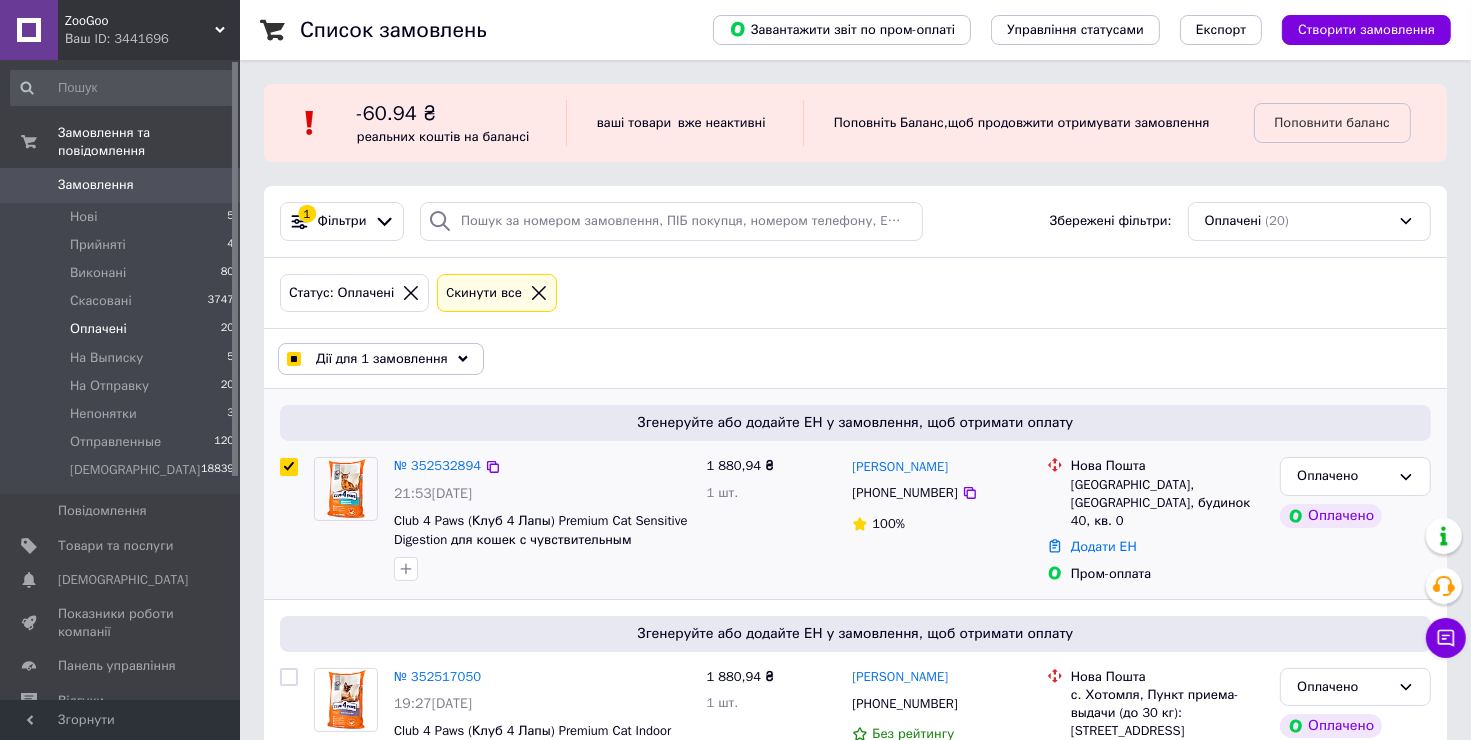 checkbox on "true" 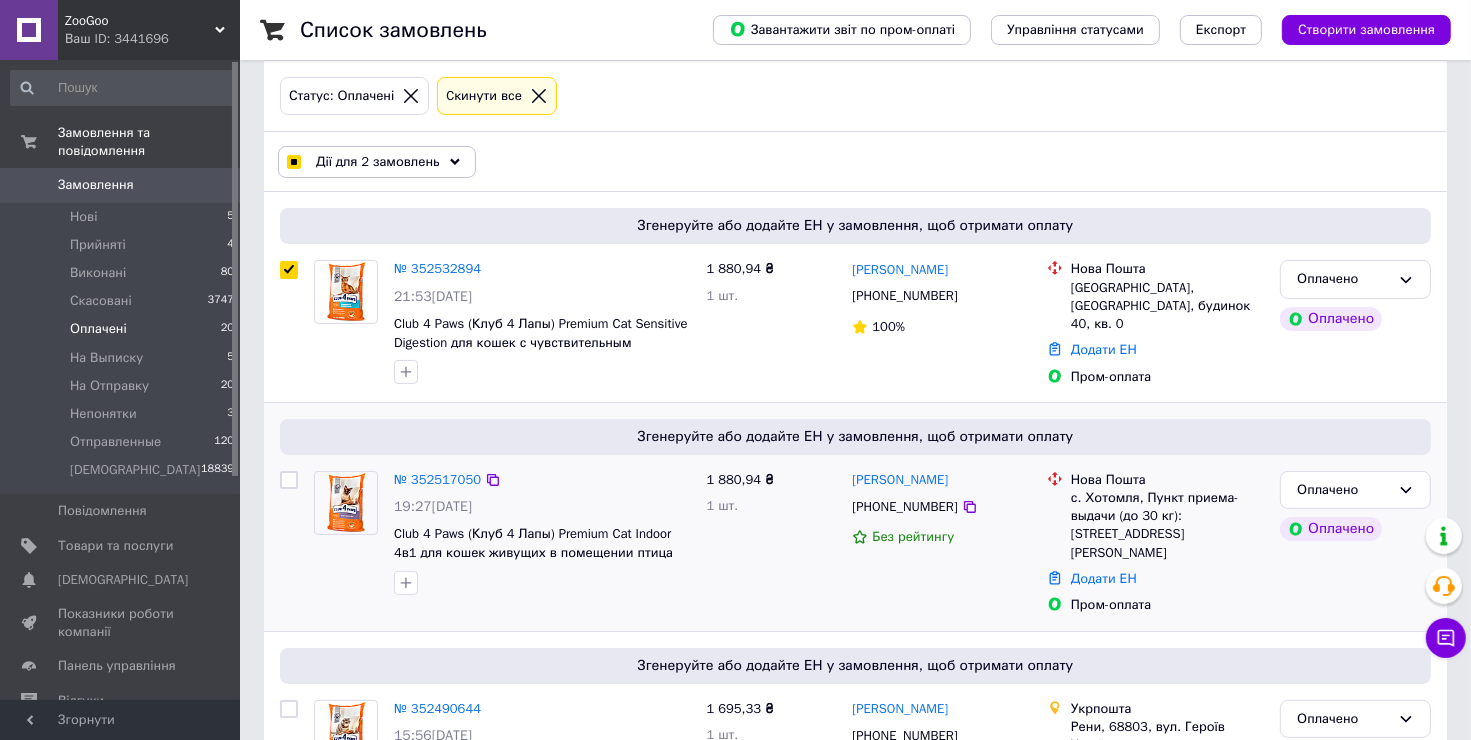 scroll, scrollTop: 200, scrollLeft: 0, axis: vertical 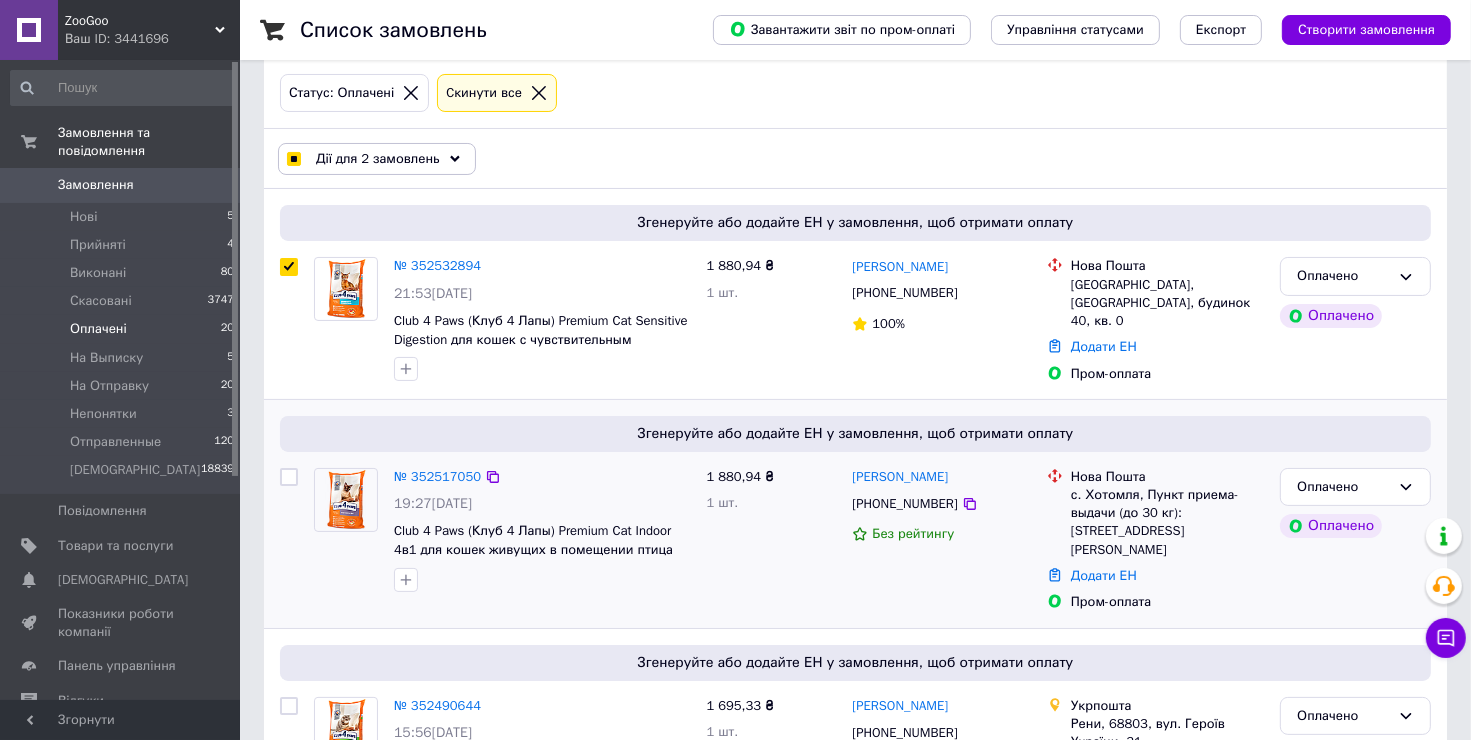 click at bounding box center [289, 477] 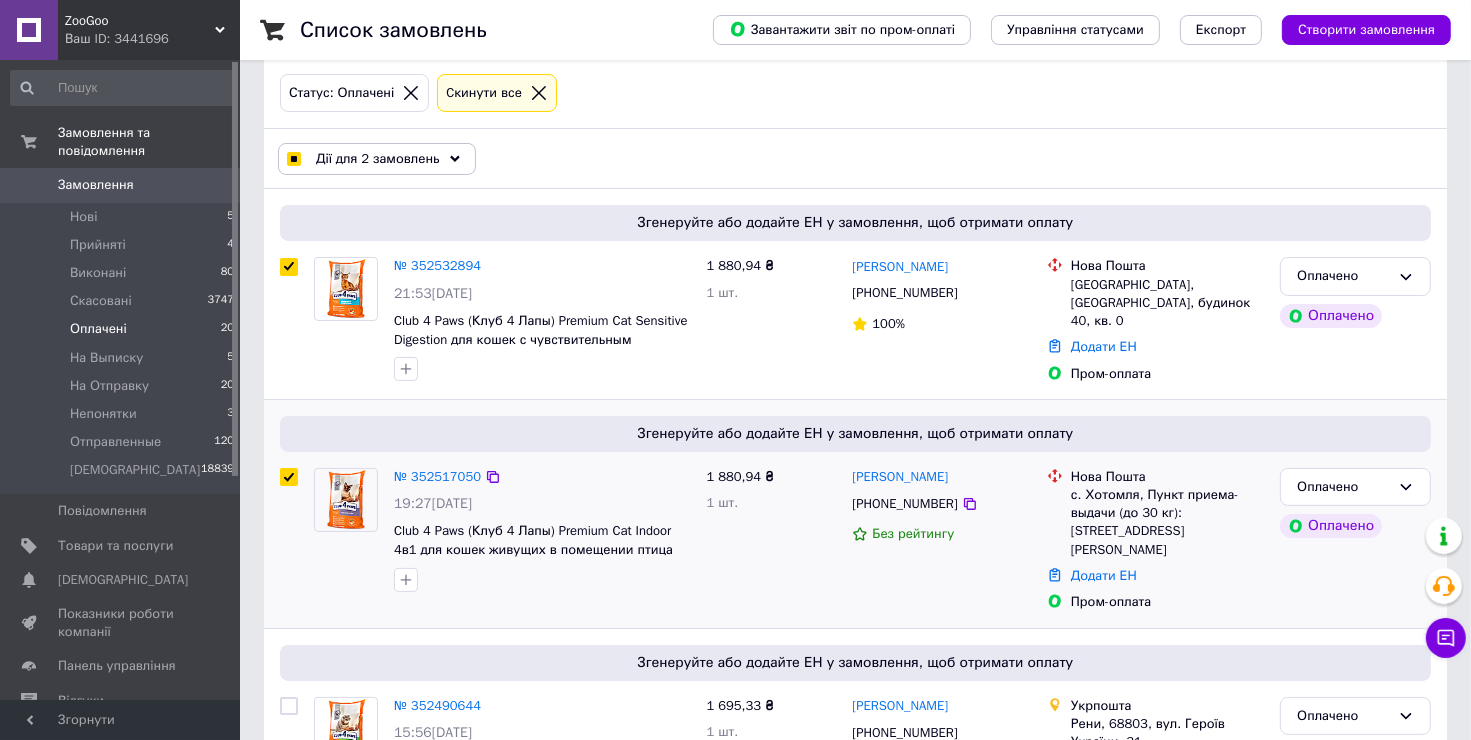 checkbox on "true" 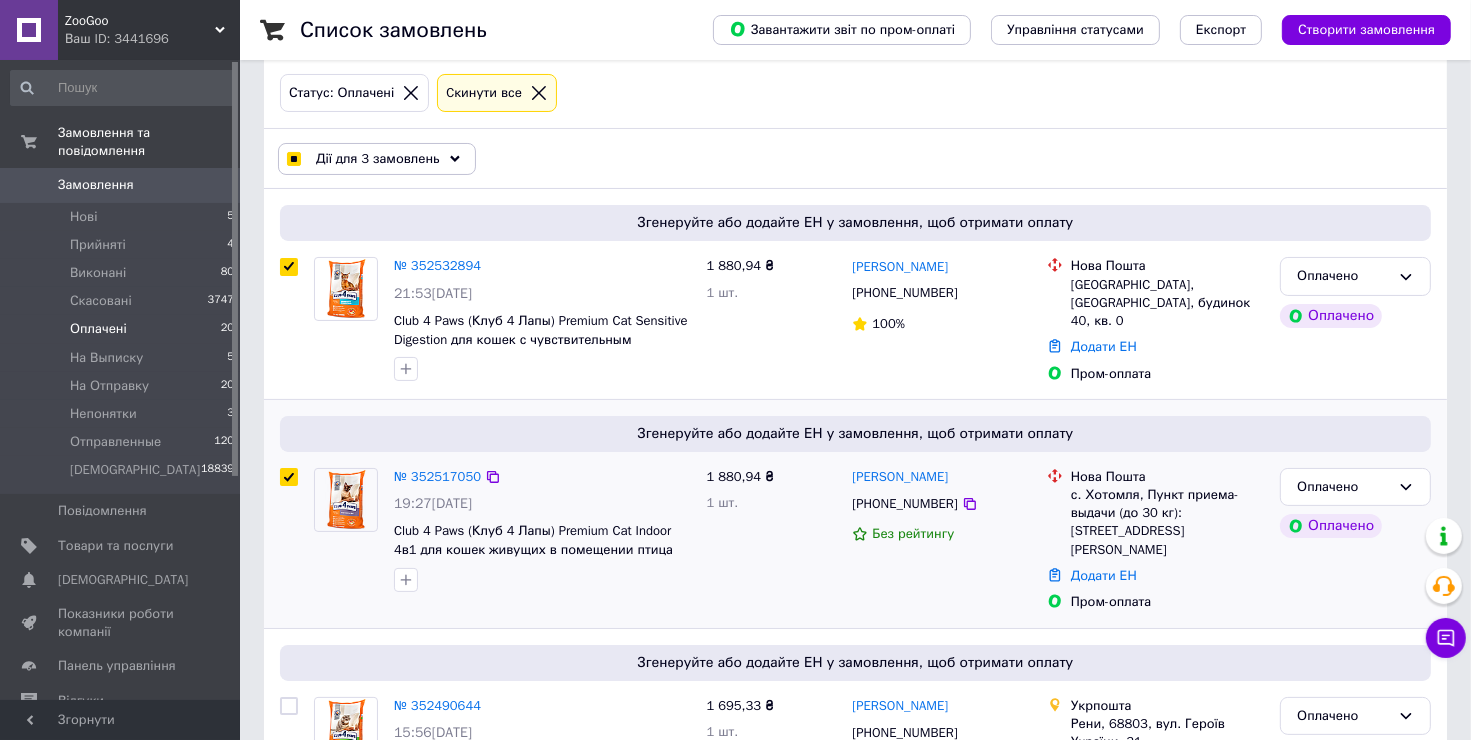 scroll, scrollTop: 500, scrollLeft: 0, axis: vertical 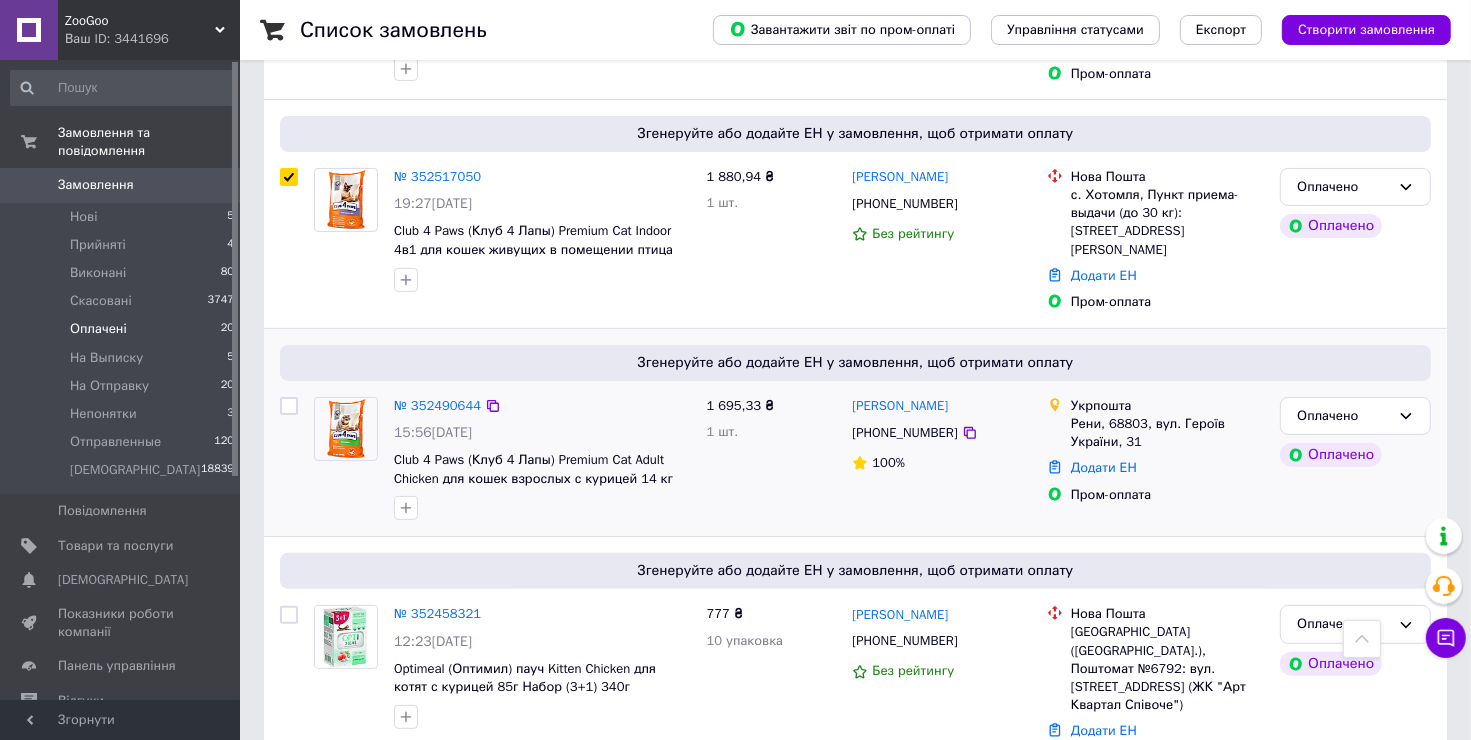 click at bounding box center (289, 406) 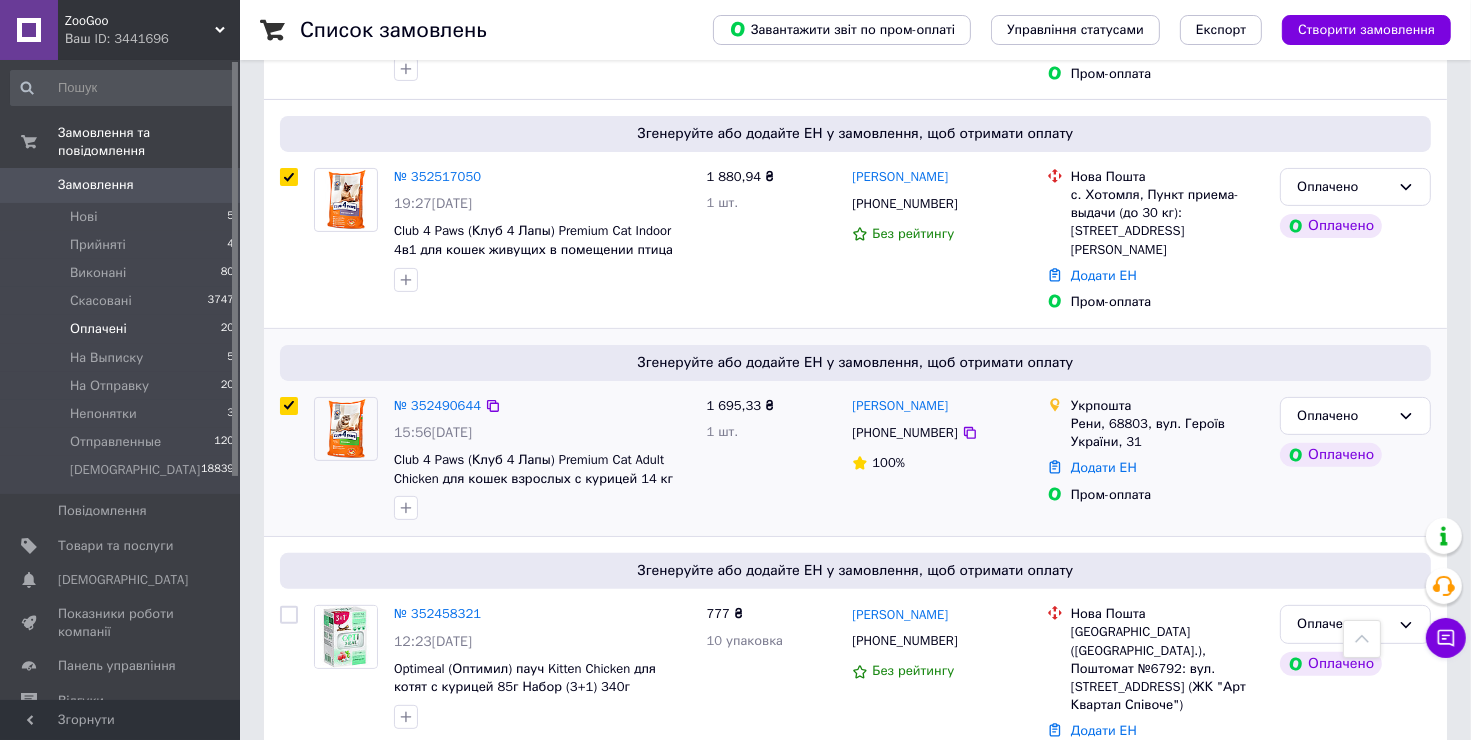 checkbox on "true" 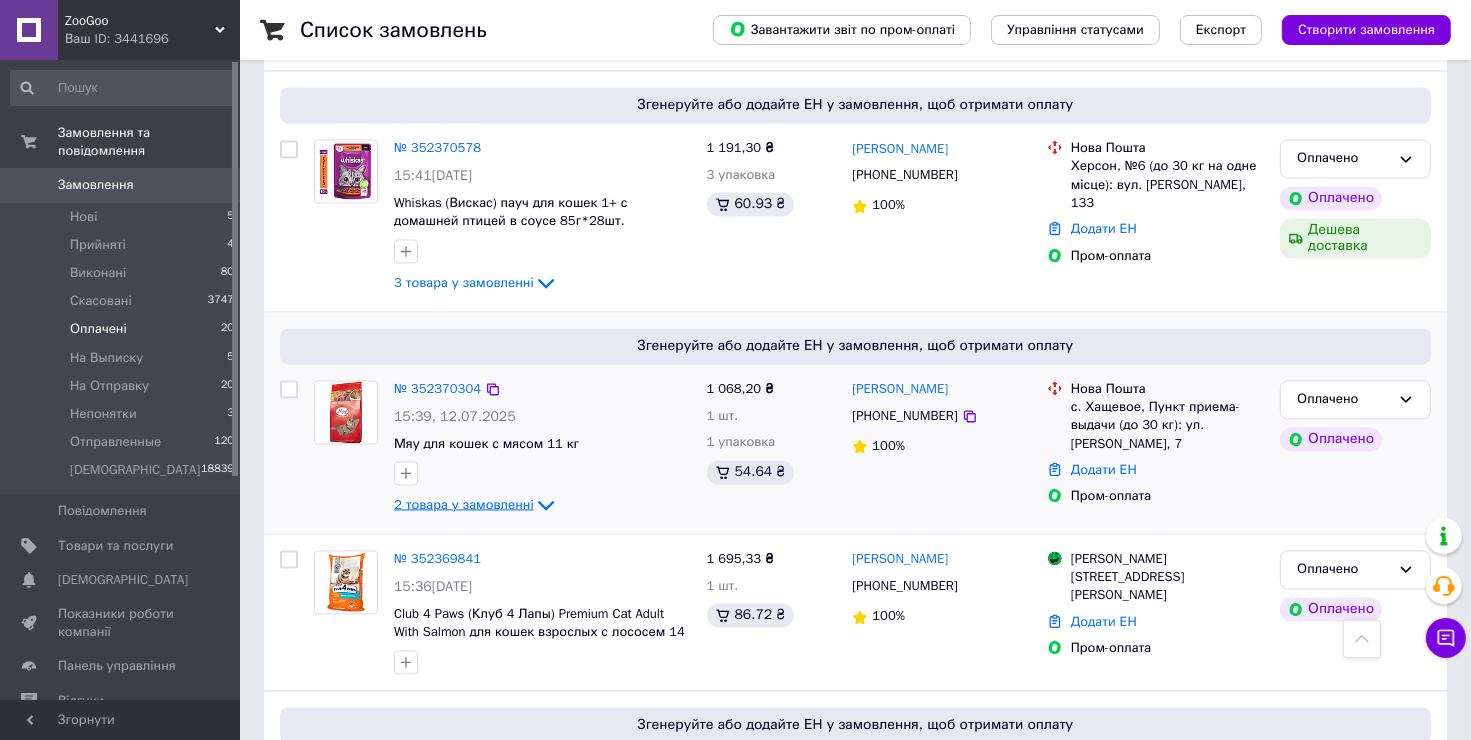 scroll, scrollTop: 3800, scrollLeft: 0, axis: vertical 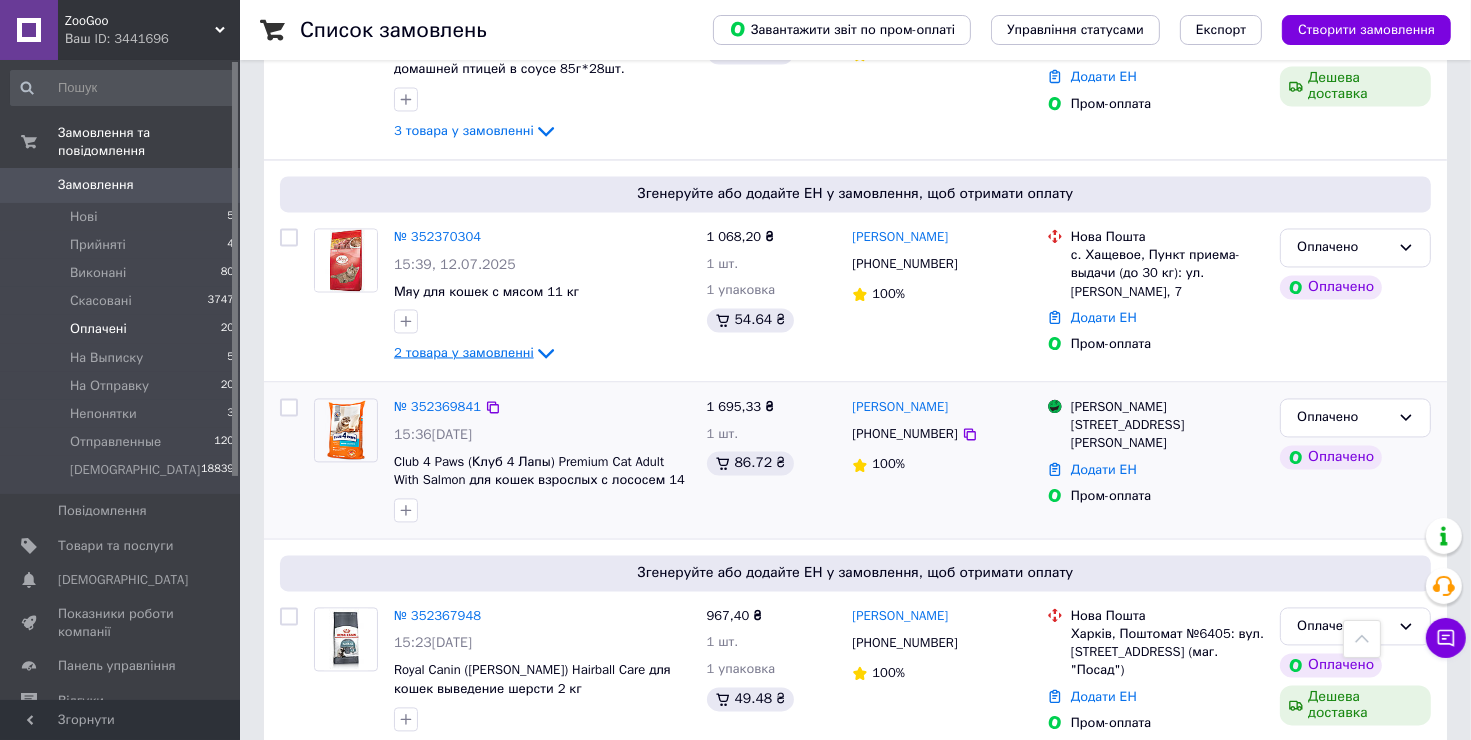 click at bounding box center (289, 407) 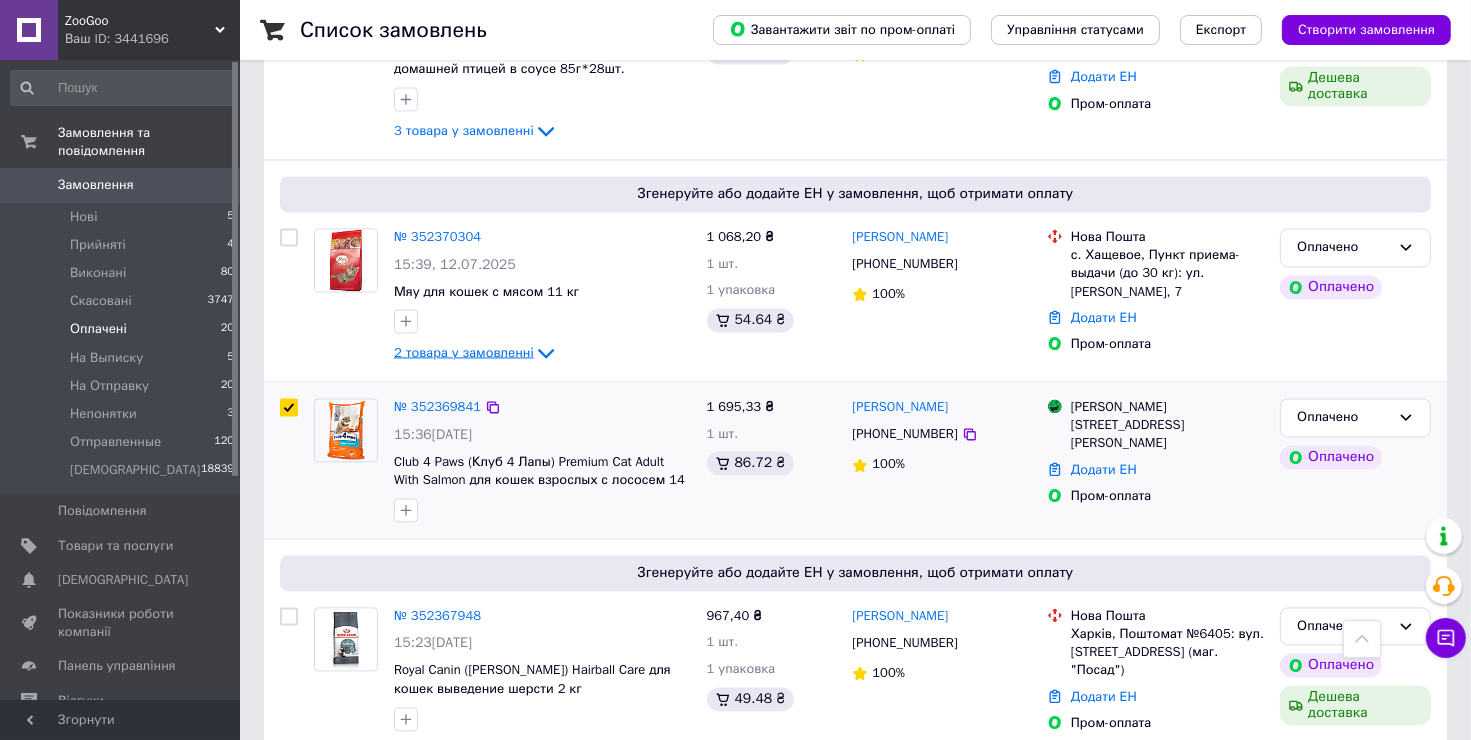 checkbox on "true" 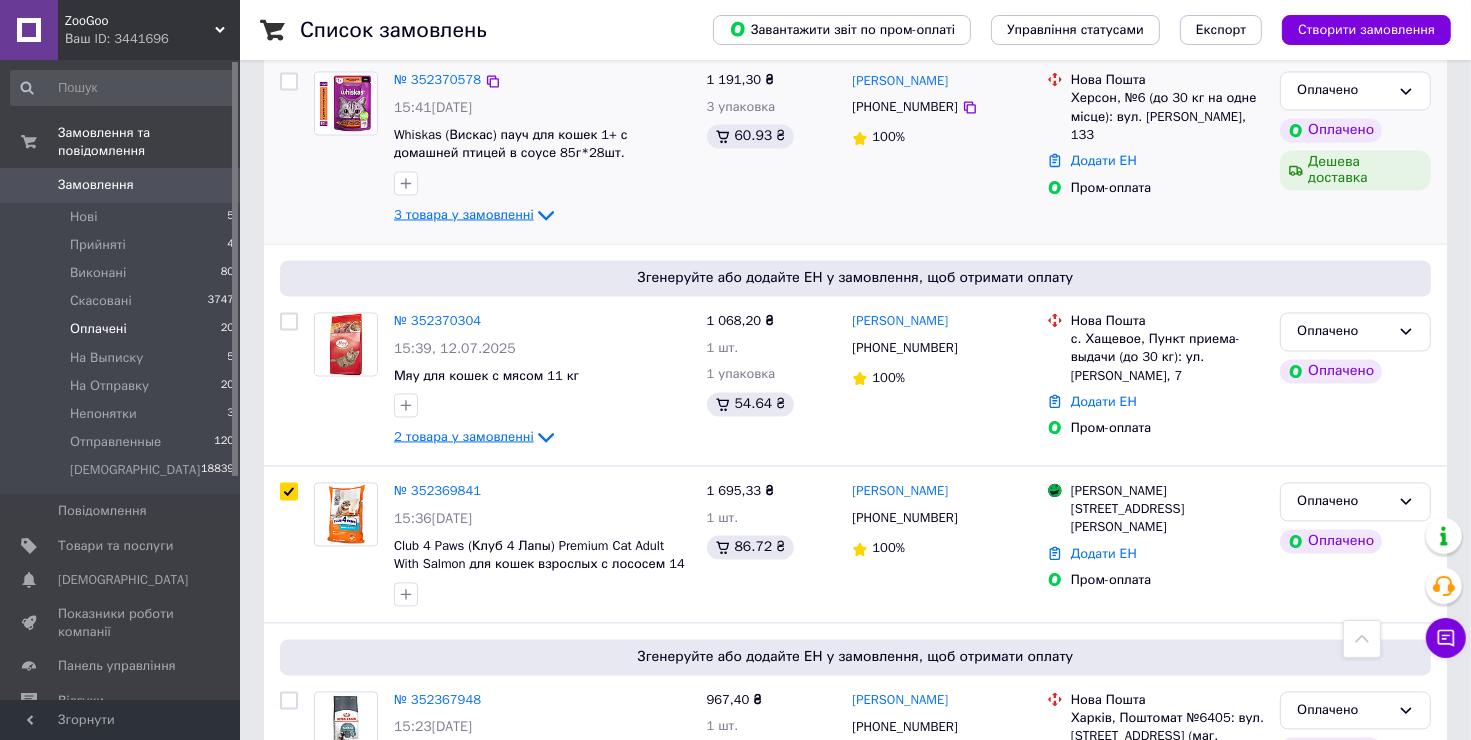 scroll, scrollTop: 3446, scrollLeft: 0, axis: vertical 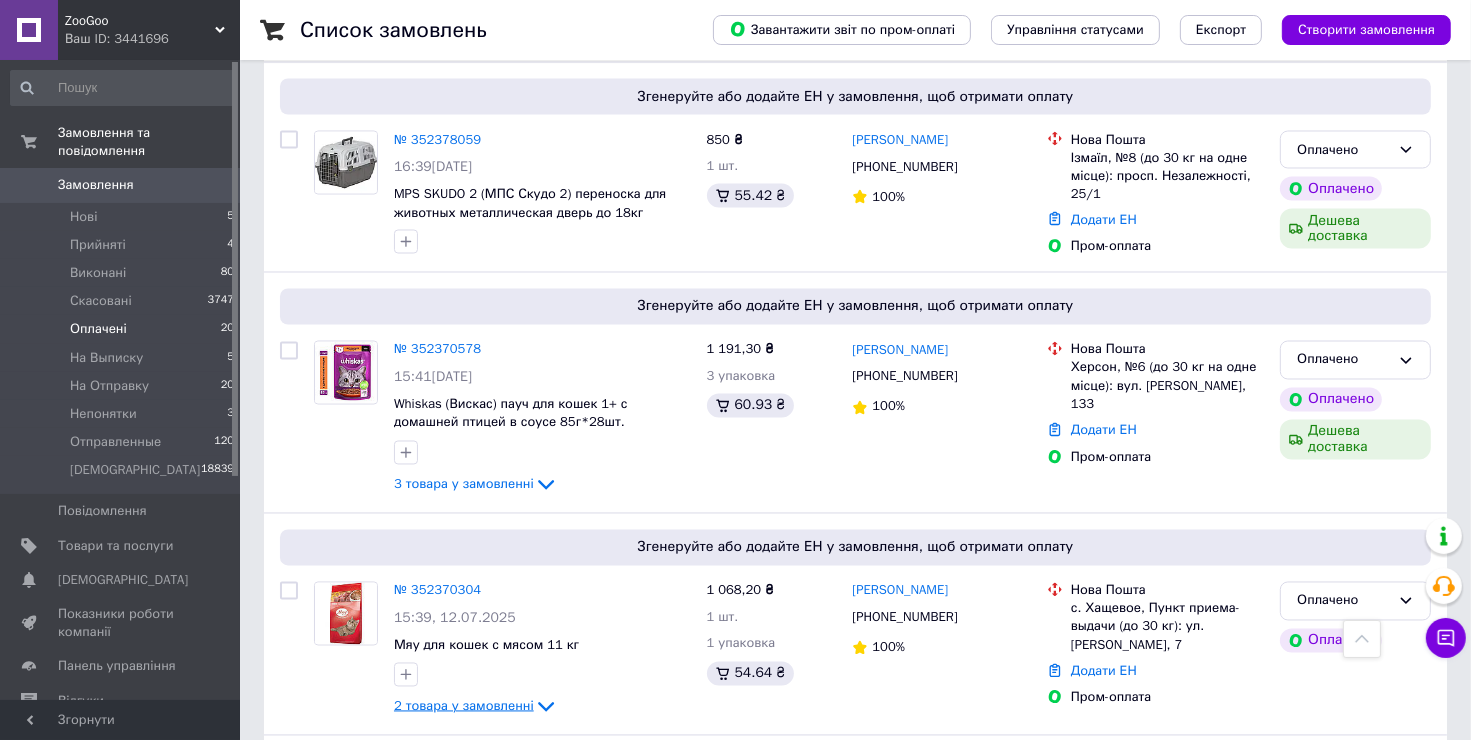 click on "2 товара у замовленні" at bounding box center [464, 706] 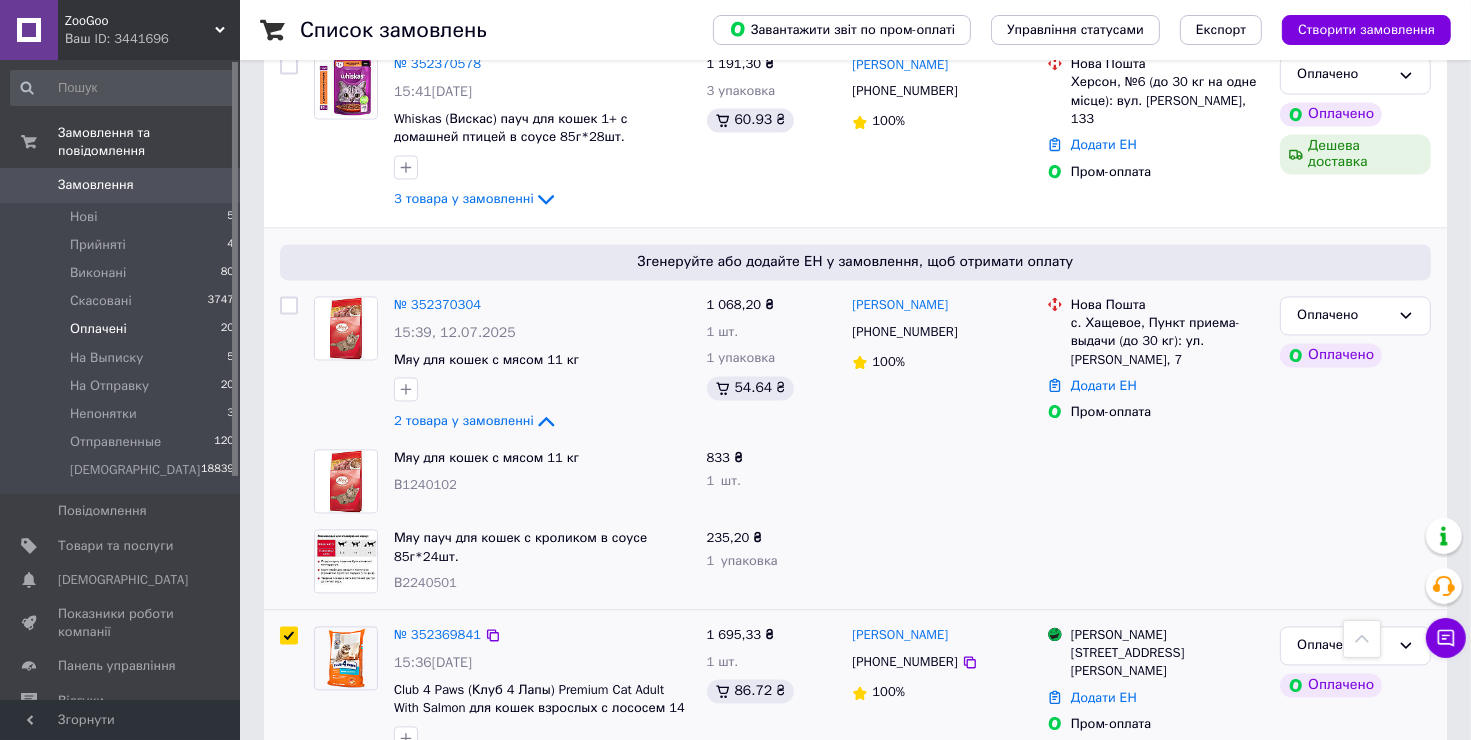 scroll, scrollTop: 3746, scrollLeft: 0, axis: vertical 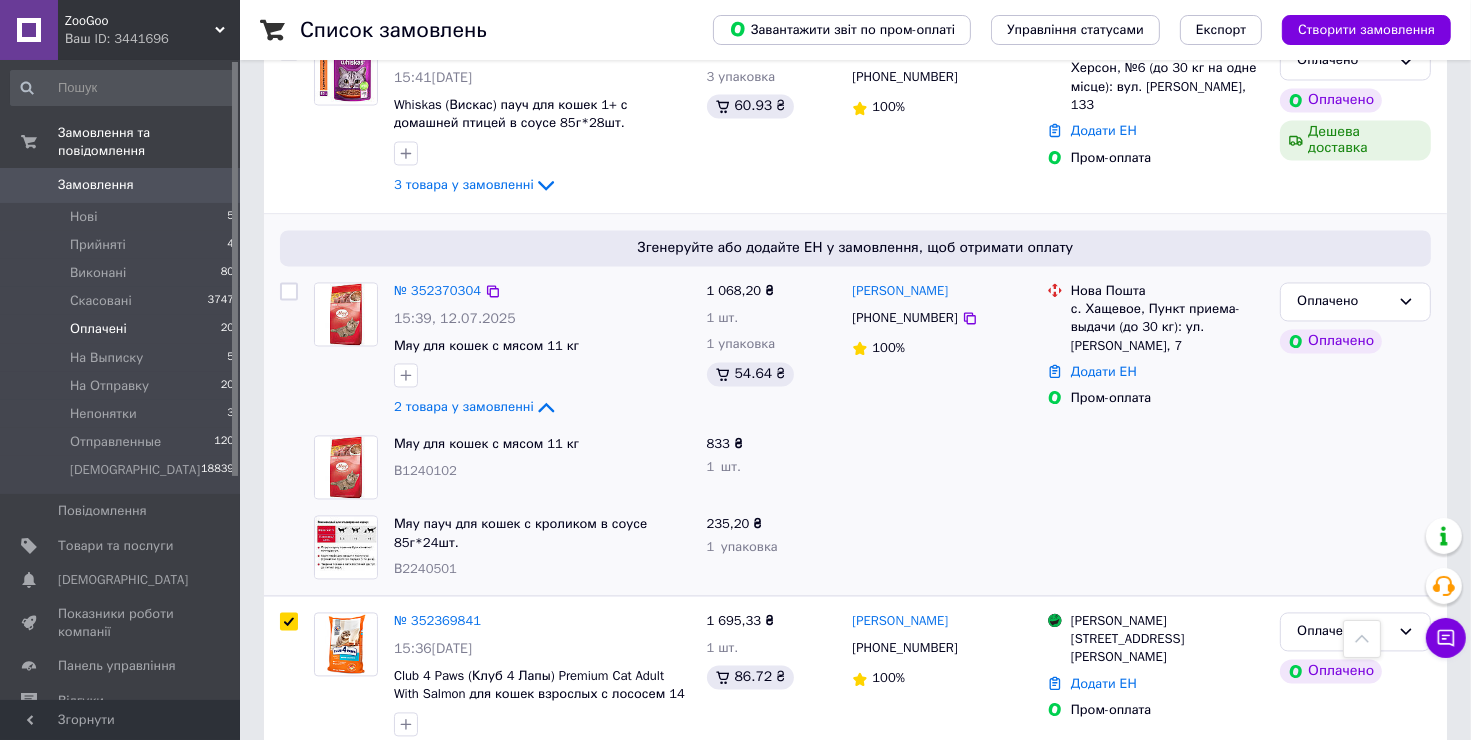 click at bounding box center [289, 350] 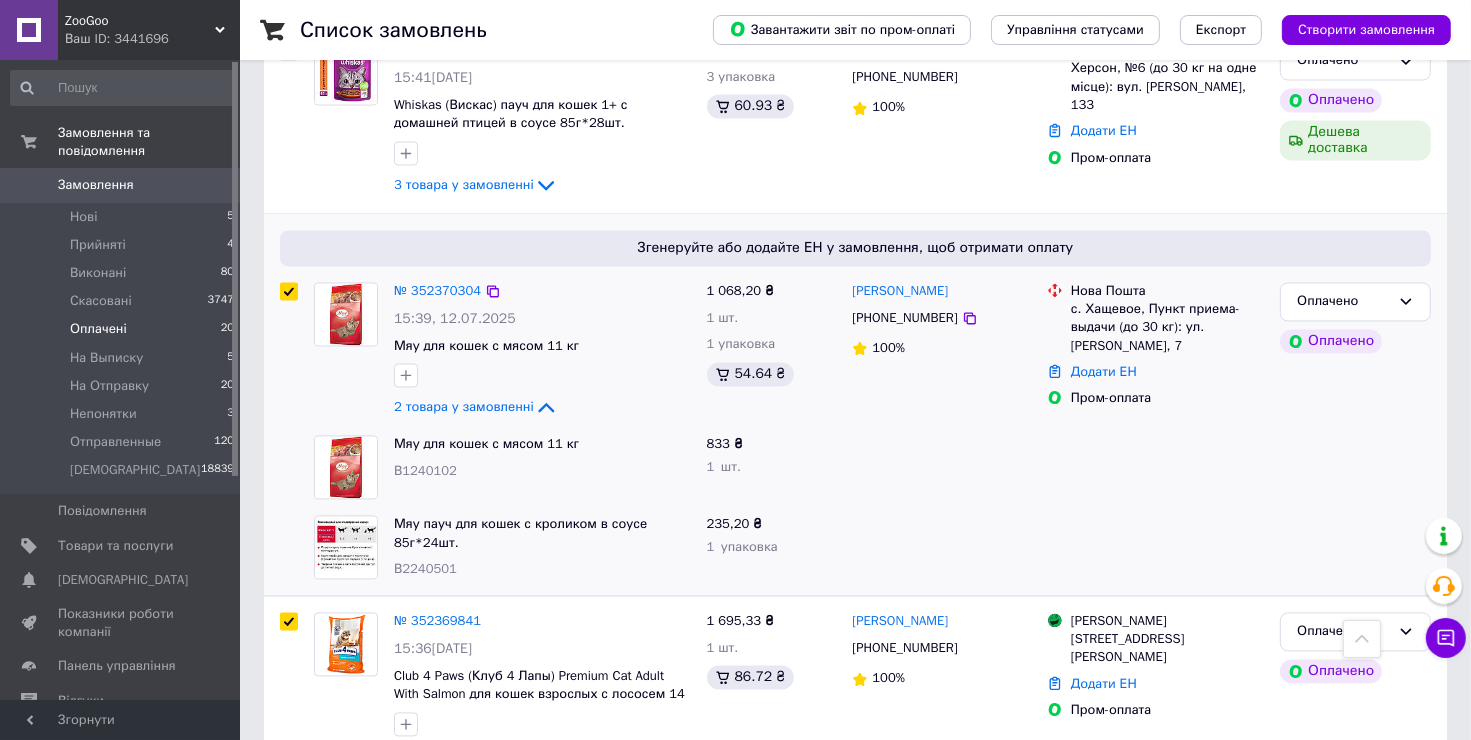 checkbox on "true" 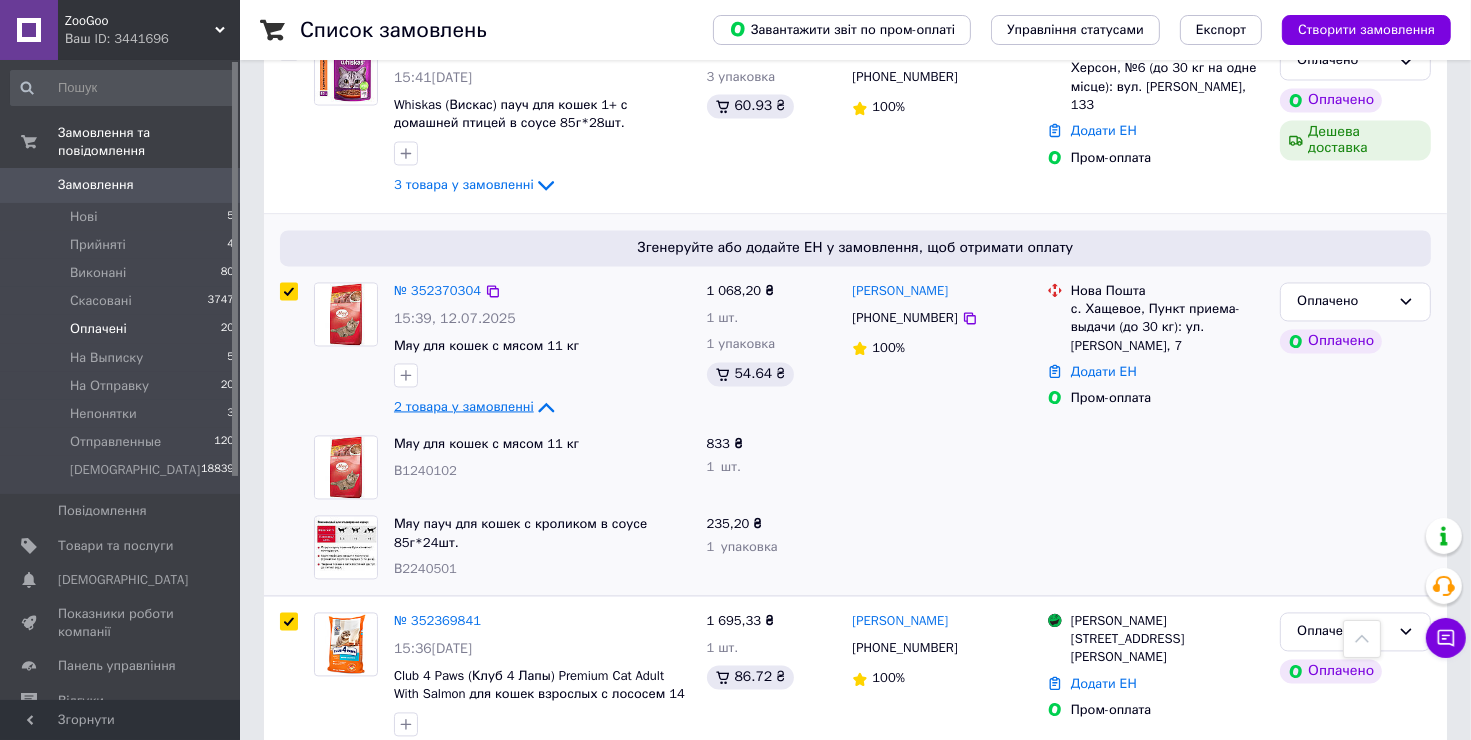 click on "2 товара у замовленні" at bounding box center [464, 406] 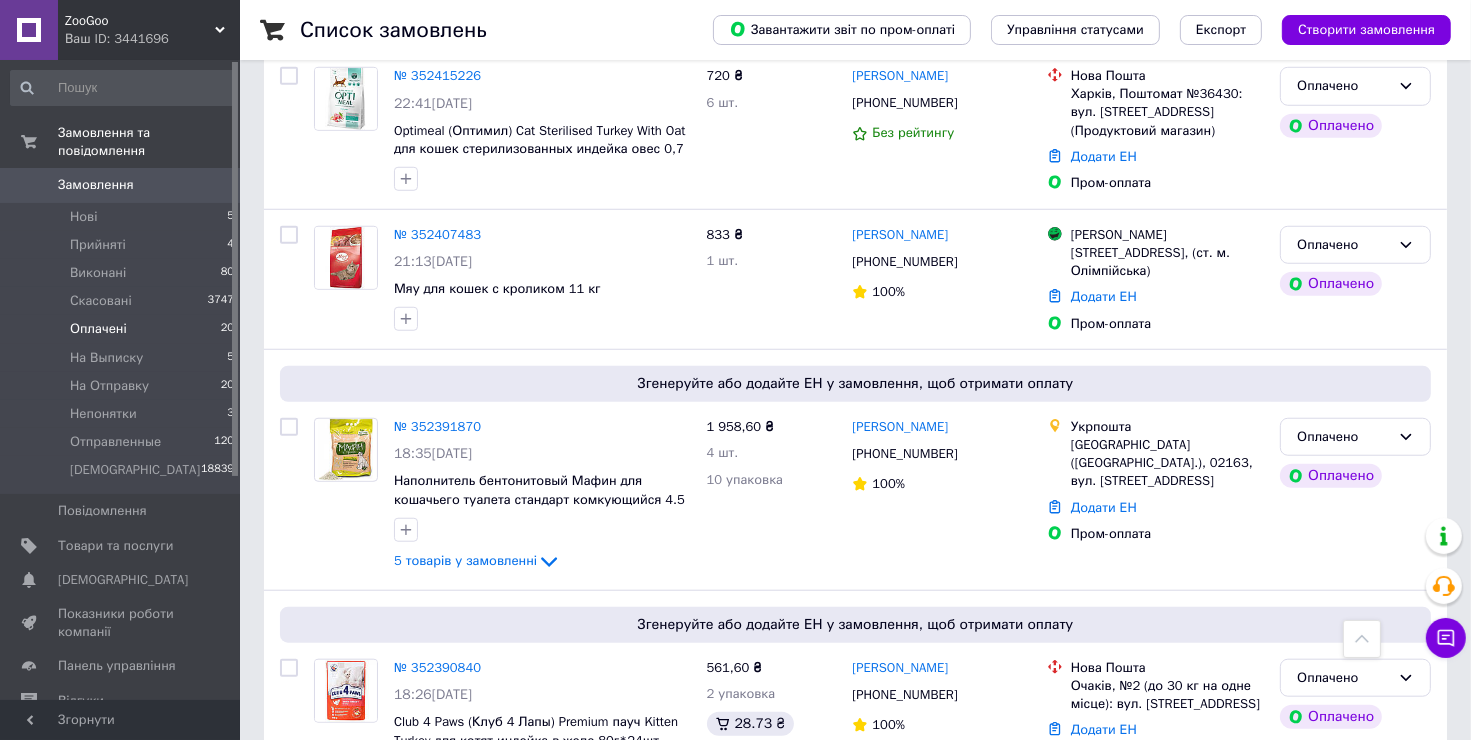 scroll, scrollTop: 1446, scrollLeft: 0, axis: vertical 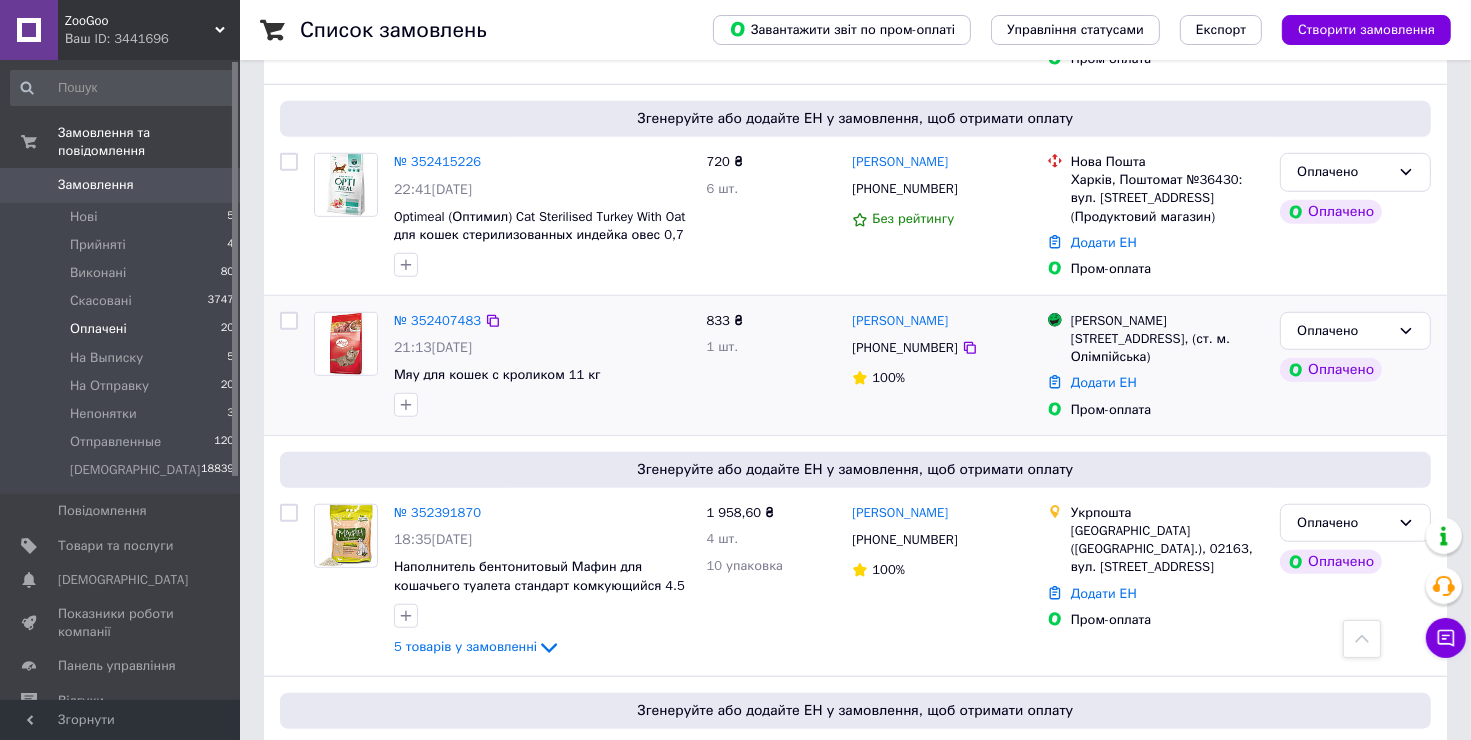 drag, startPoint x: 290, startPoint y: 253, endPoint x: 317, endPoint y: 252, distance: 27.018513 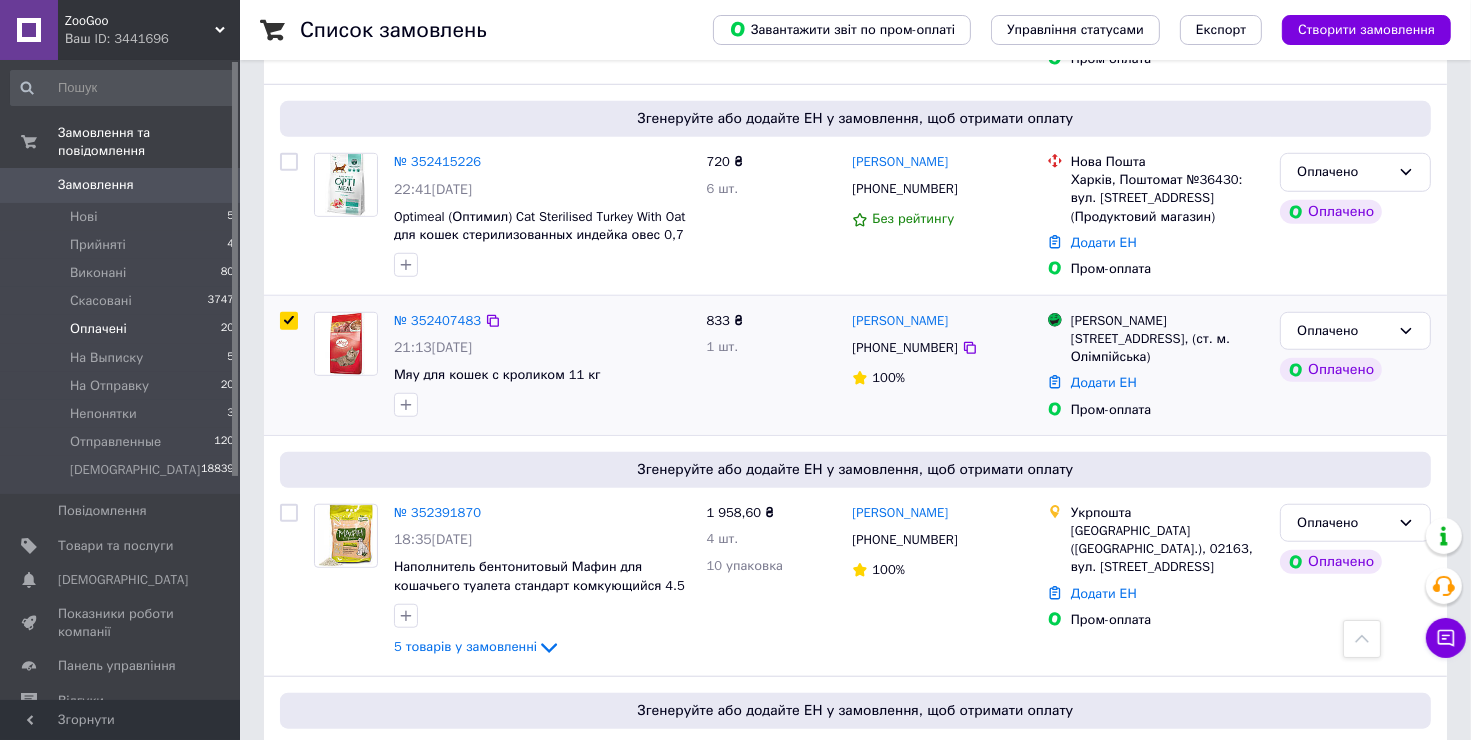 checkbox on "true" 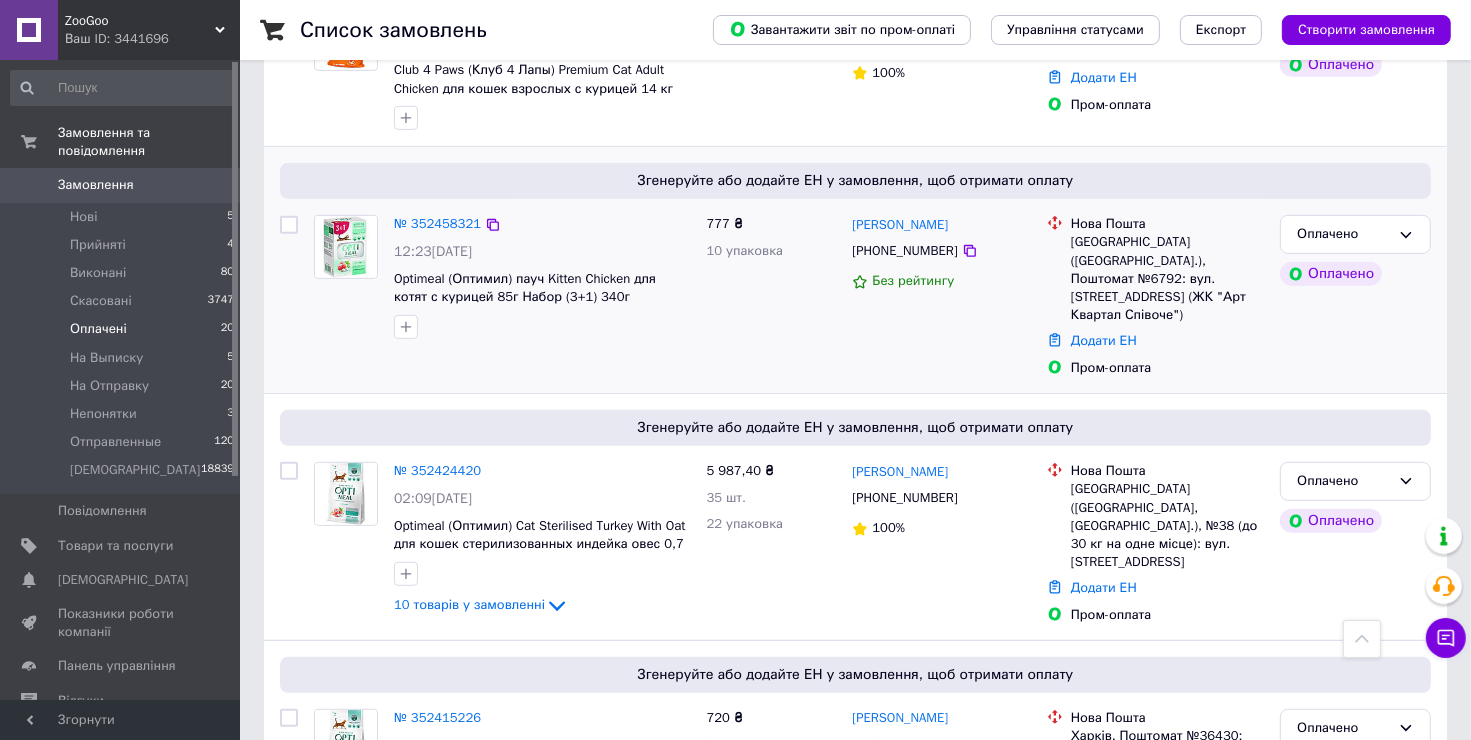 scroll, scrollTop: 900, scrollLeft: 0, axis: vertical 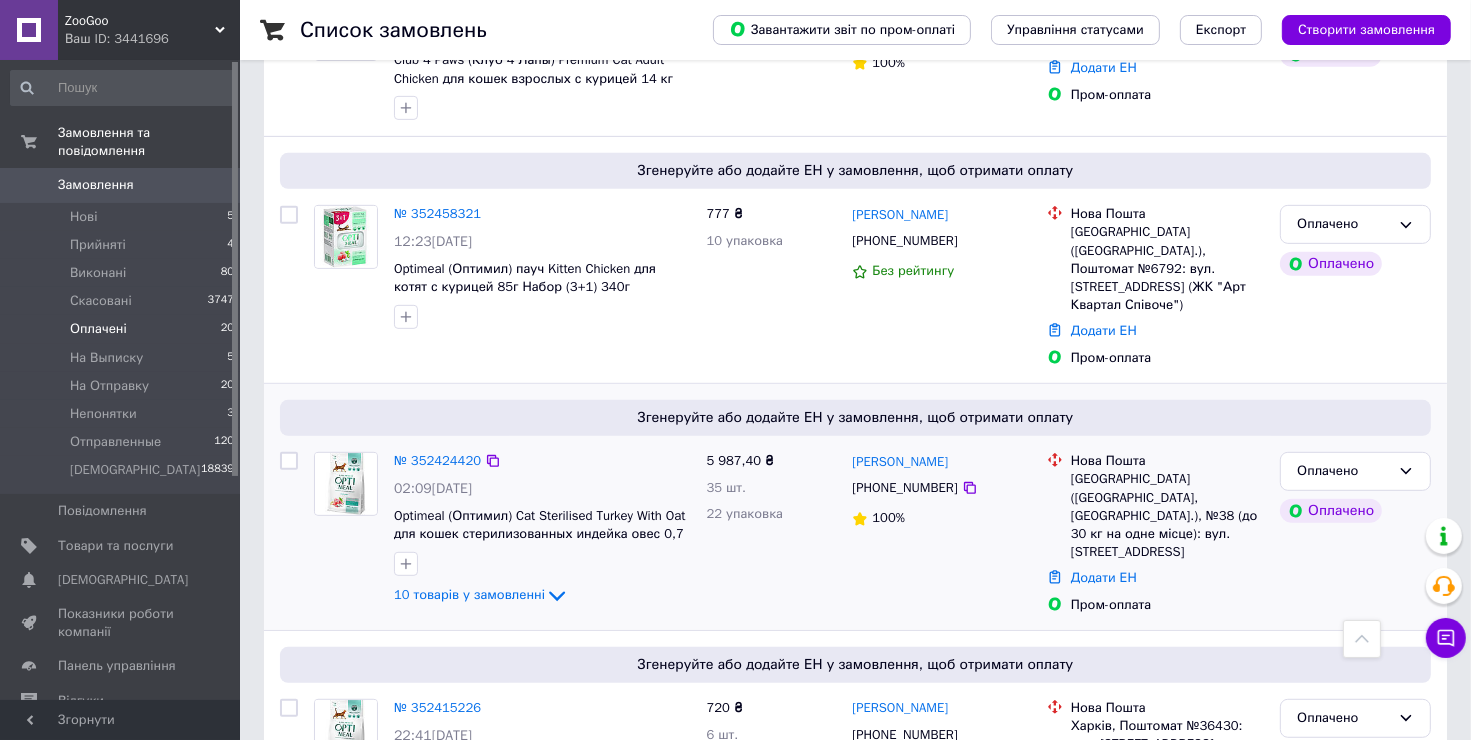 drag, startPoint x: 288, startPoint y: 199, endPoint x: 360, endPoint y: 509, distance: 318.25146 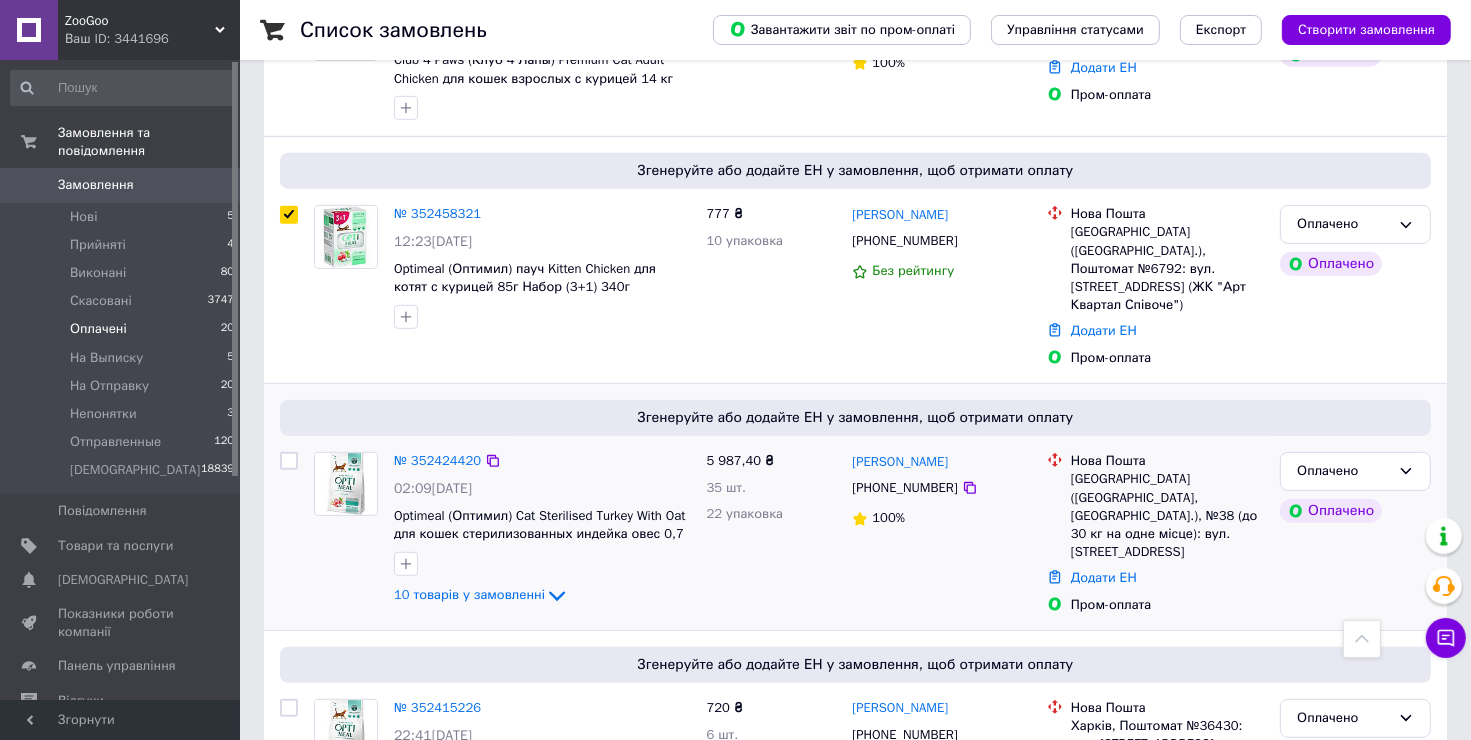 checkbox on "true" 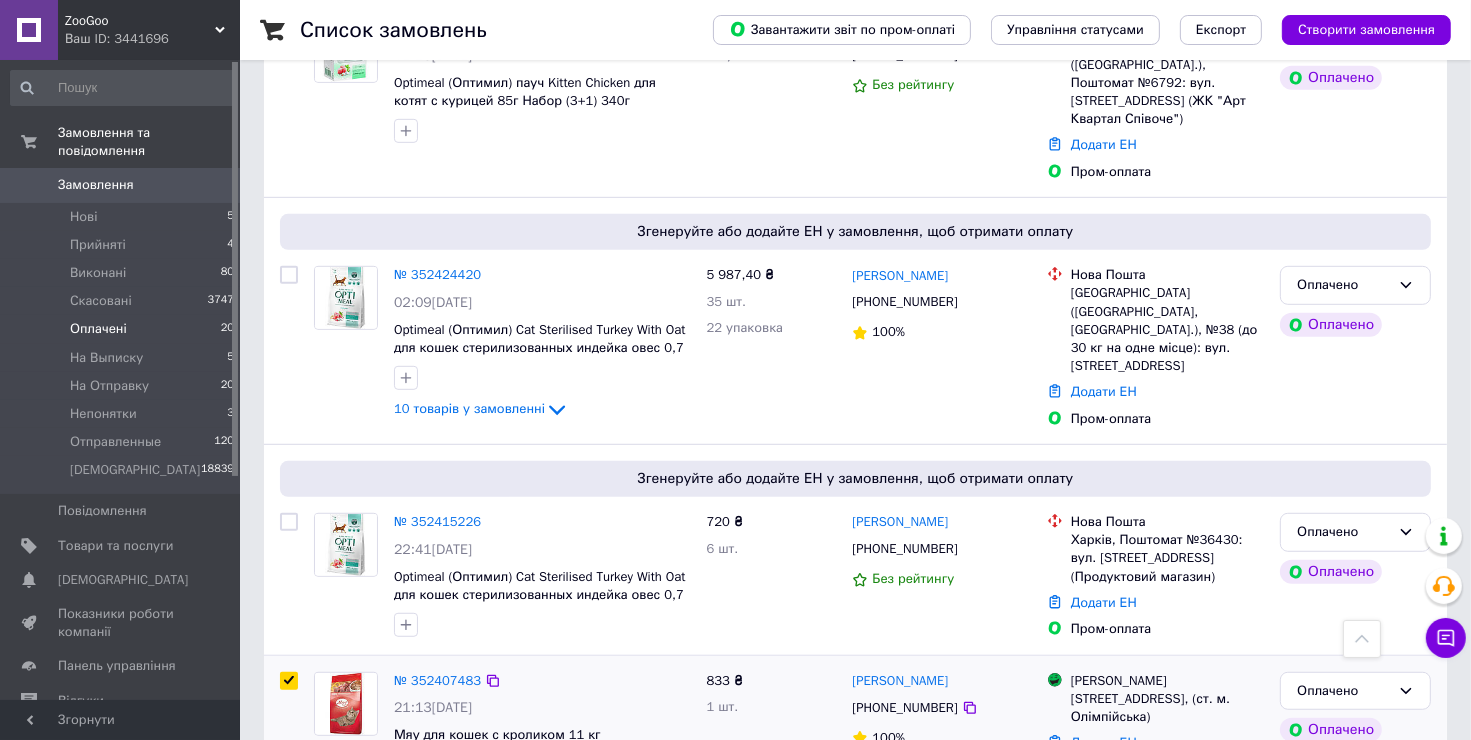 scroll, scrollTop: 1100, scrollLeft: 0, axis: vertical 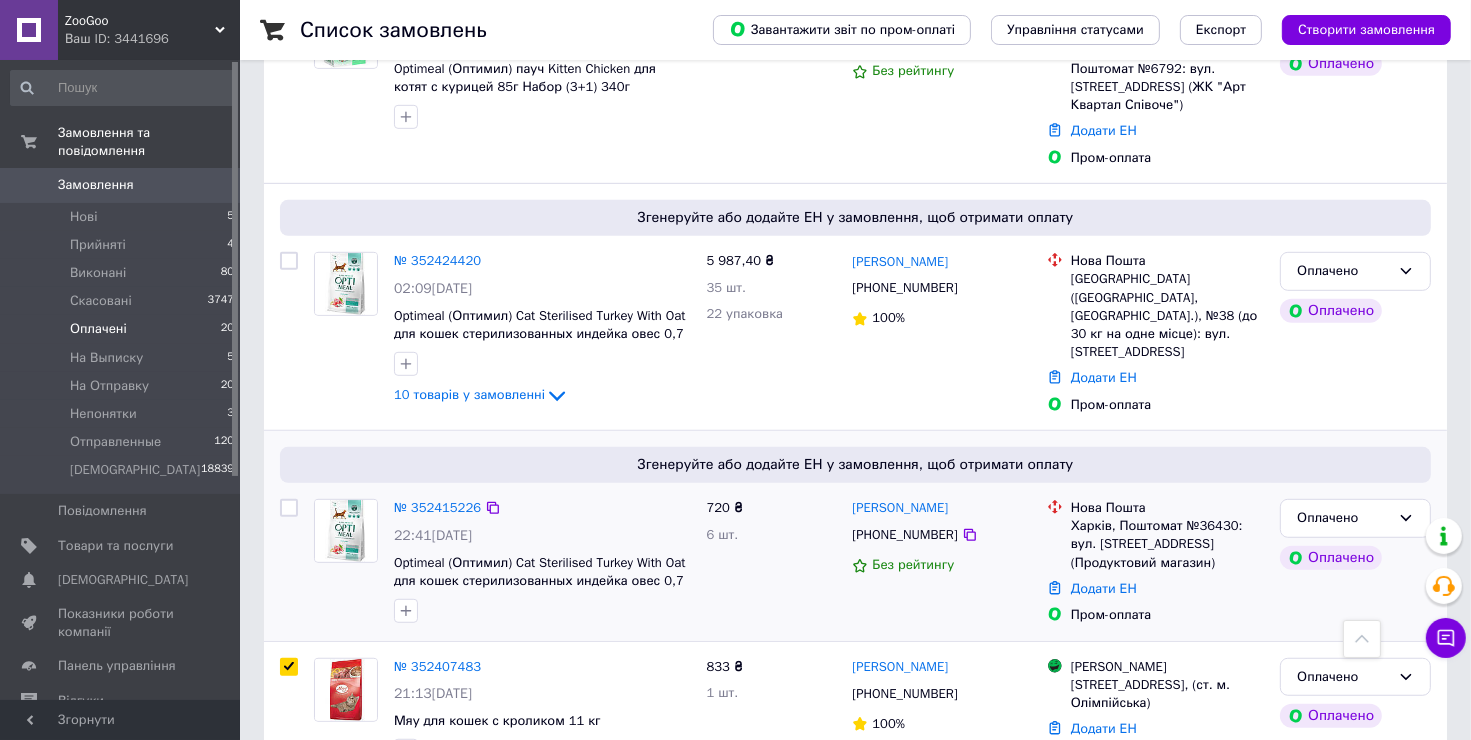 click at bounding box center [289, 508] 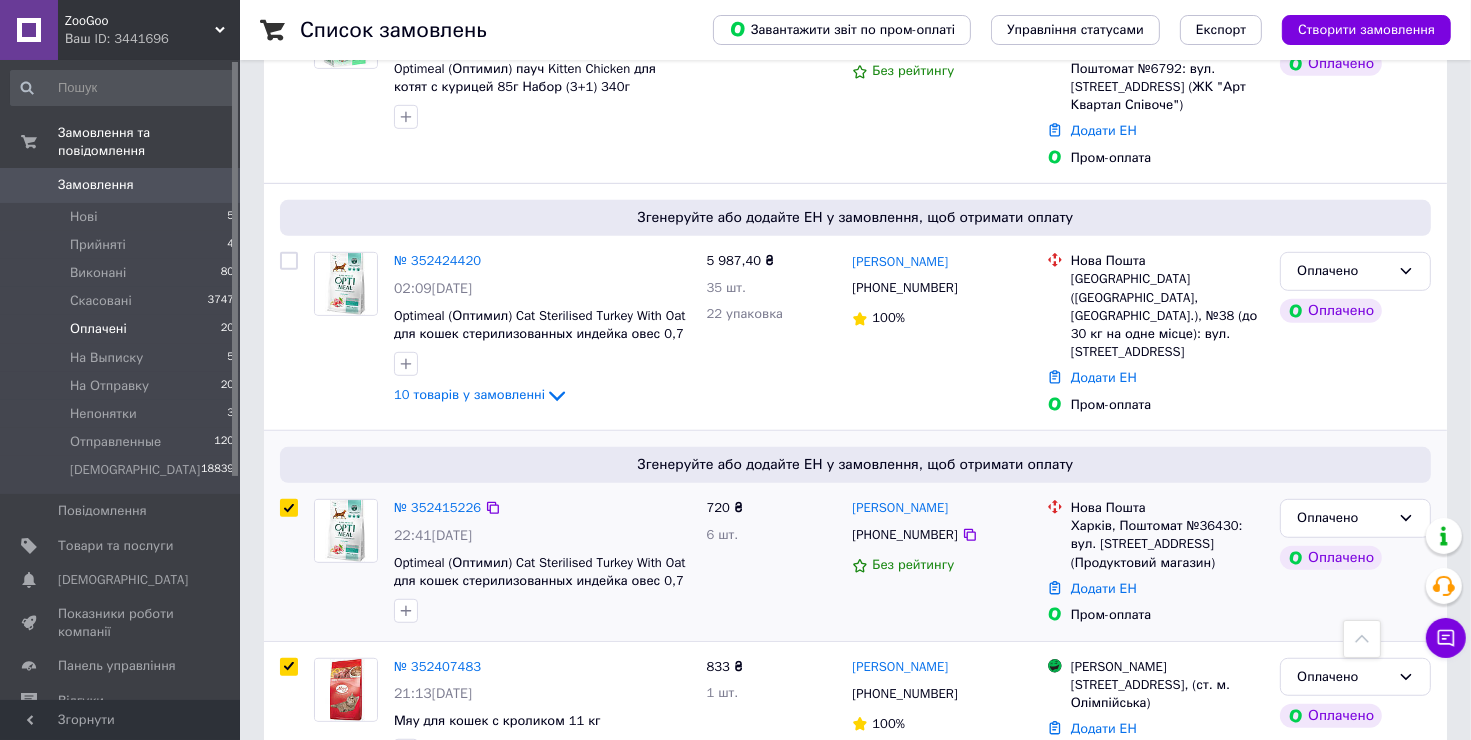checkbox on "true" 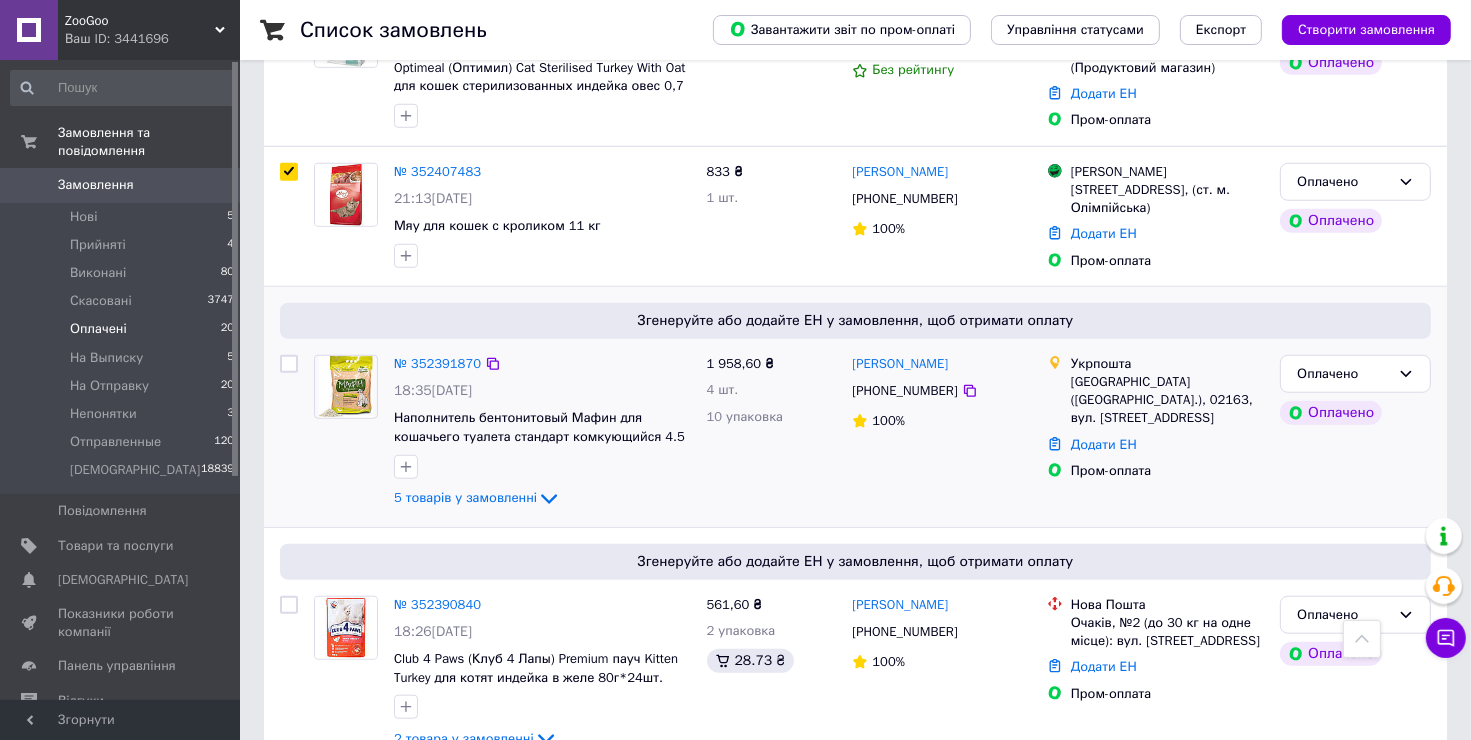 scroll, scrollTop: 1600, scrollLeft: 0, axis: vertical 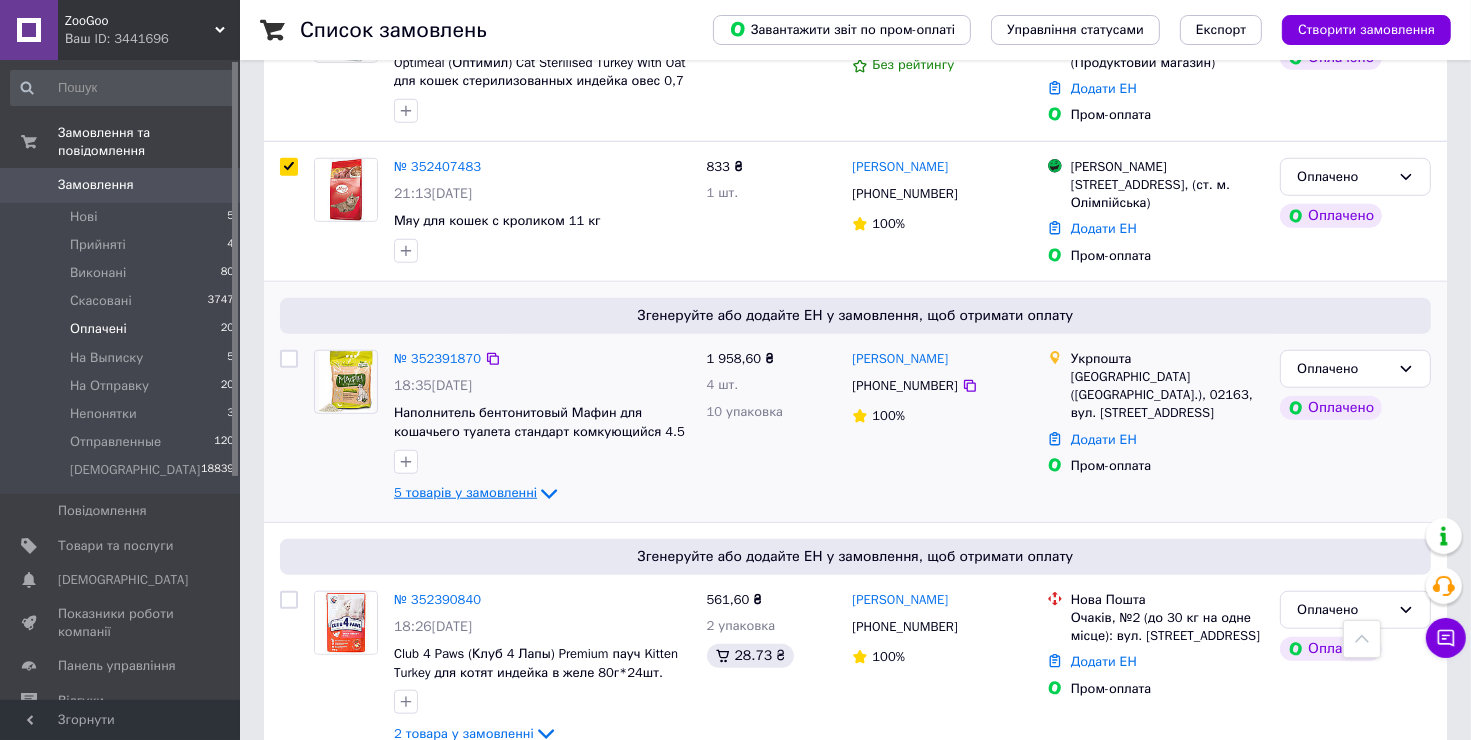 click on "5 товарів у замовленні" at bounding box center (465, 492) 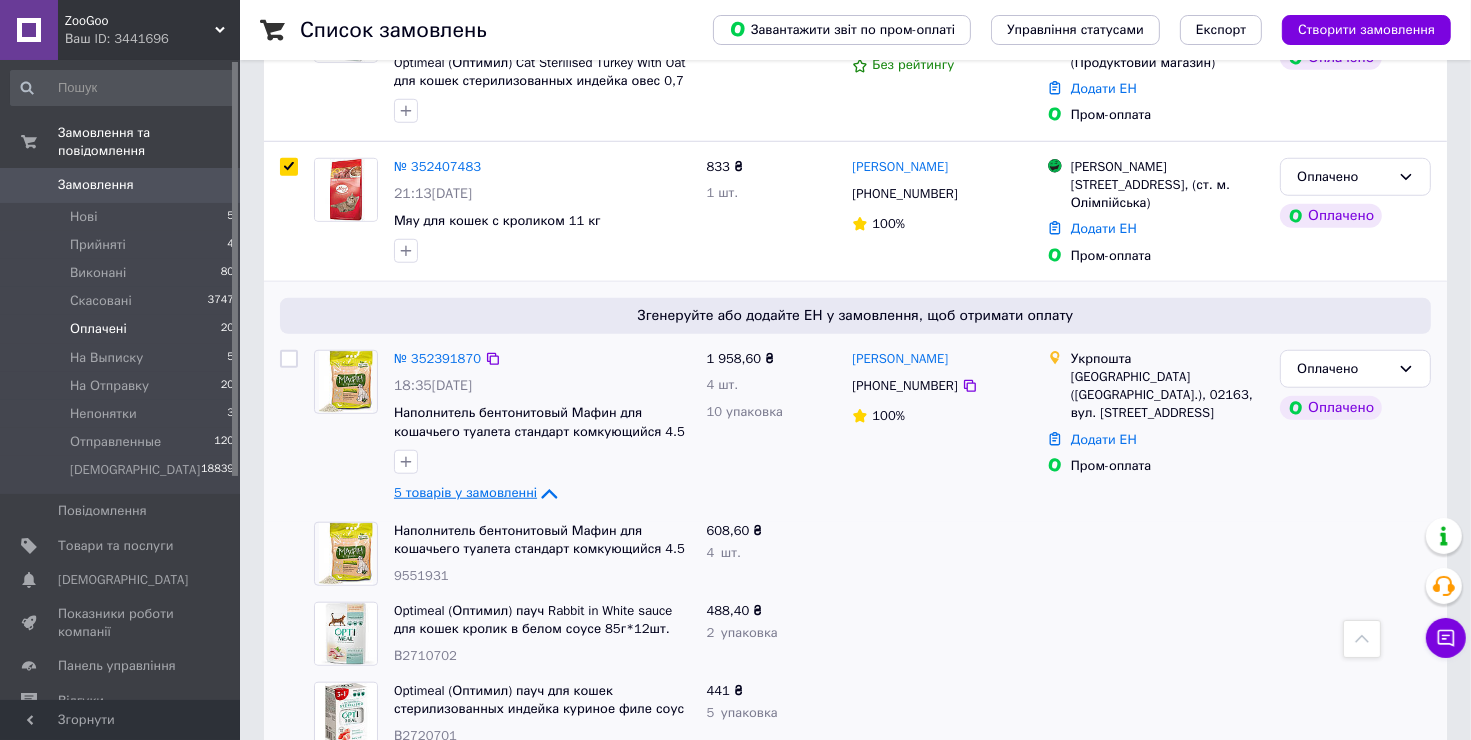 click on "5 товарів у замовленні" at bounding box center (465, 492) 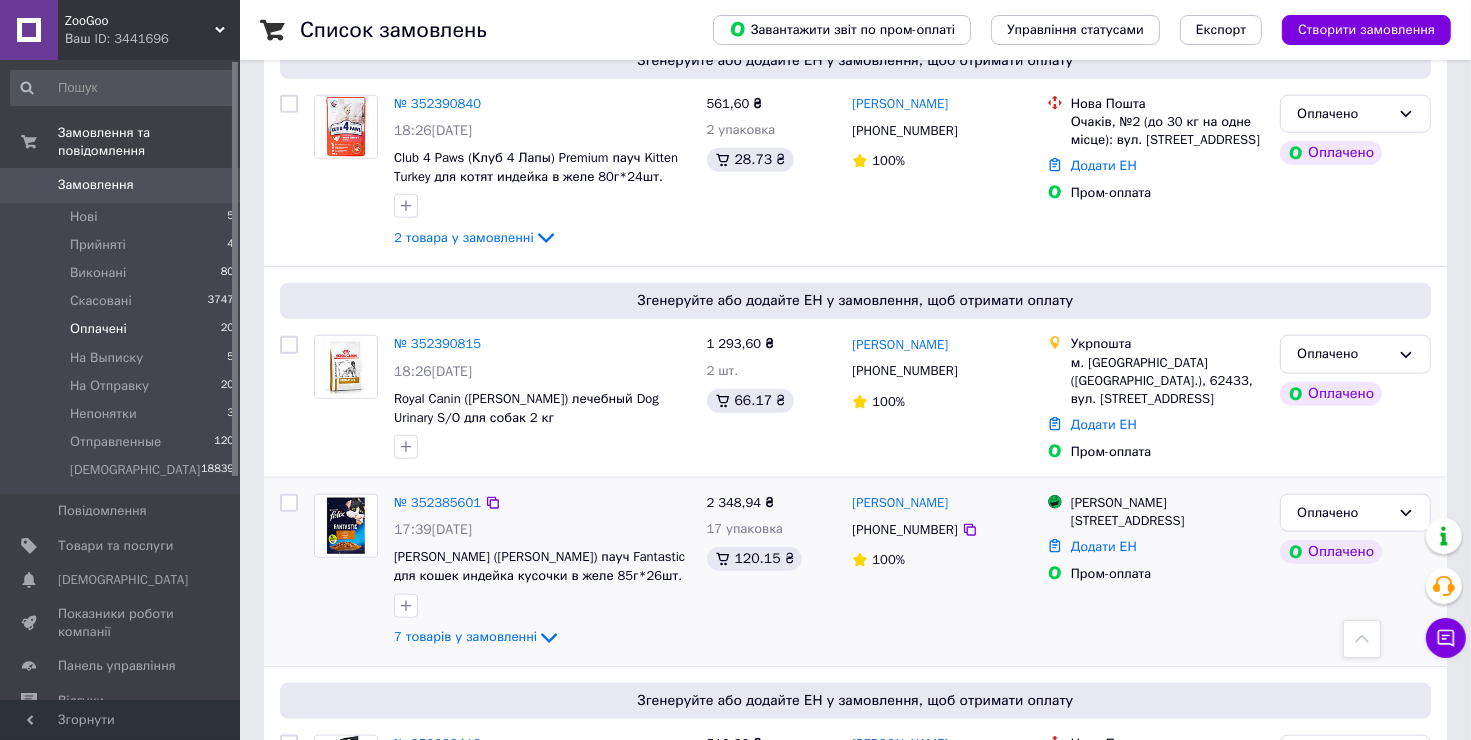 scroll, scrollTop: 2100, scrollLeft: 0, axis: vertical 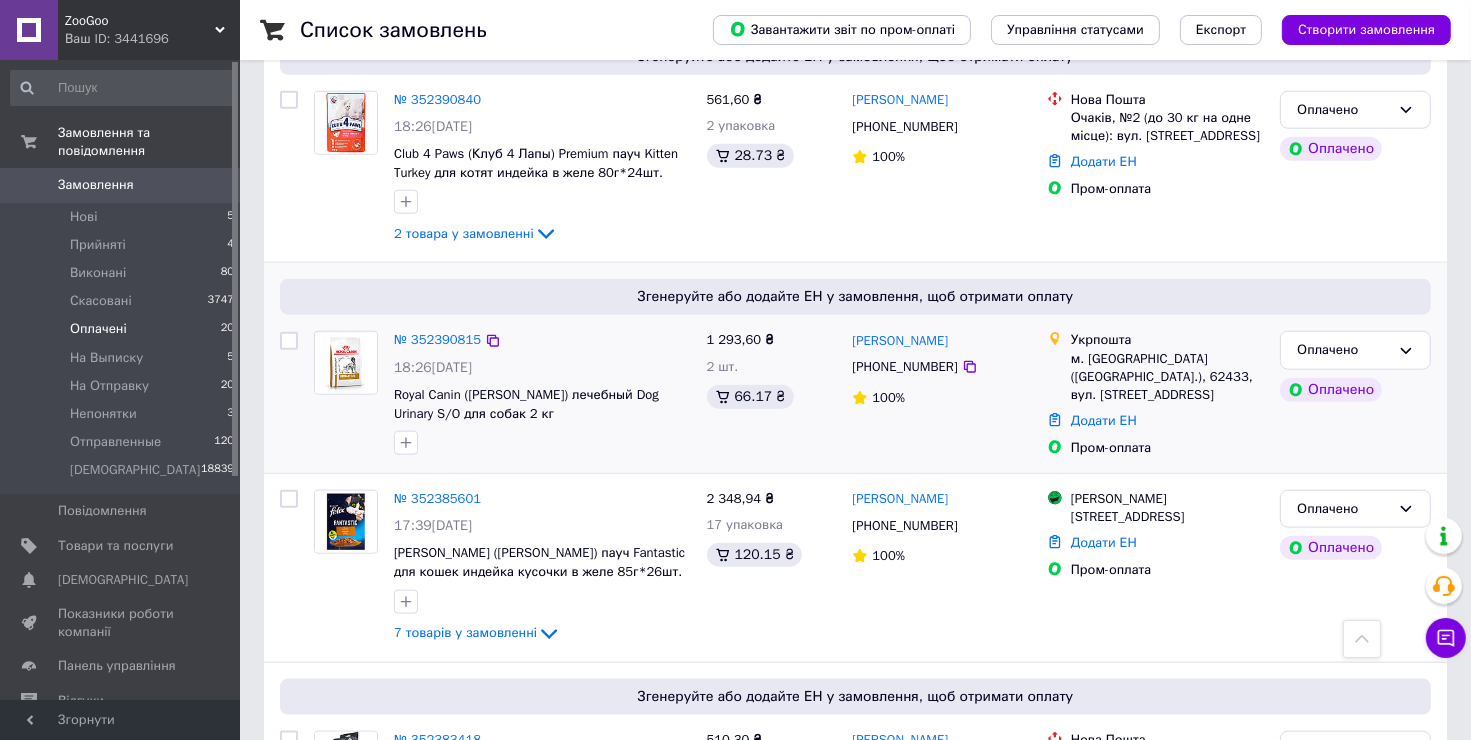 click at bounding box center (289, 341) 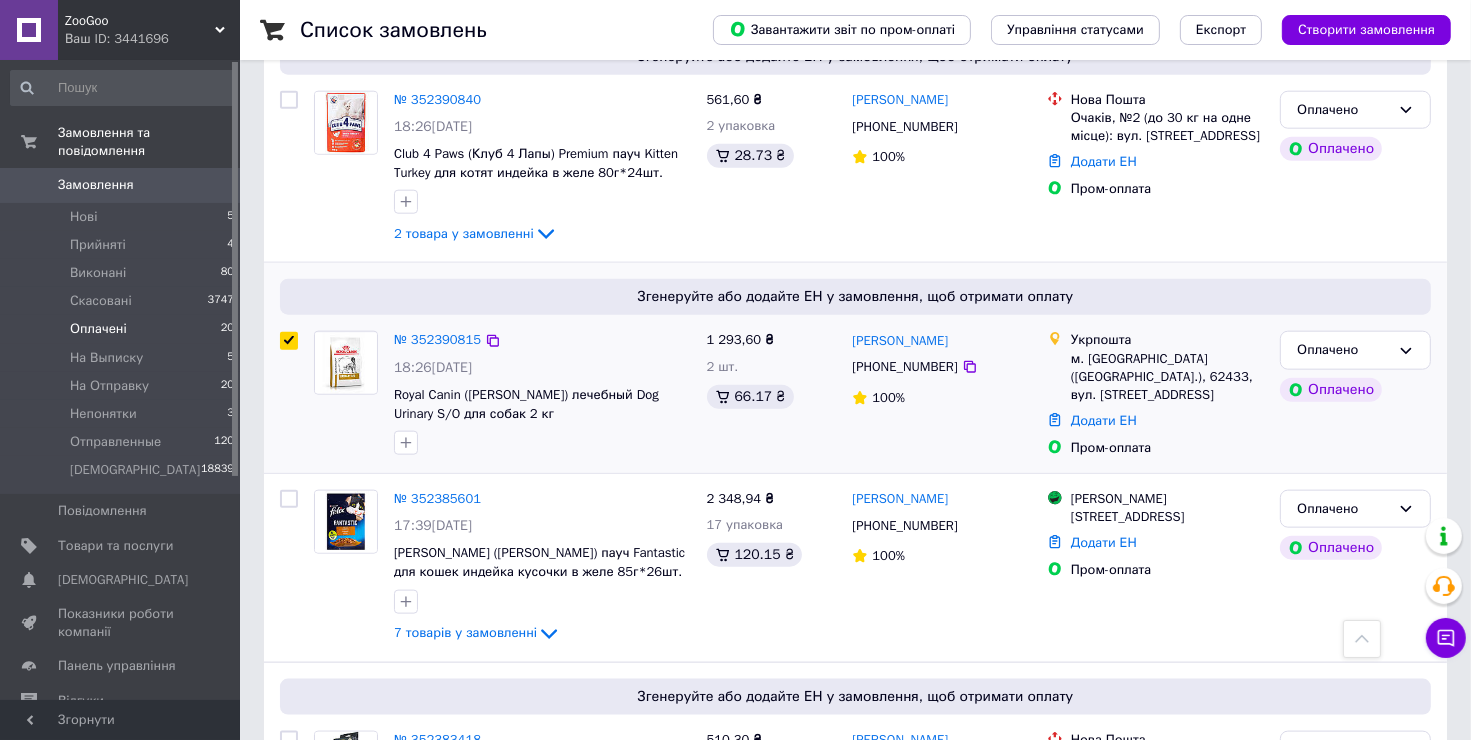 checkbox on "true" 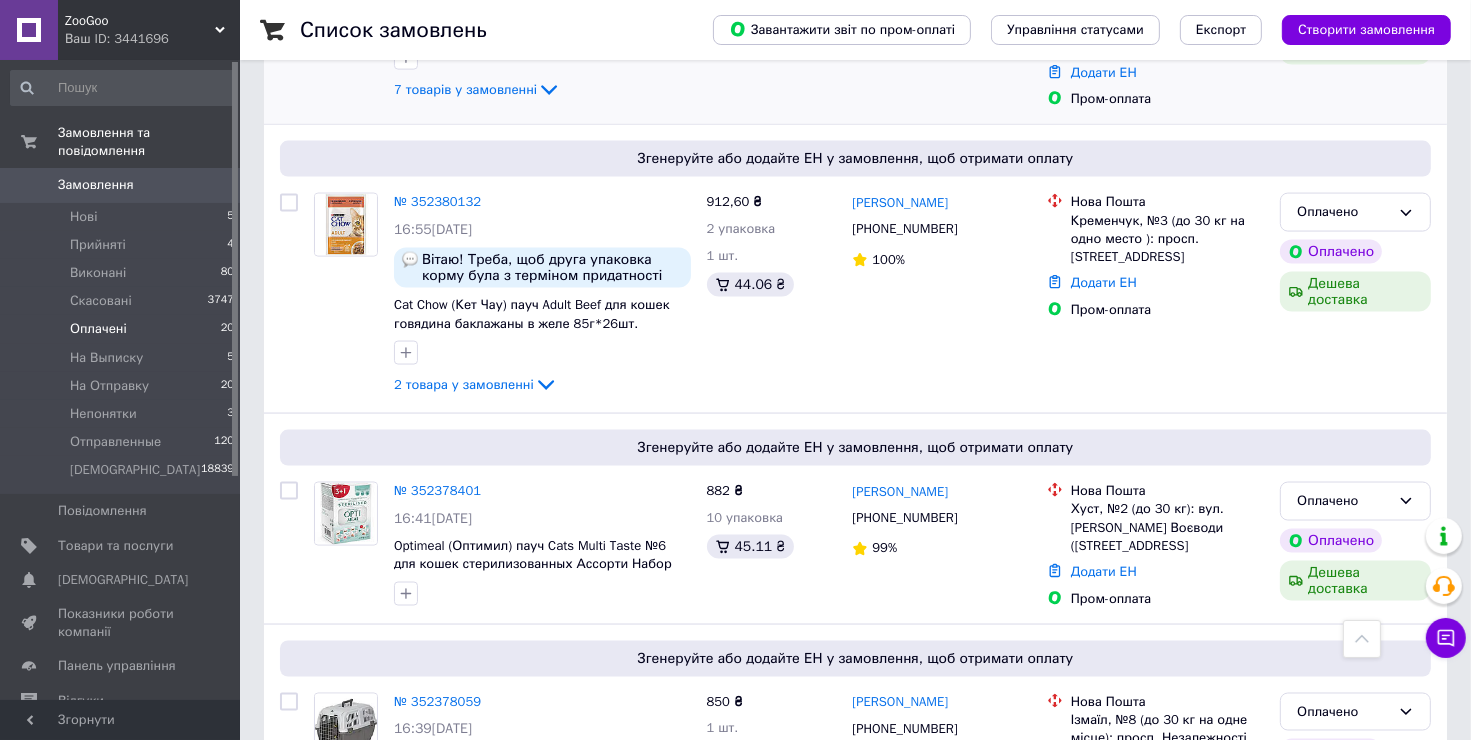 scroll, scrollTop: 2900, scrollLeft: 0, axis: vertical 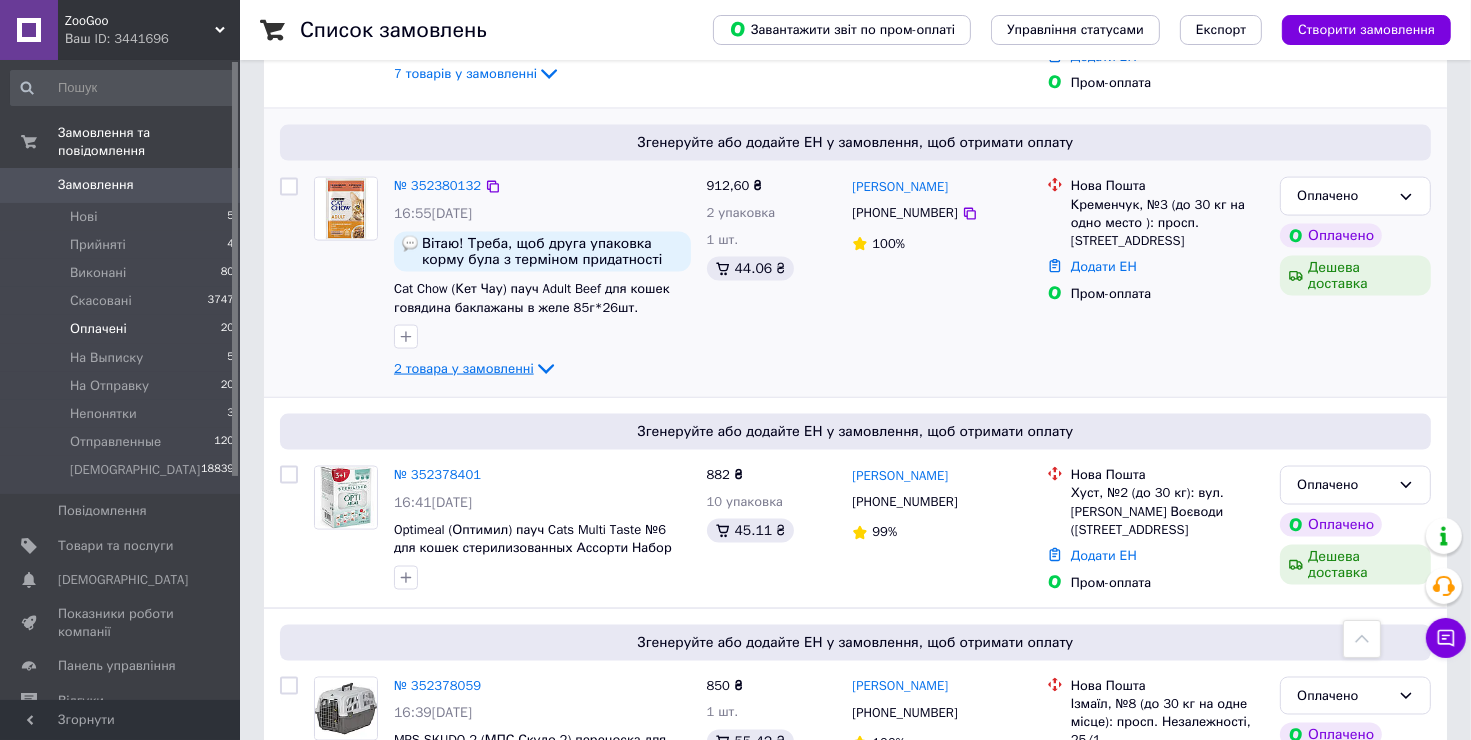 click on "2 товара у замовленні" at bounding box center [464, 368] 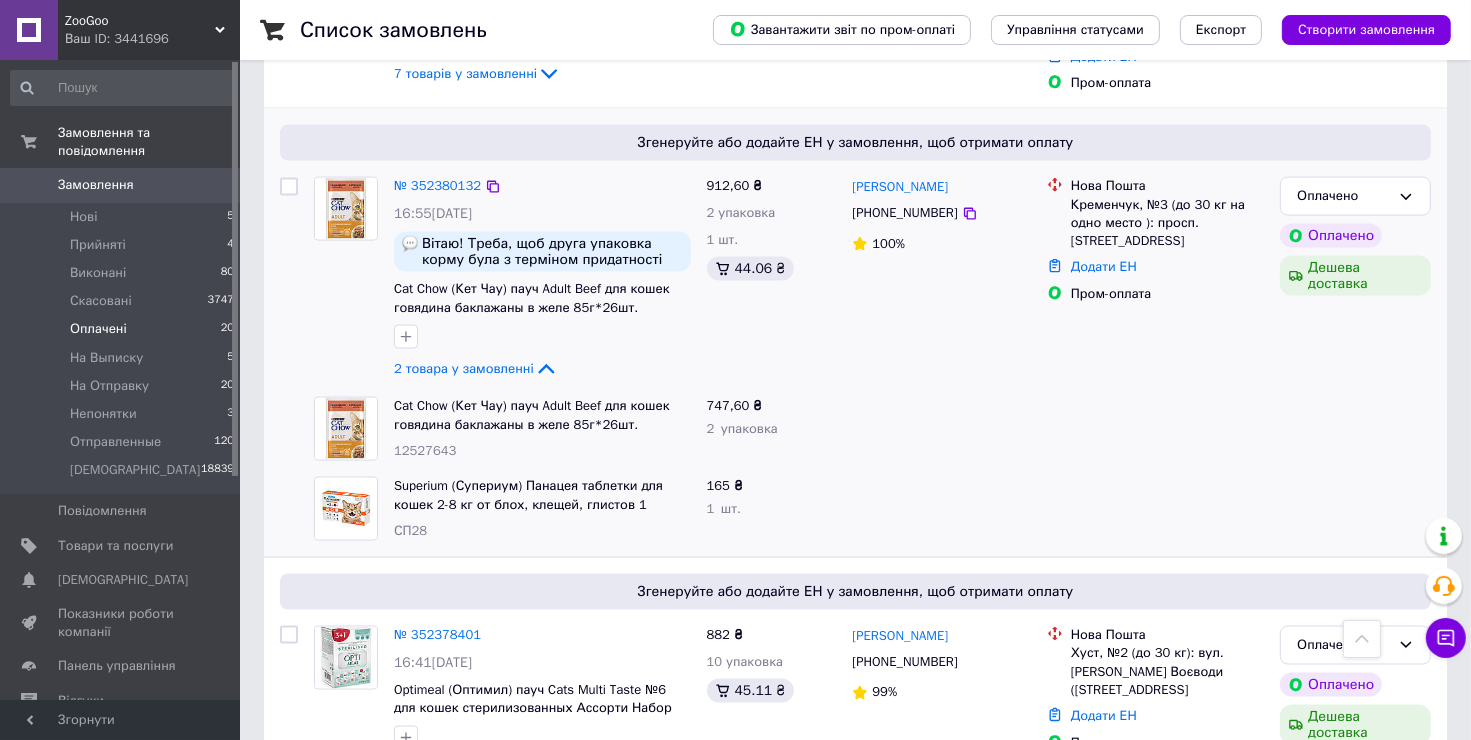click at bounding box center (289, 187) 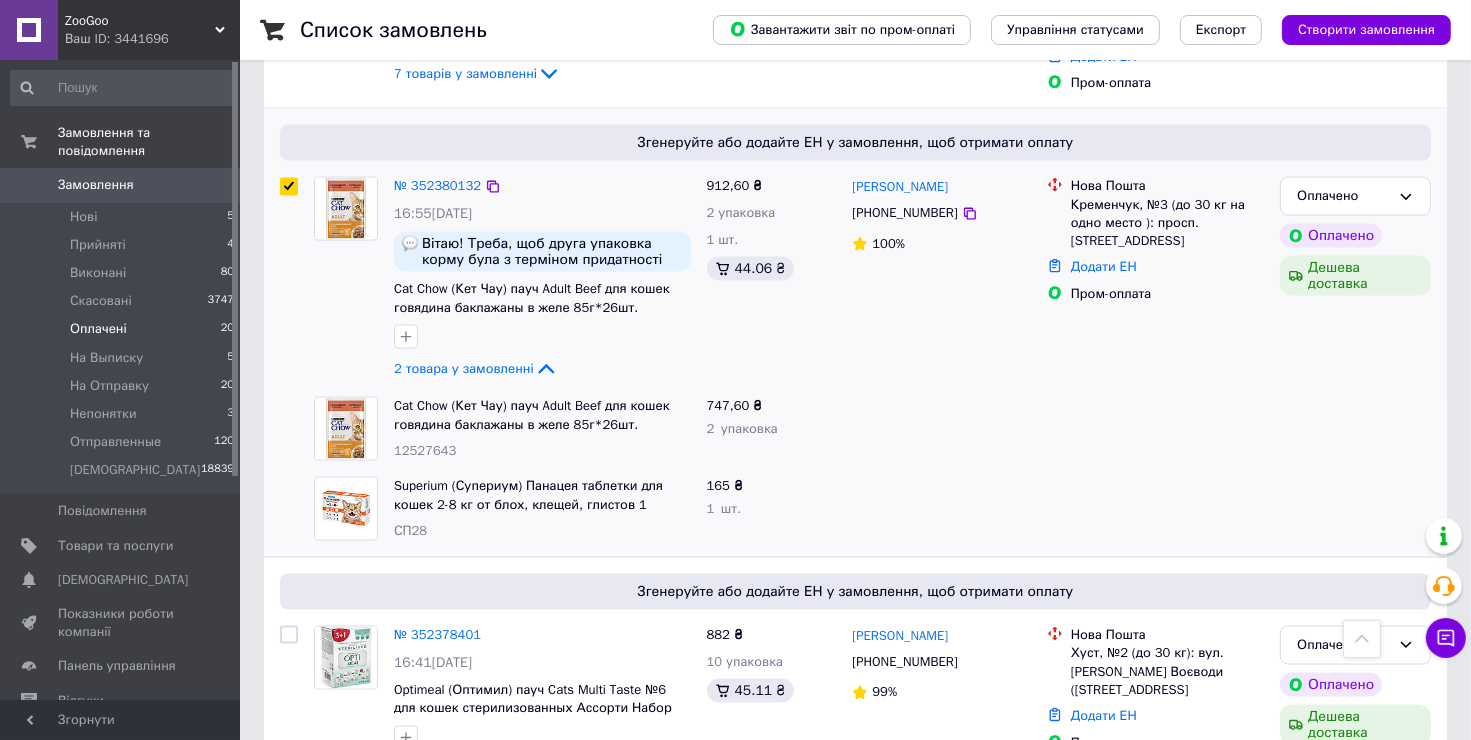 checkbox on "true" 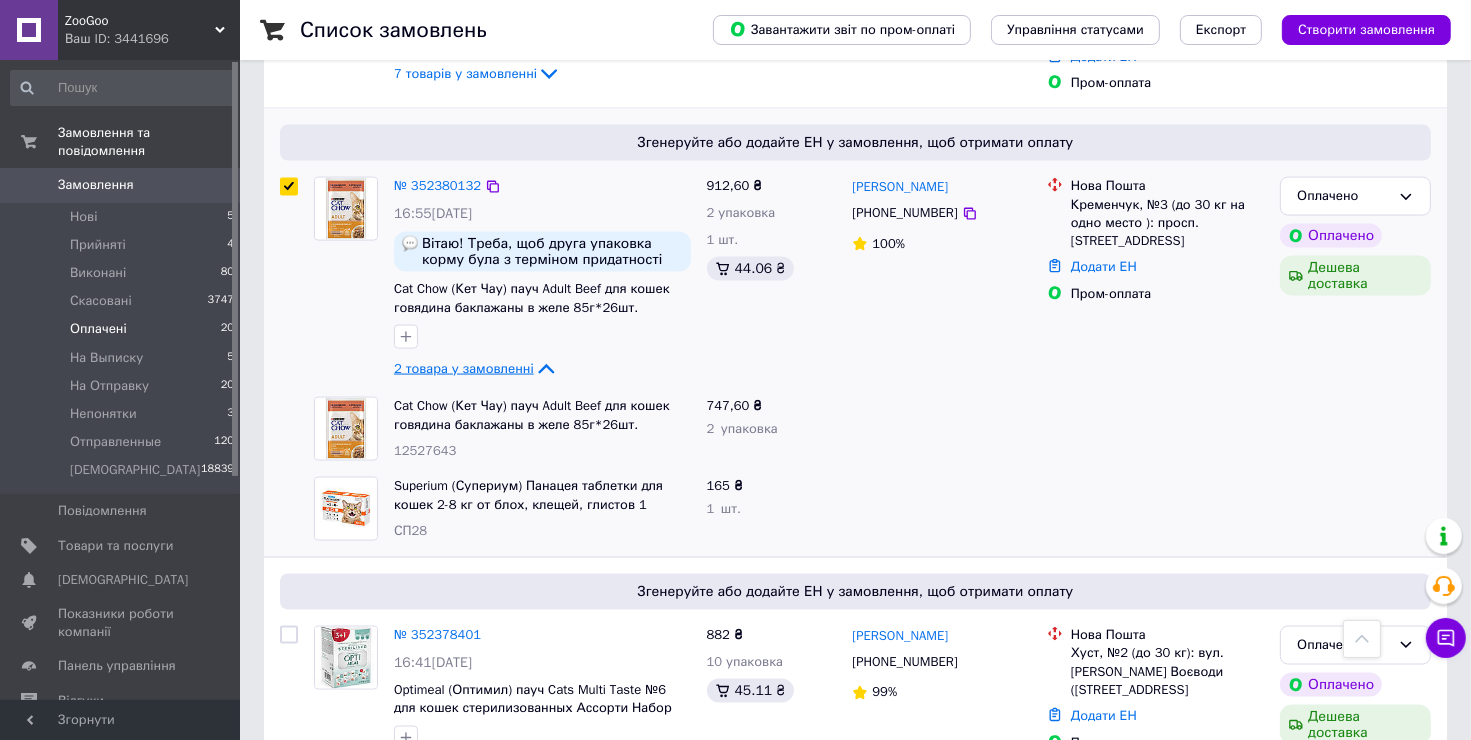 click on "2 товара у замовленні" at bounding box center [464, 368] 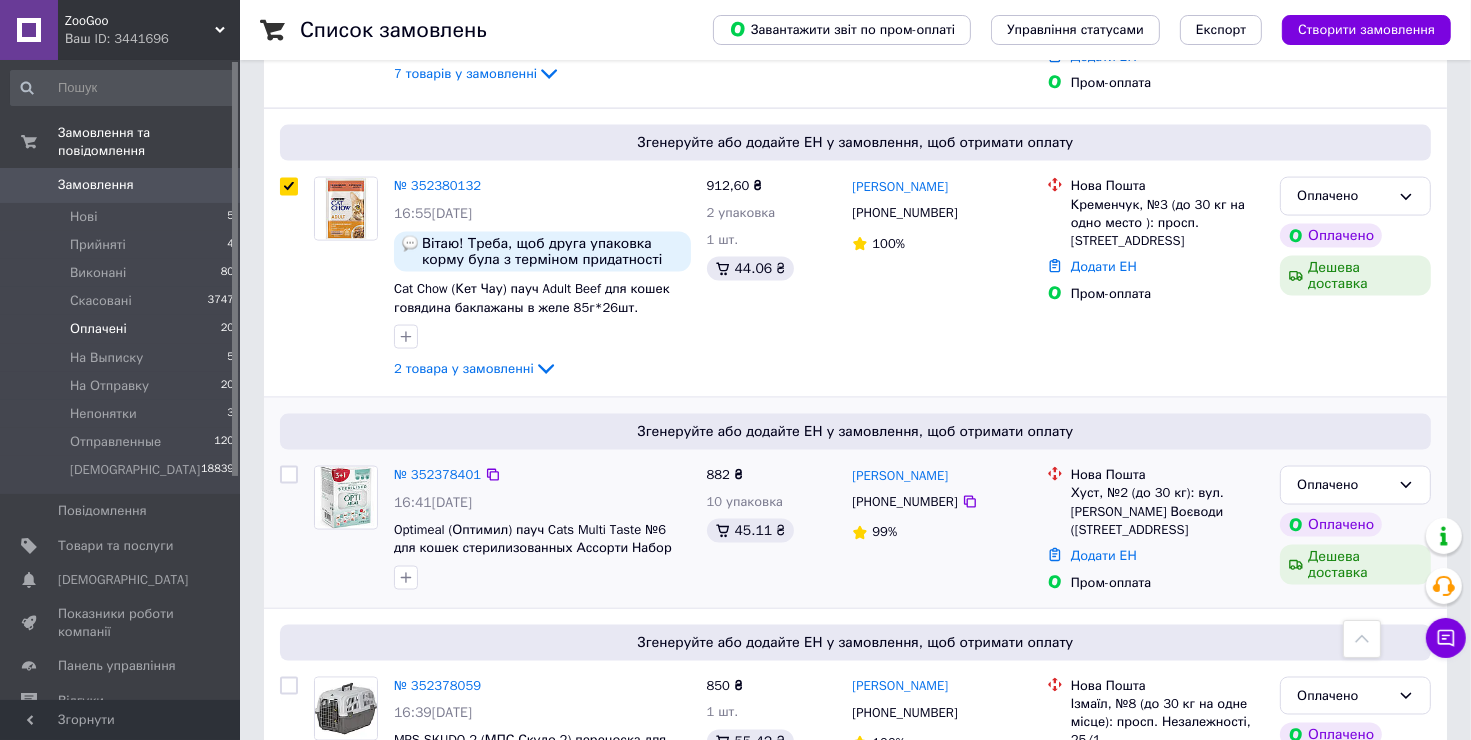 click at bounding box center (289, 475) 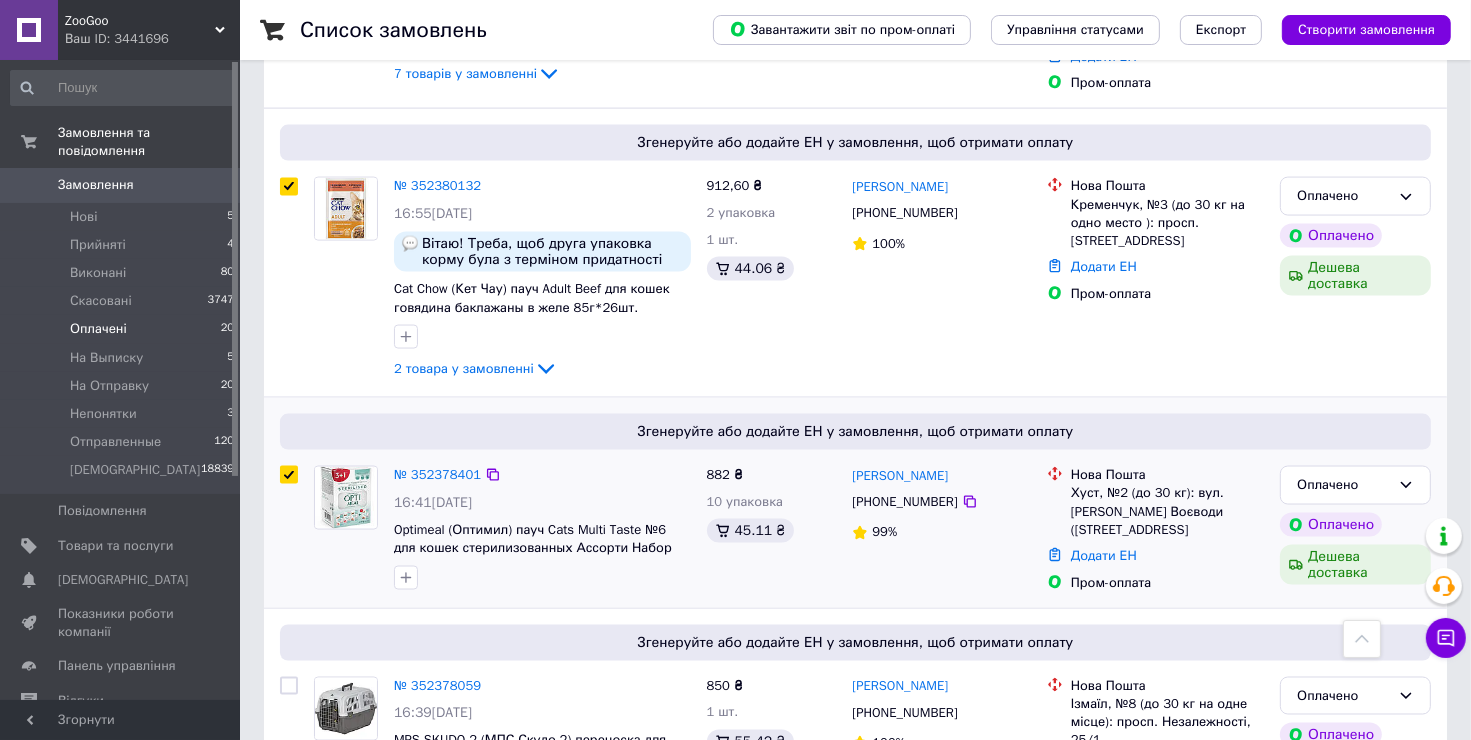 checkbox on "true" 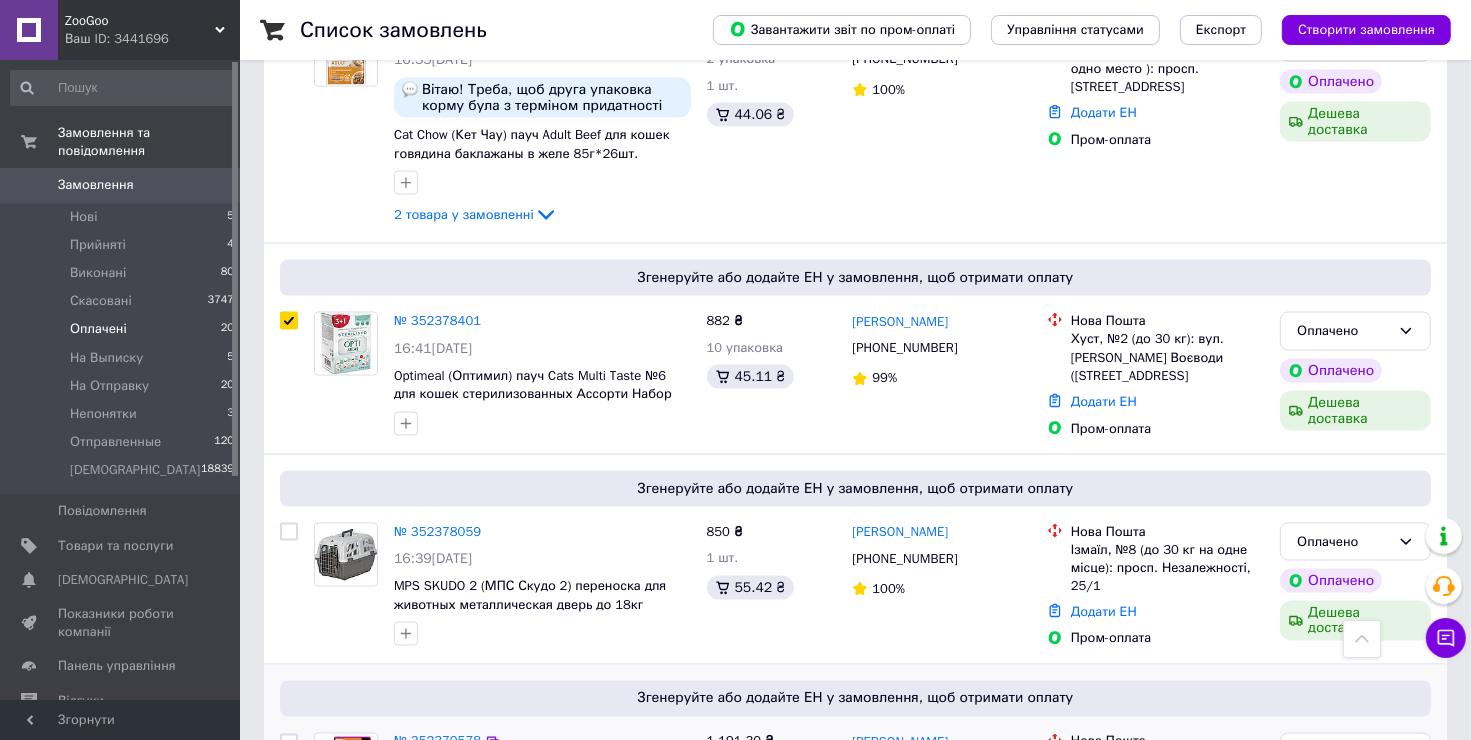 scroll, scrollTop: 3200, scrollLeft: 0, axis: vertical 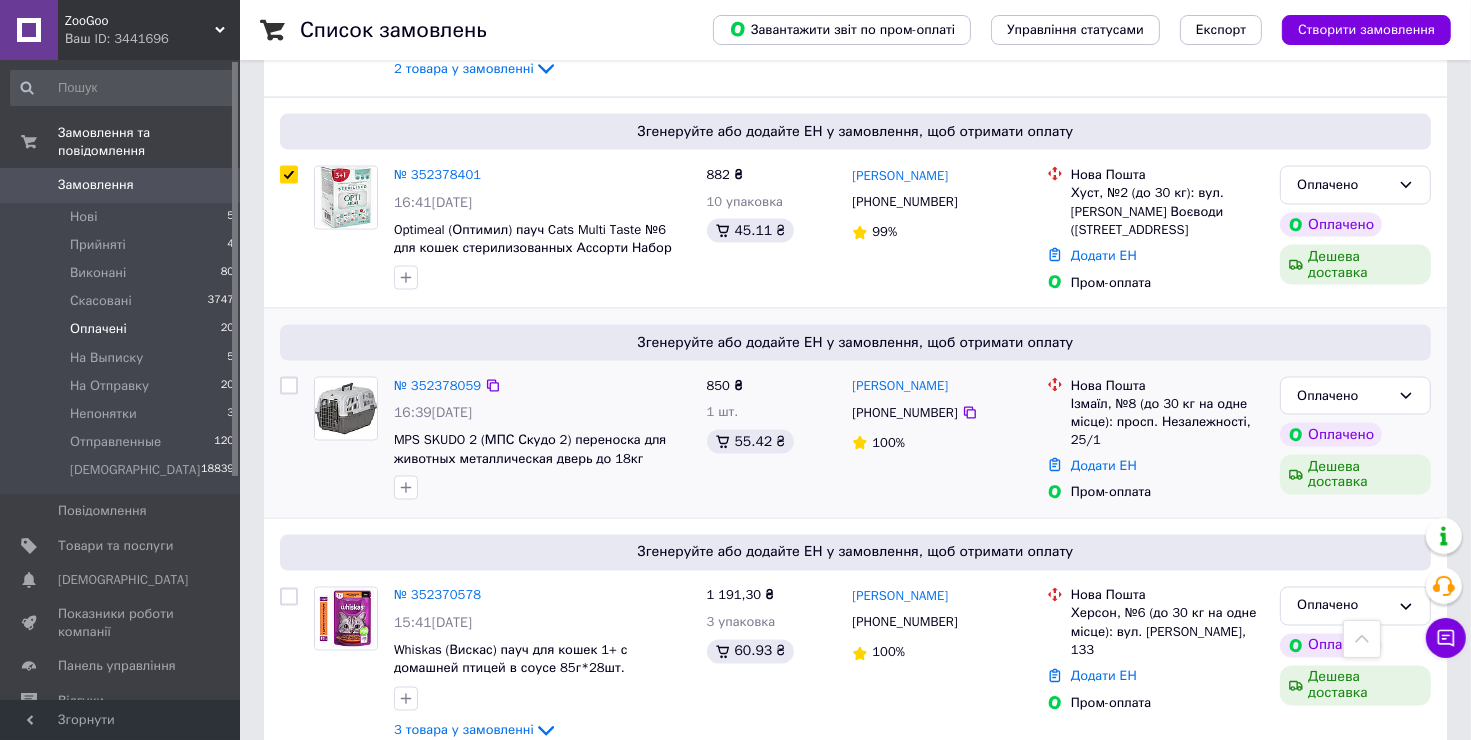 click at bounding box center (289, 386) 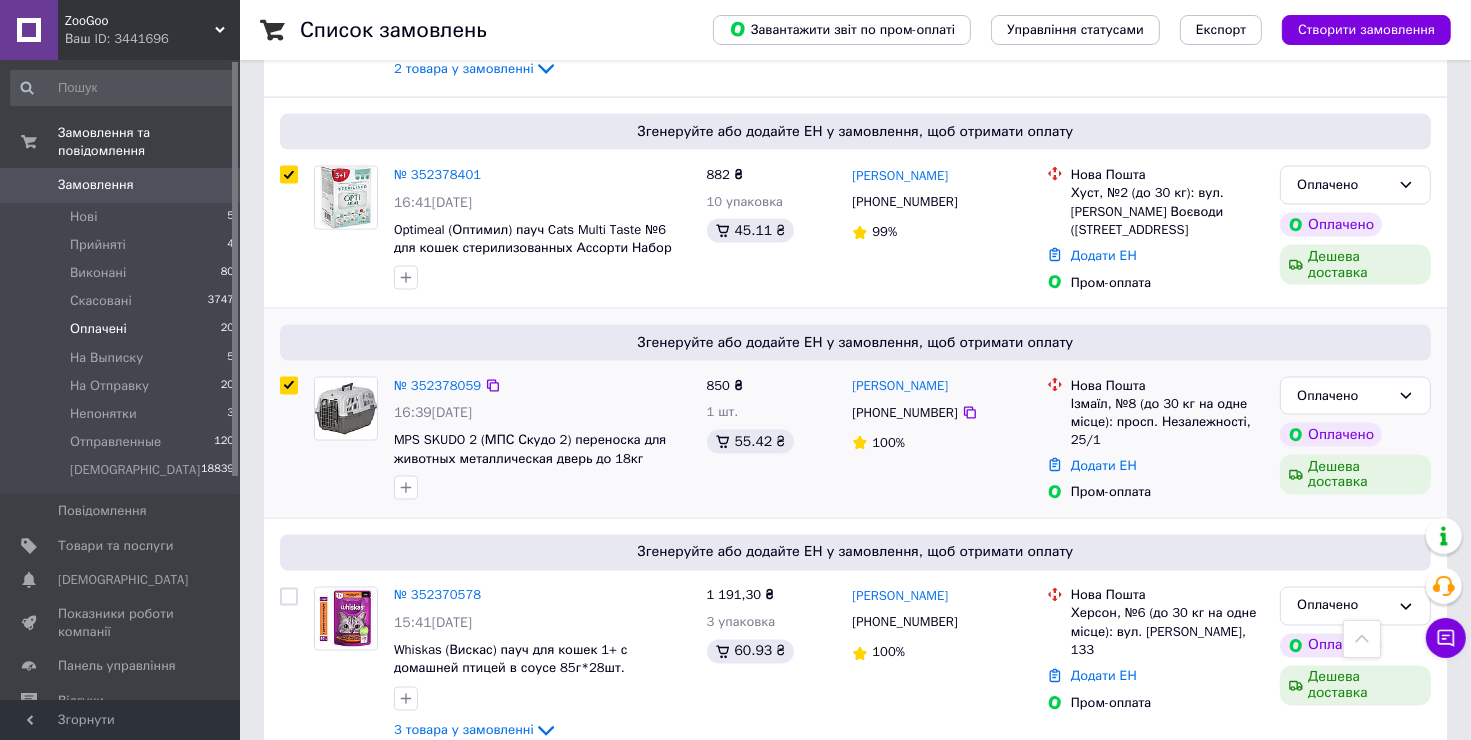 checkbox on "true" 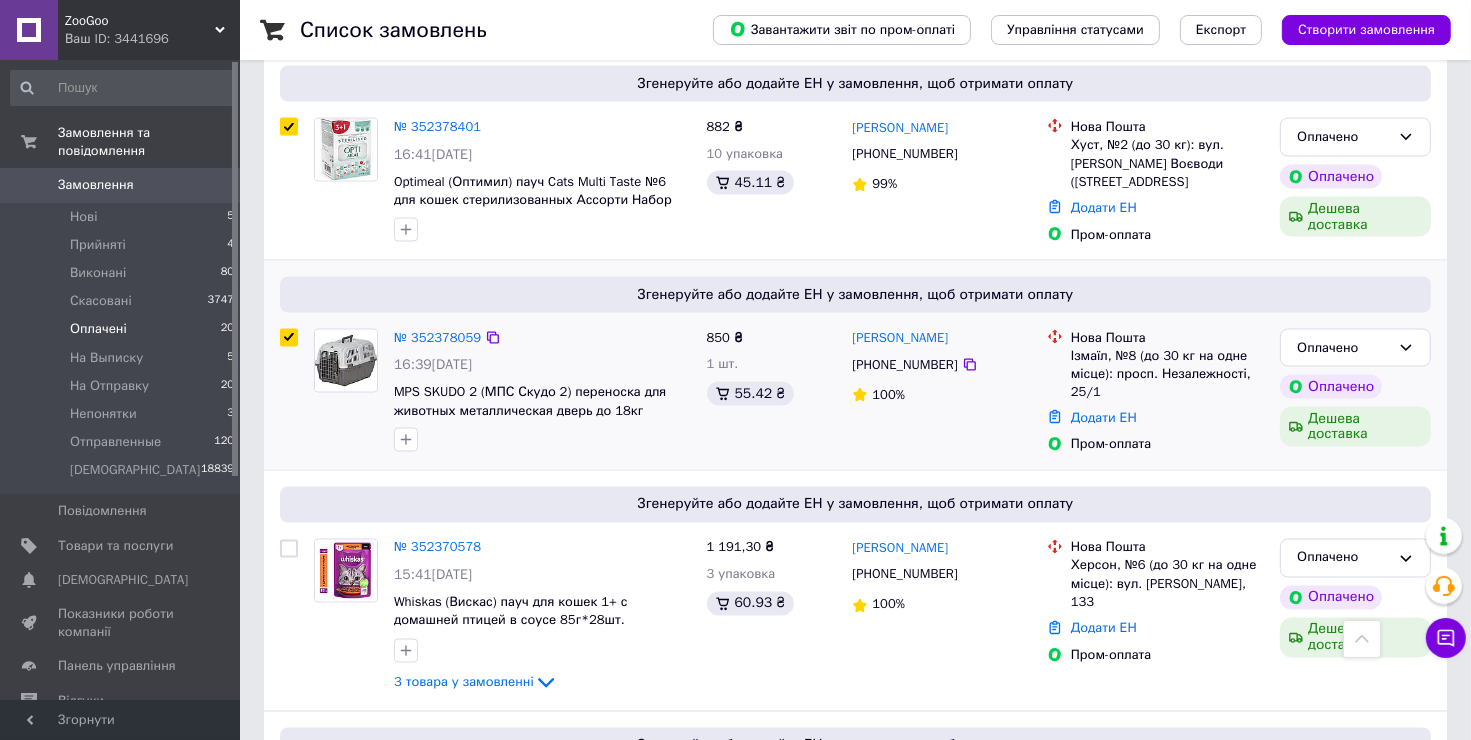 scroll, scrollTop: 3246, scrollLeft: 0, axis: vertical 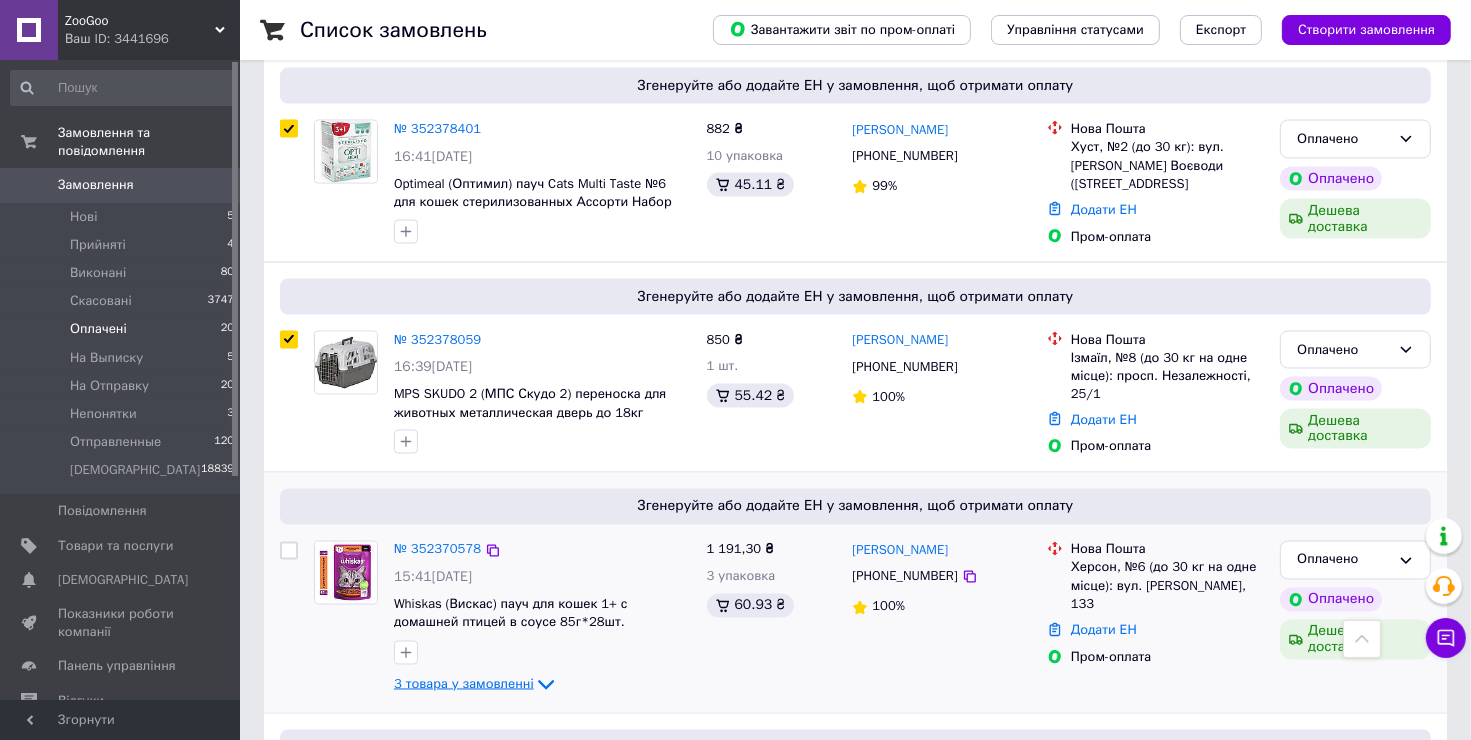 click on "3 товара у замовленні" at bounding box center (464, 684) 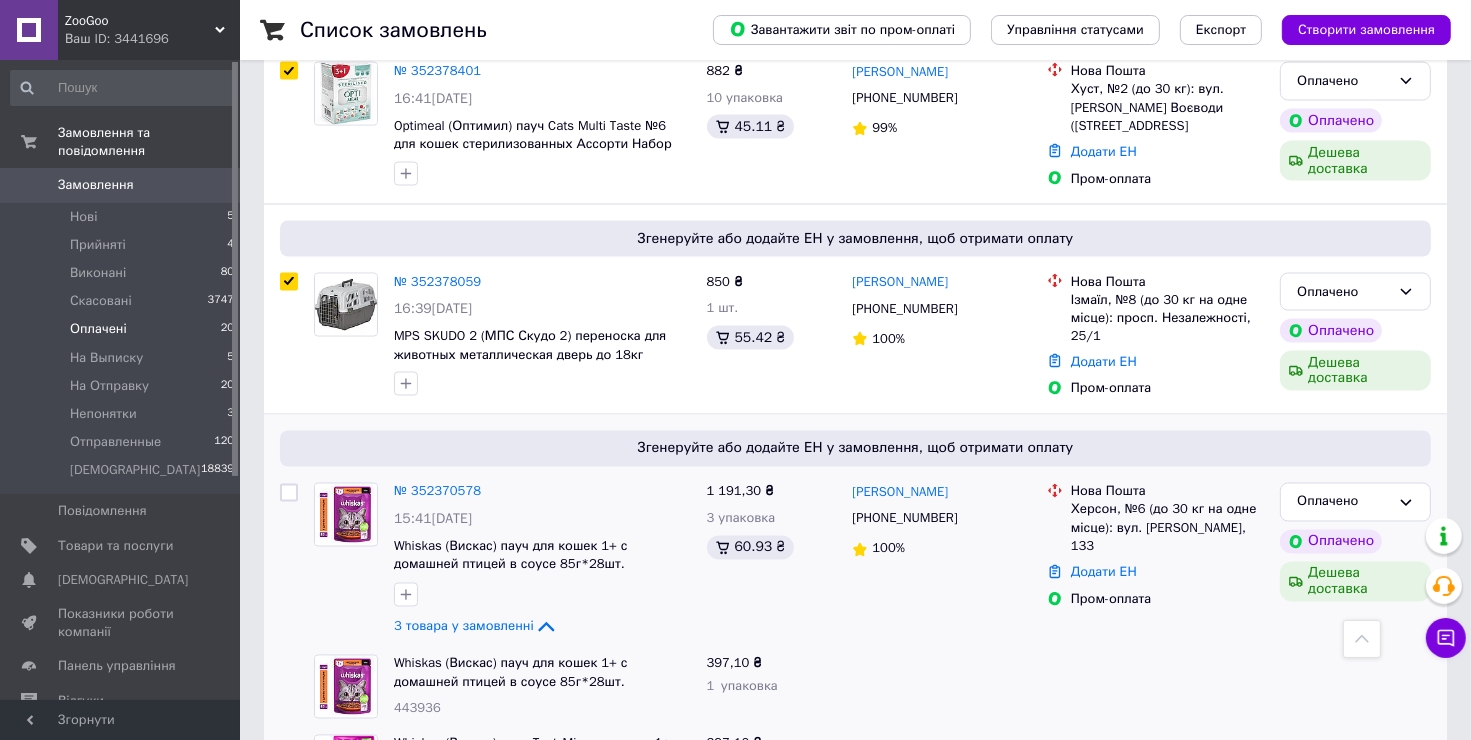 scroll, scrollTop: 3546, scrollLeft: 0, axis: vertical 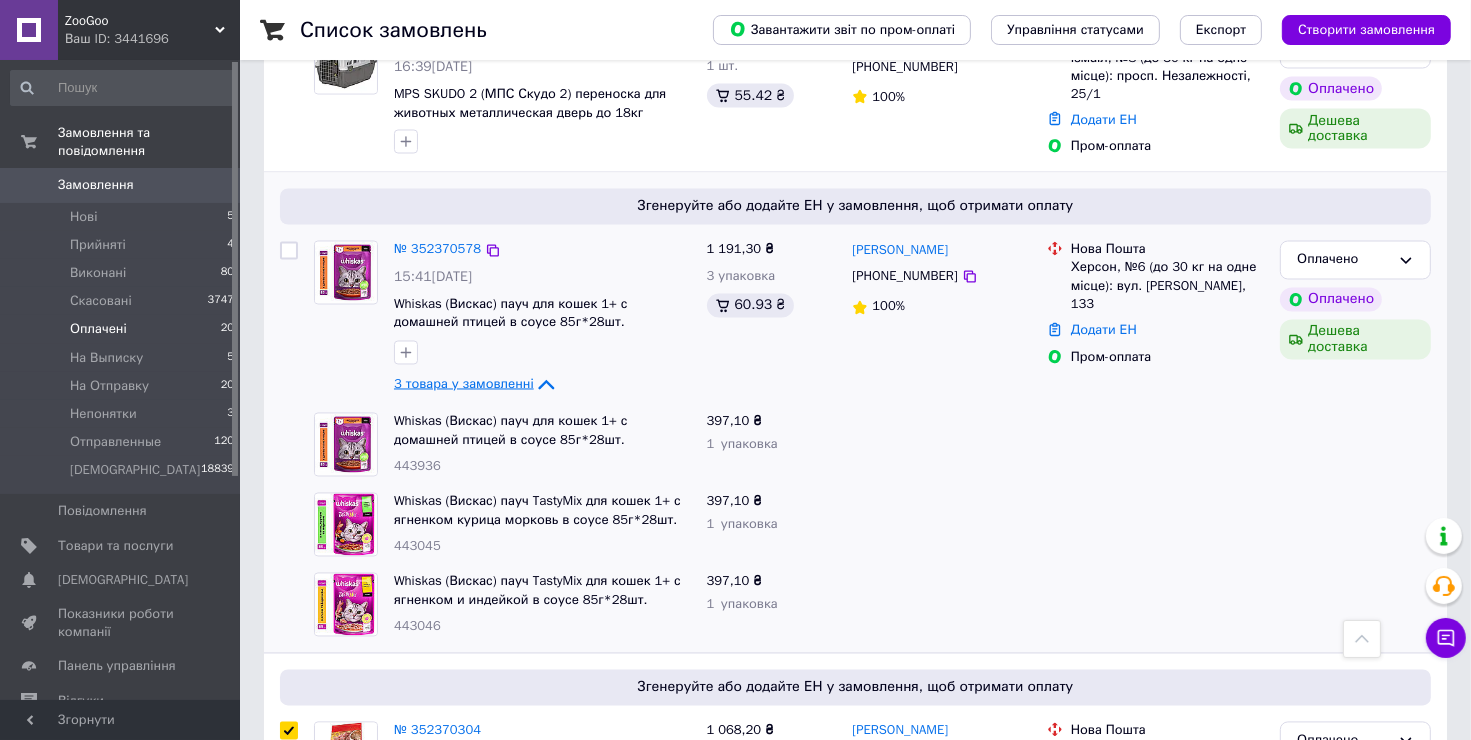 drag, startPoint x: 481, startPoint y: 315, endPoint x: 443, endPoint y: 308, distance: 38.63936 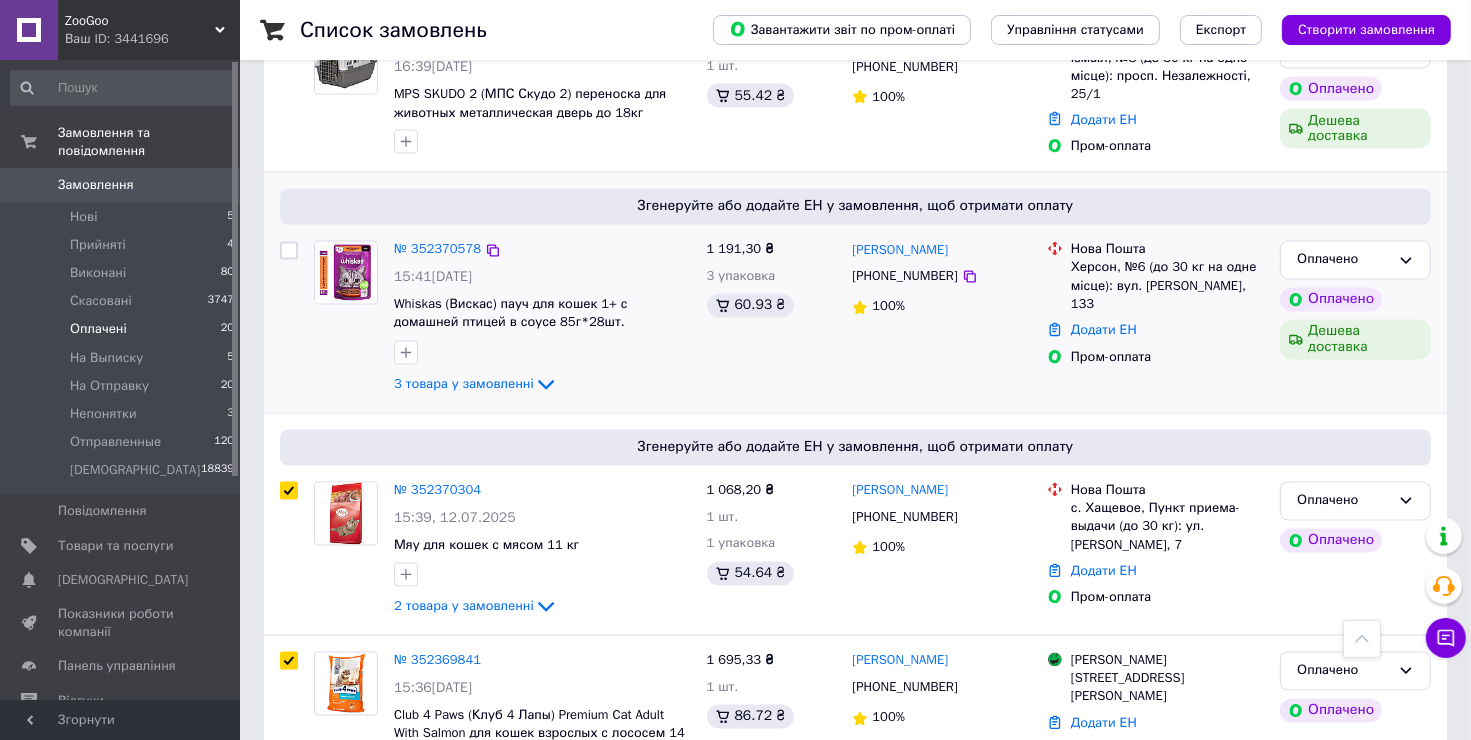 click at bounding box center (289, 251) 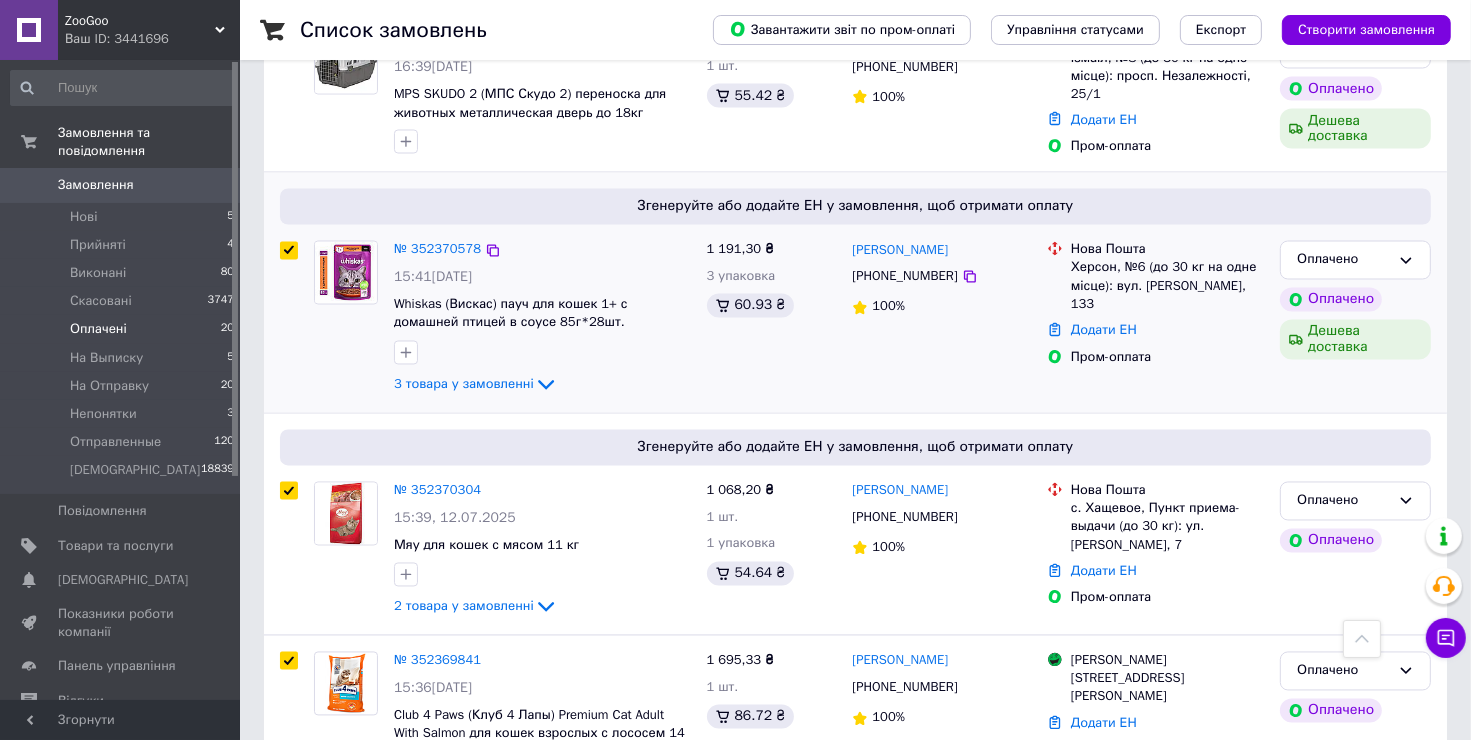 checkbox on "true" 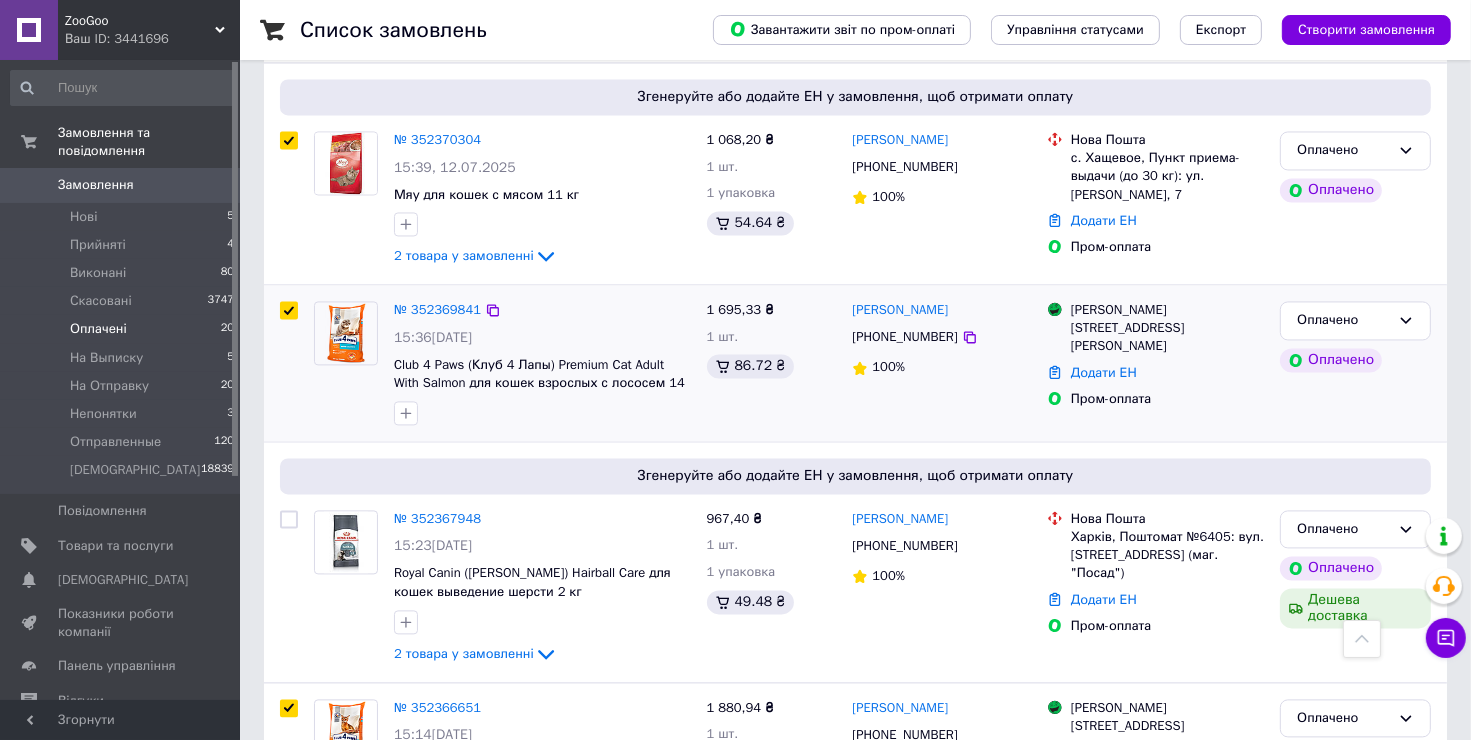 scroll, scrollTop: 3946, scrollLeft: 0, axis: vertical 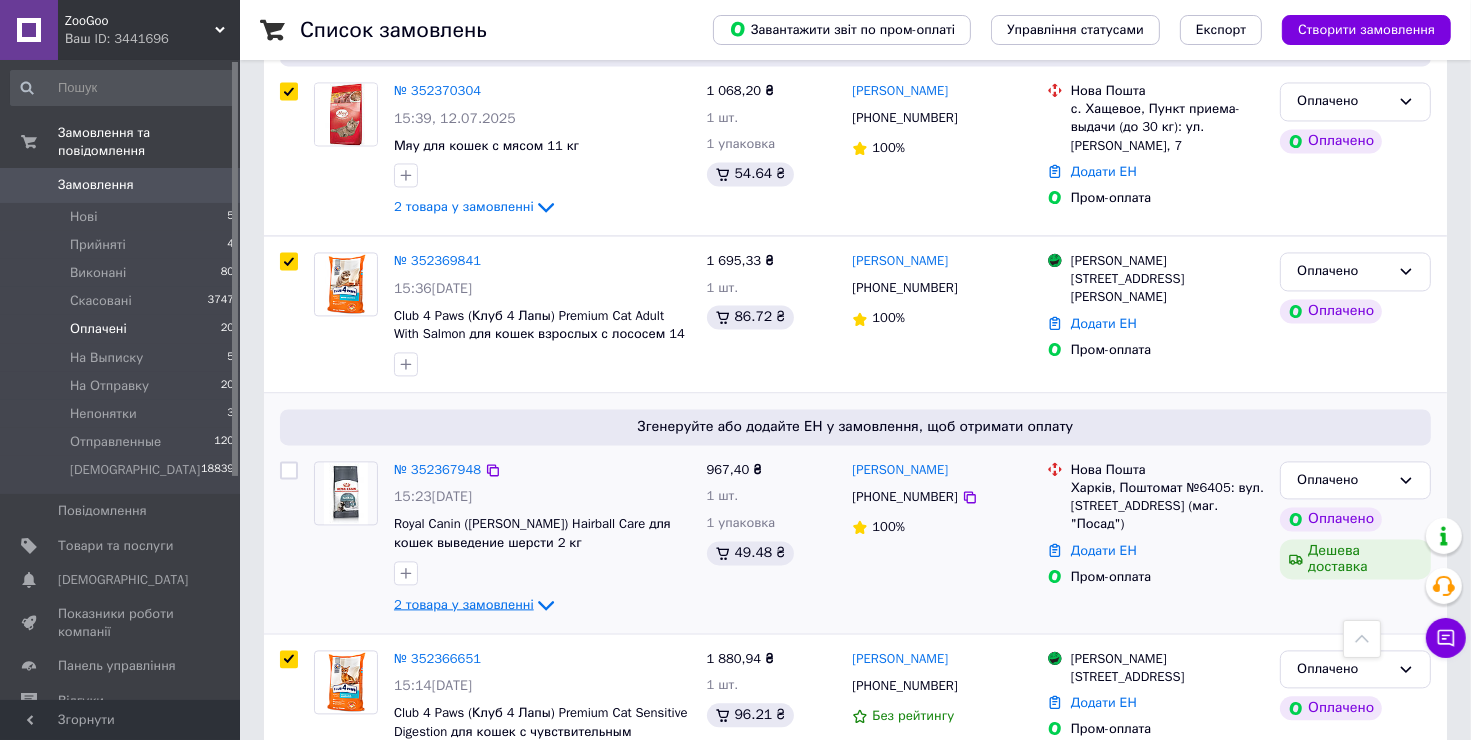 click on "2 товара у замовленні" at bounding box center [464, 603] 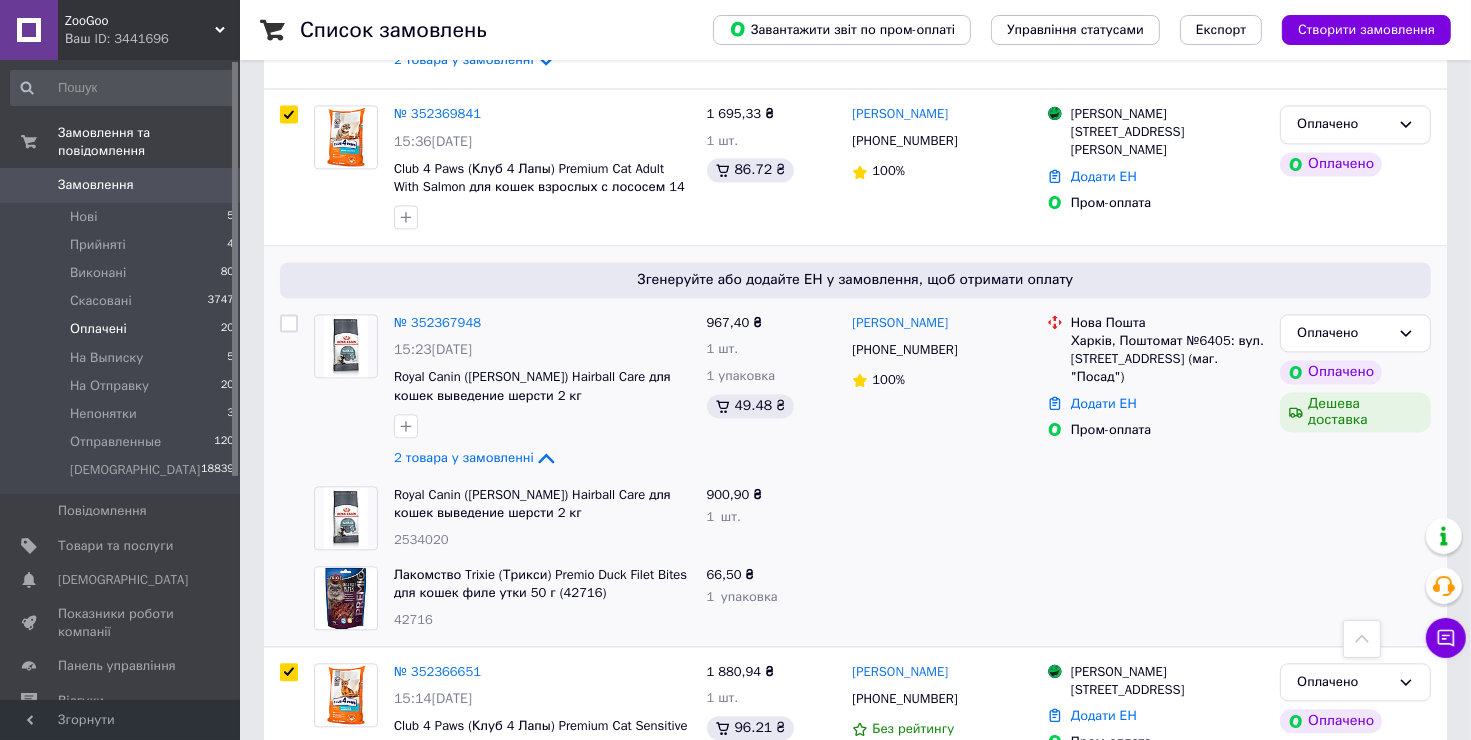 scroll, scrollTop: 4106, scrollLeft: 0, axis: vertical 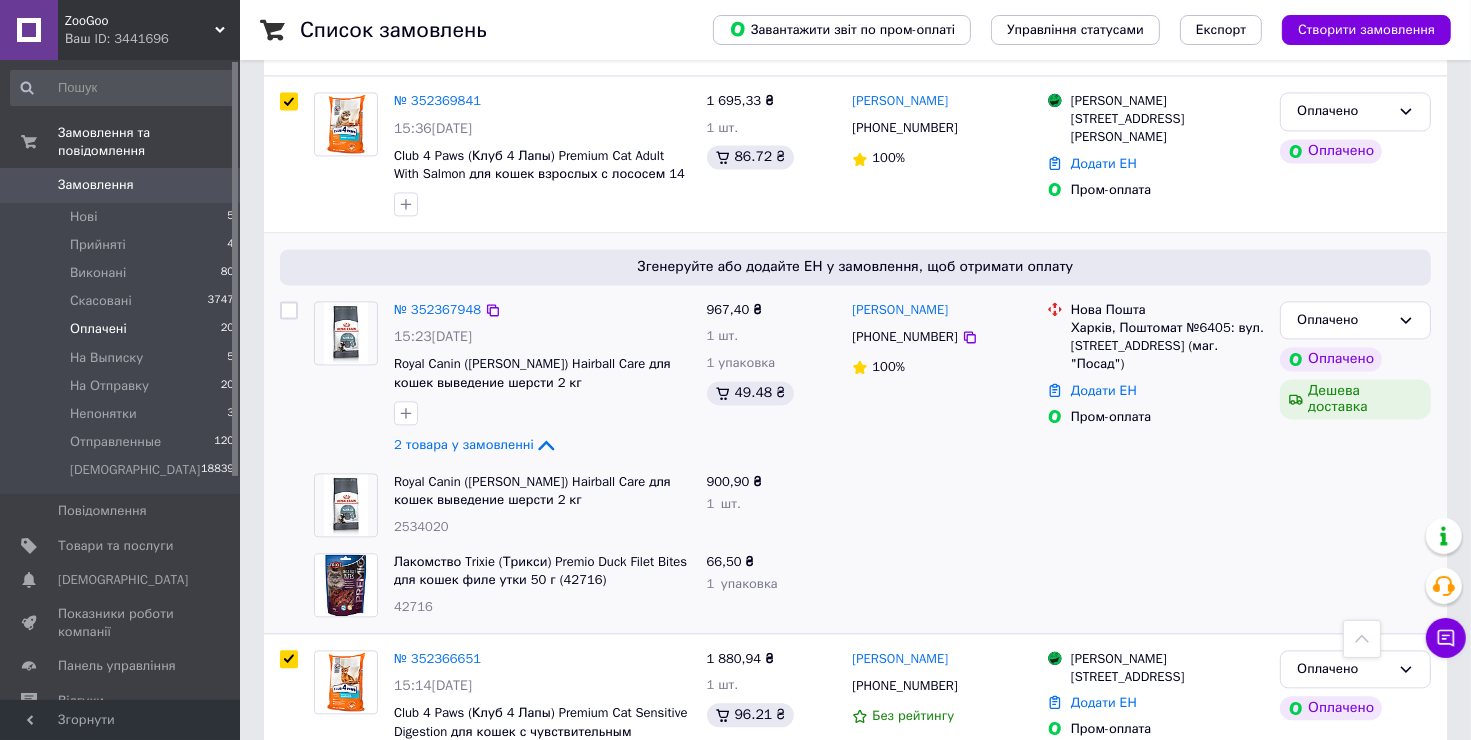click at bounding box center [289, 310] 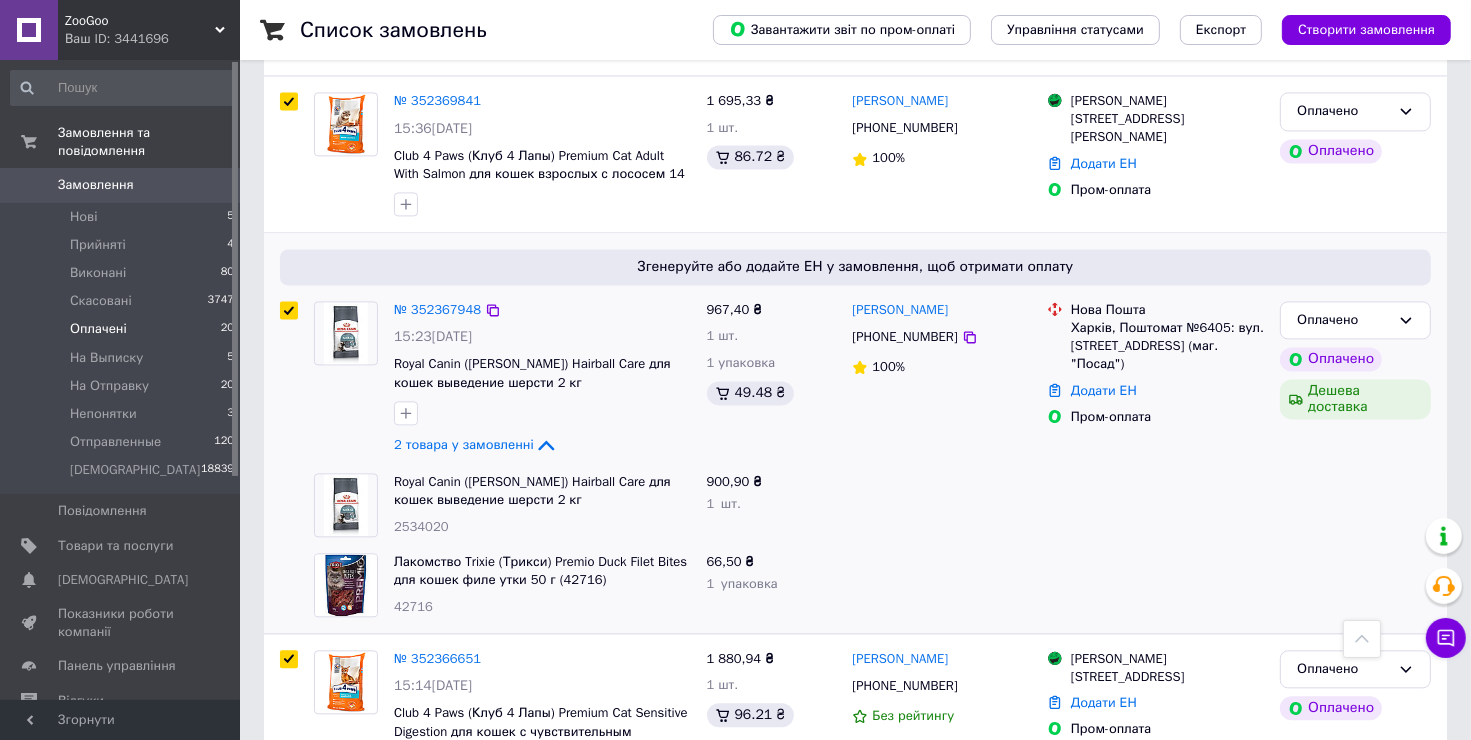 checkbox on "true" 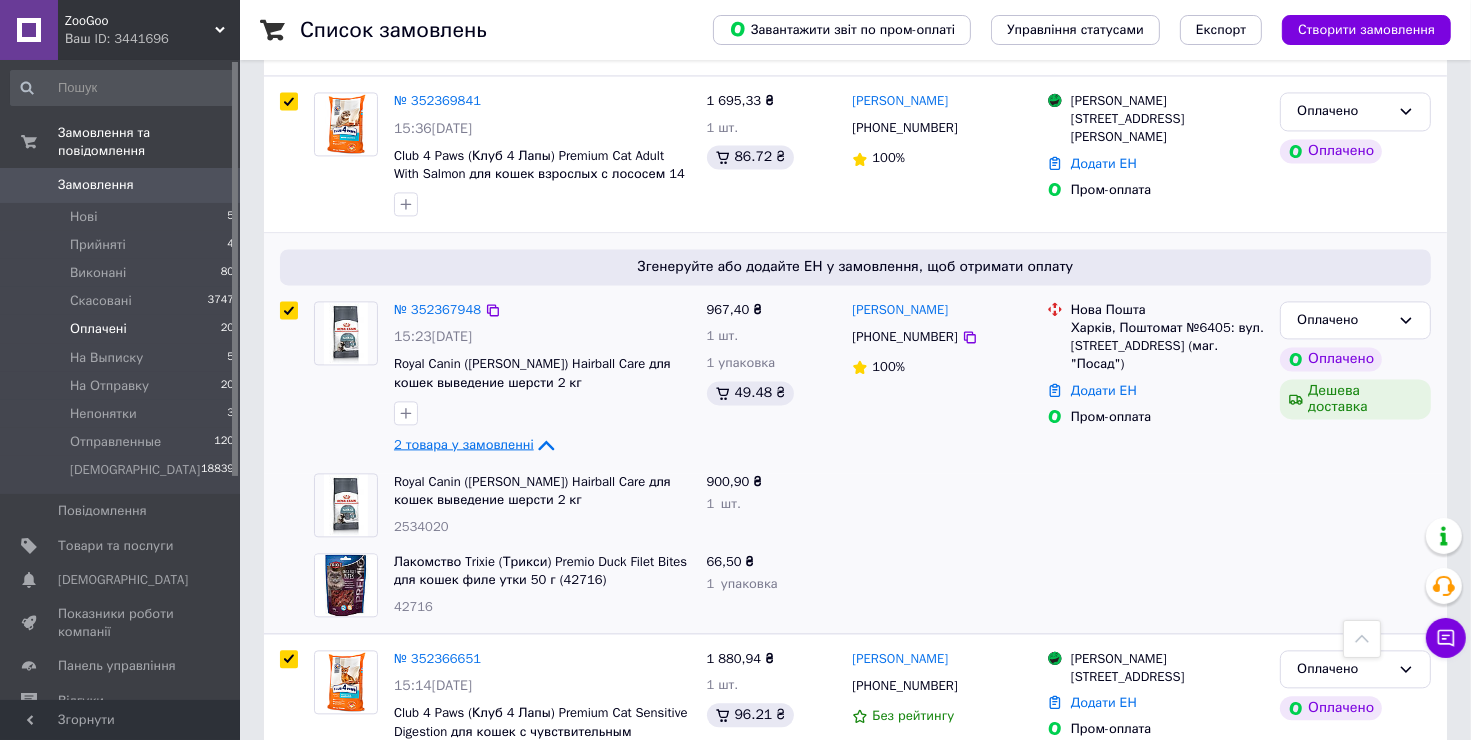 click on "2 товара у замовленні" at bounding box center (464, 443) 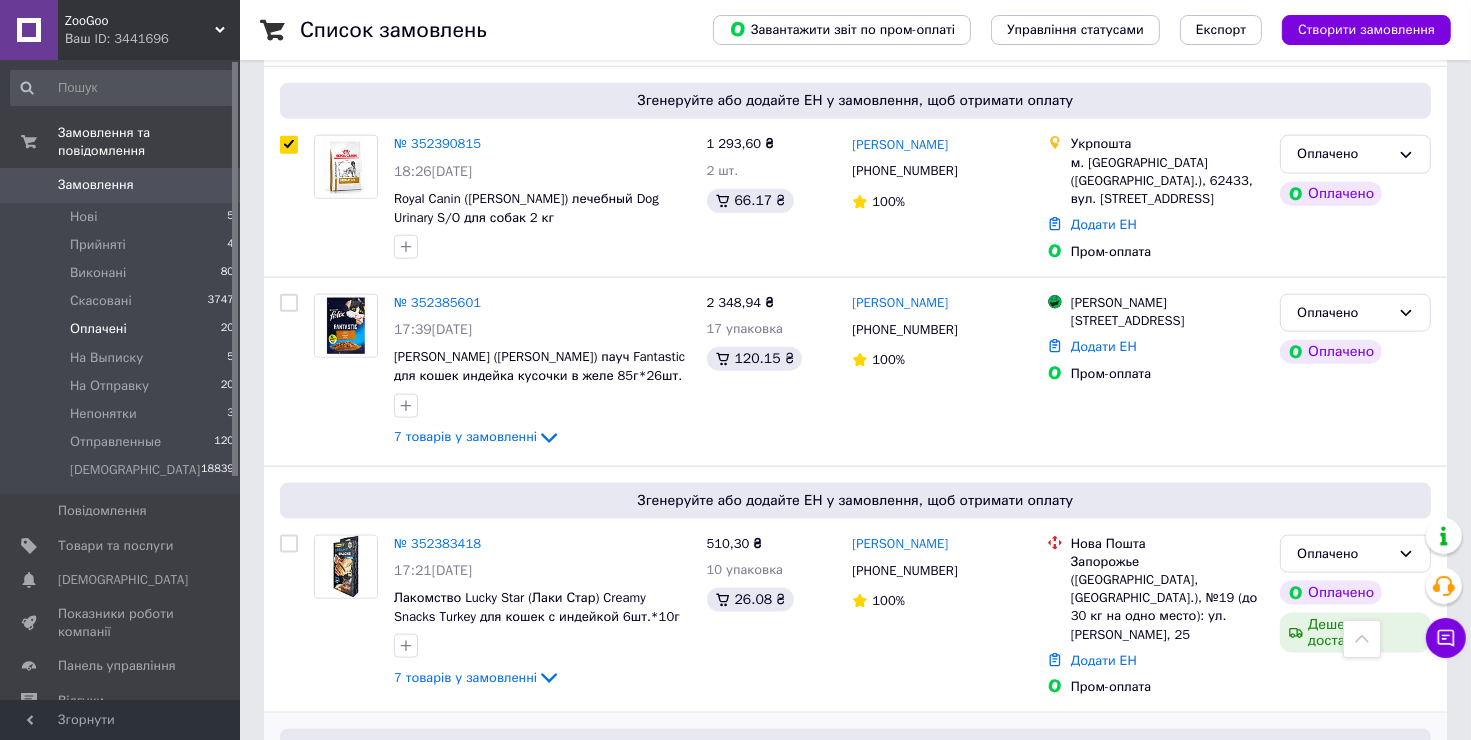 scroll, scrollTop: 2246, scrollLeft: 0, axis: vertical 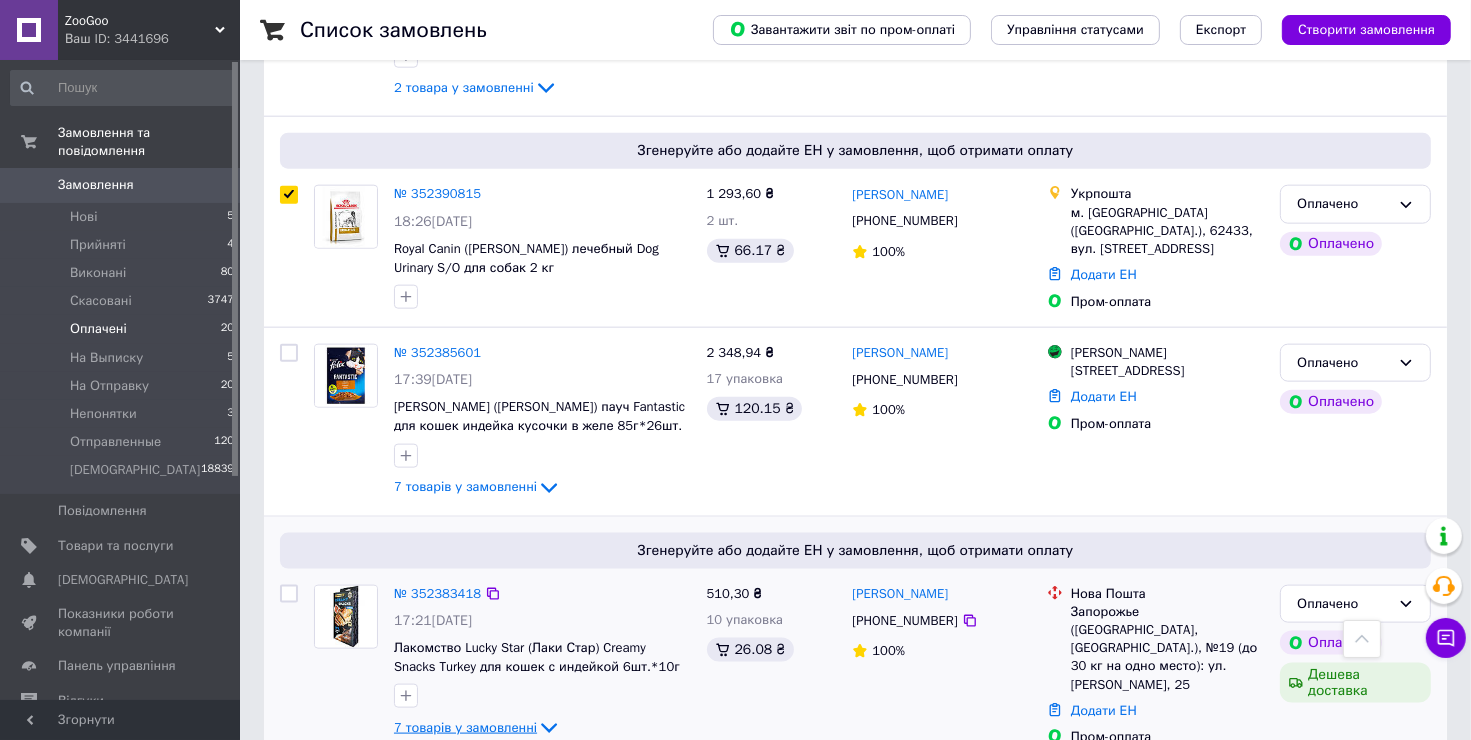 click on "7 товарів у замовленні" at bounding box center (465, 727) 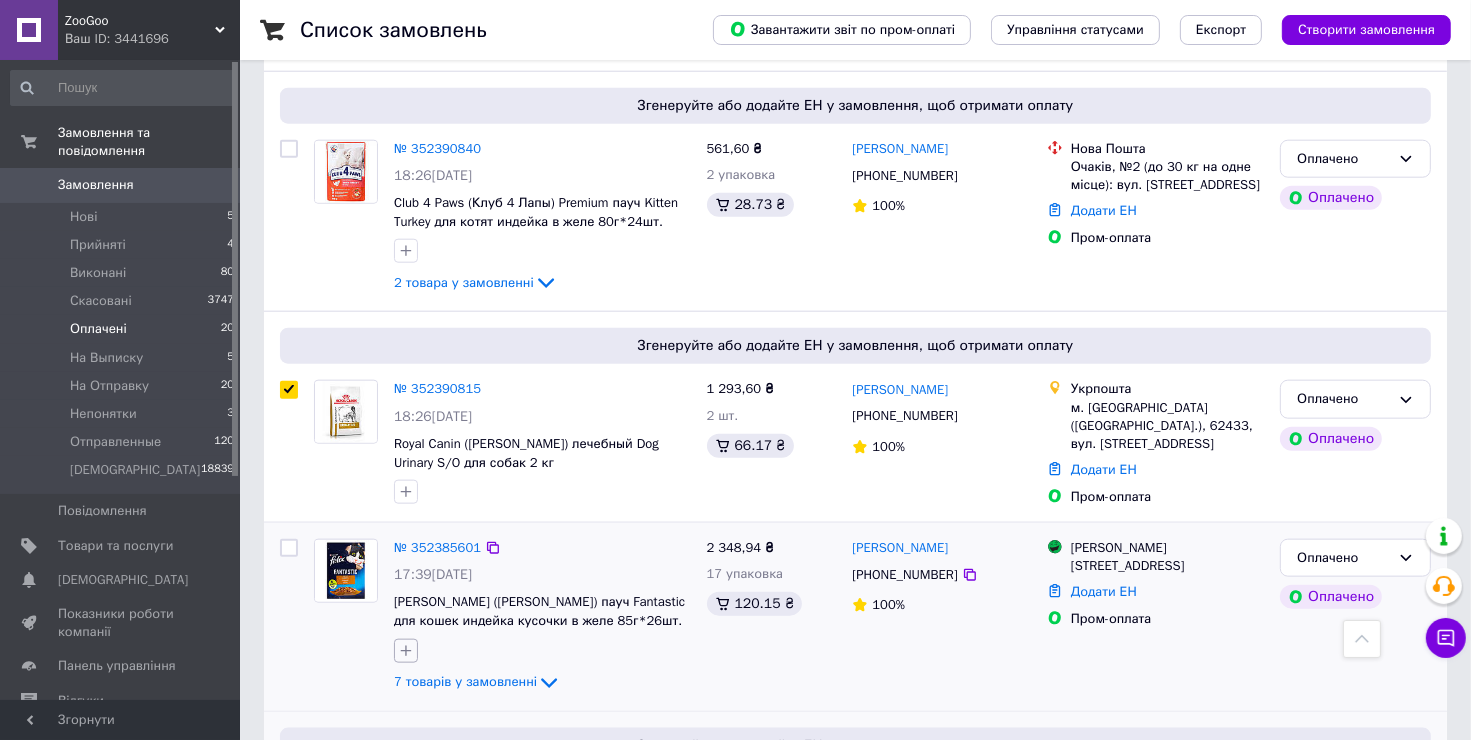 scroll, scrollTop: 2046, scrollLeft: 0, axis: vertical 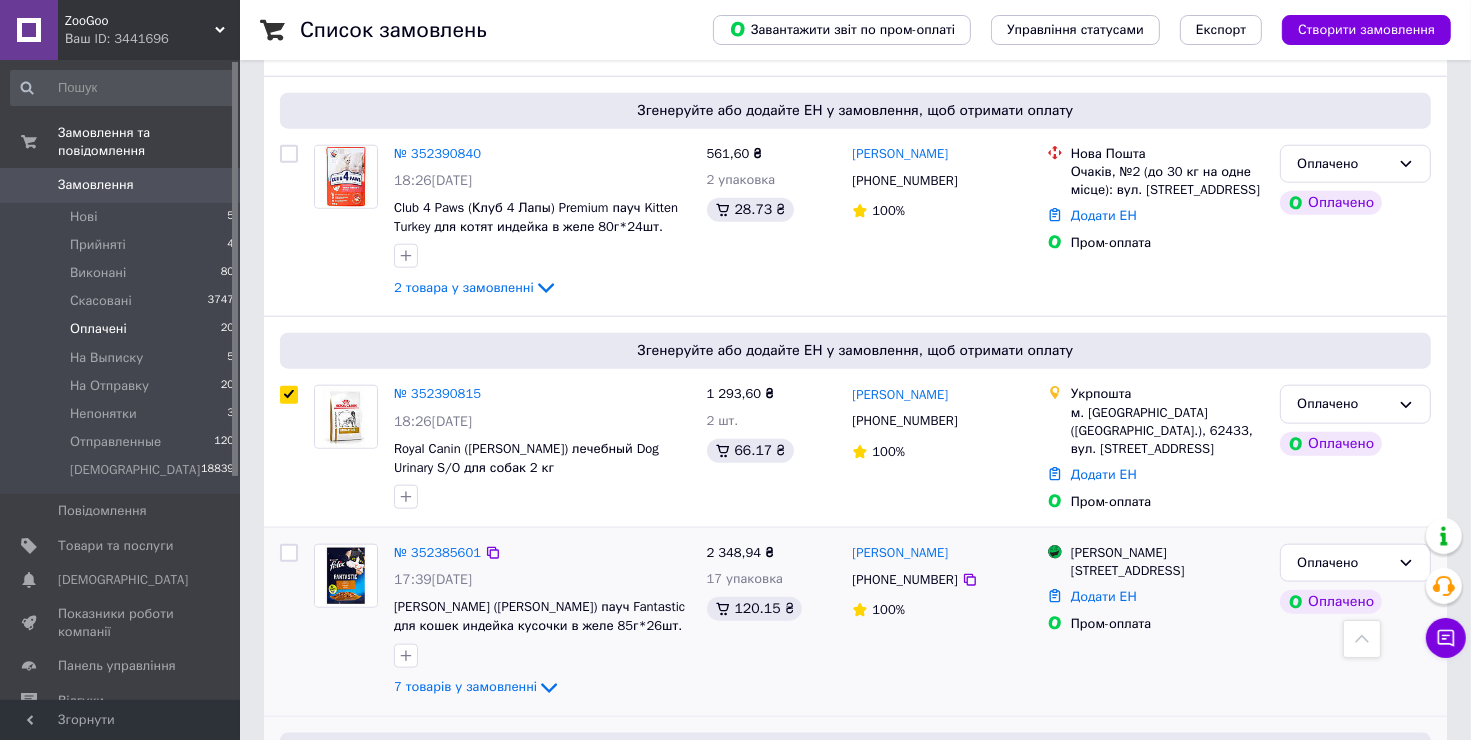 click on "7 товарів у замовленні" at bounding box center [465, 686] 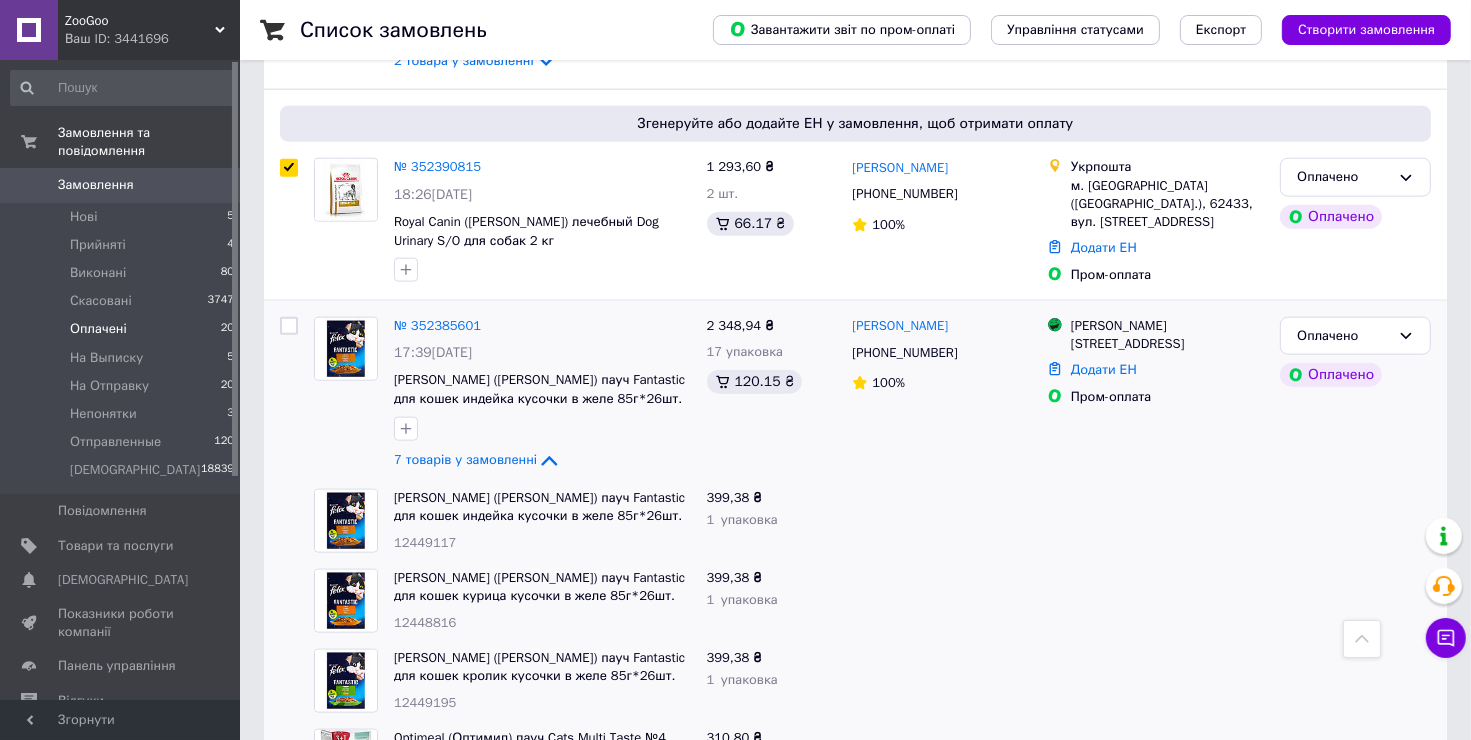 scroll, scrollTop: 2246, scrollLeft: 0, axis: vertical 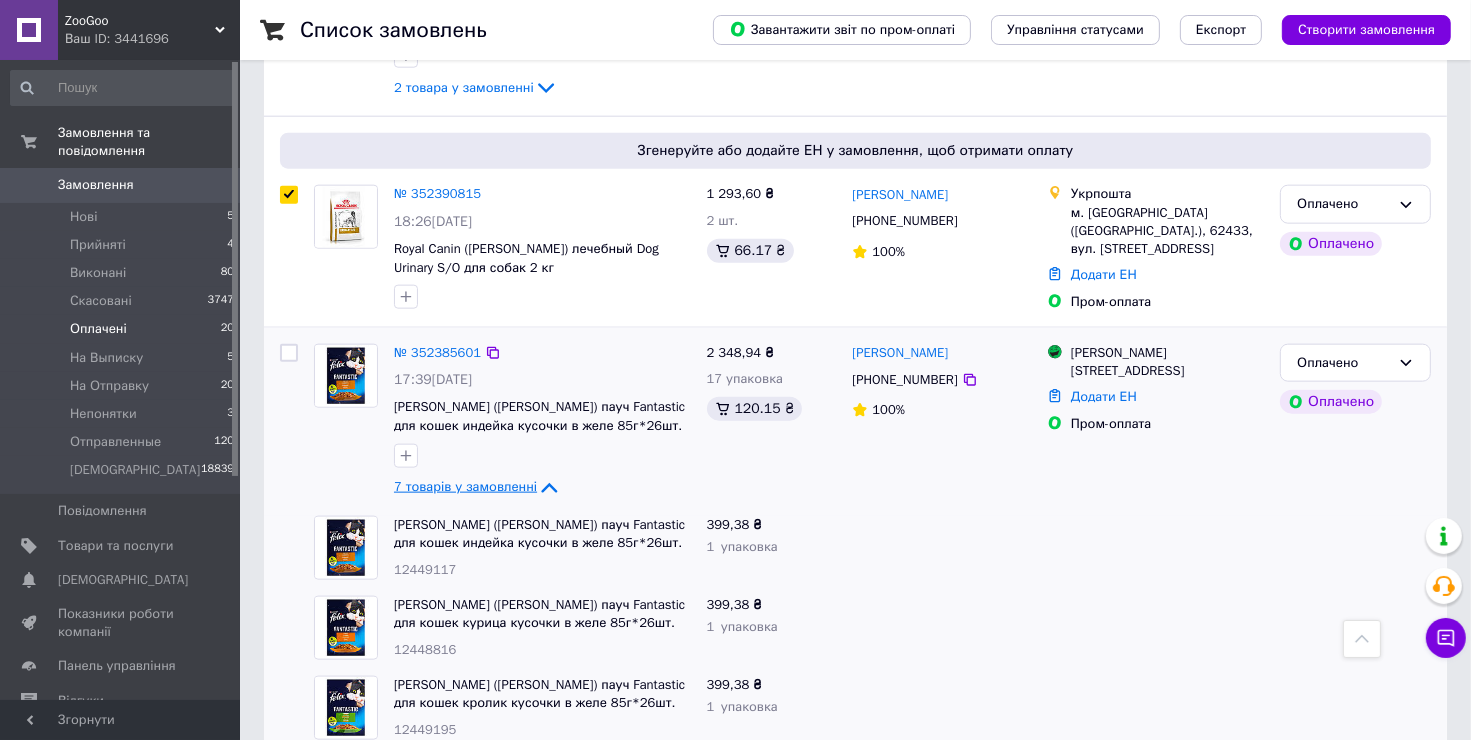 click on "7 товарів у замовленні" at bounding box center (465, 486) 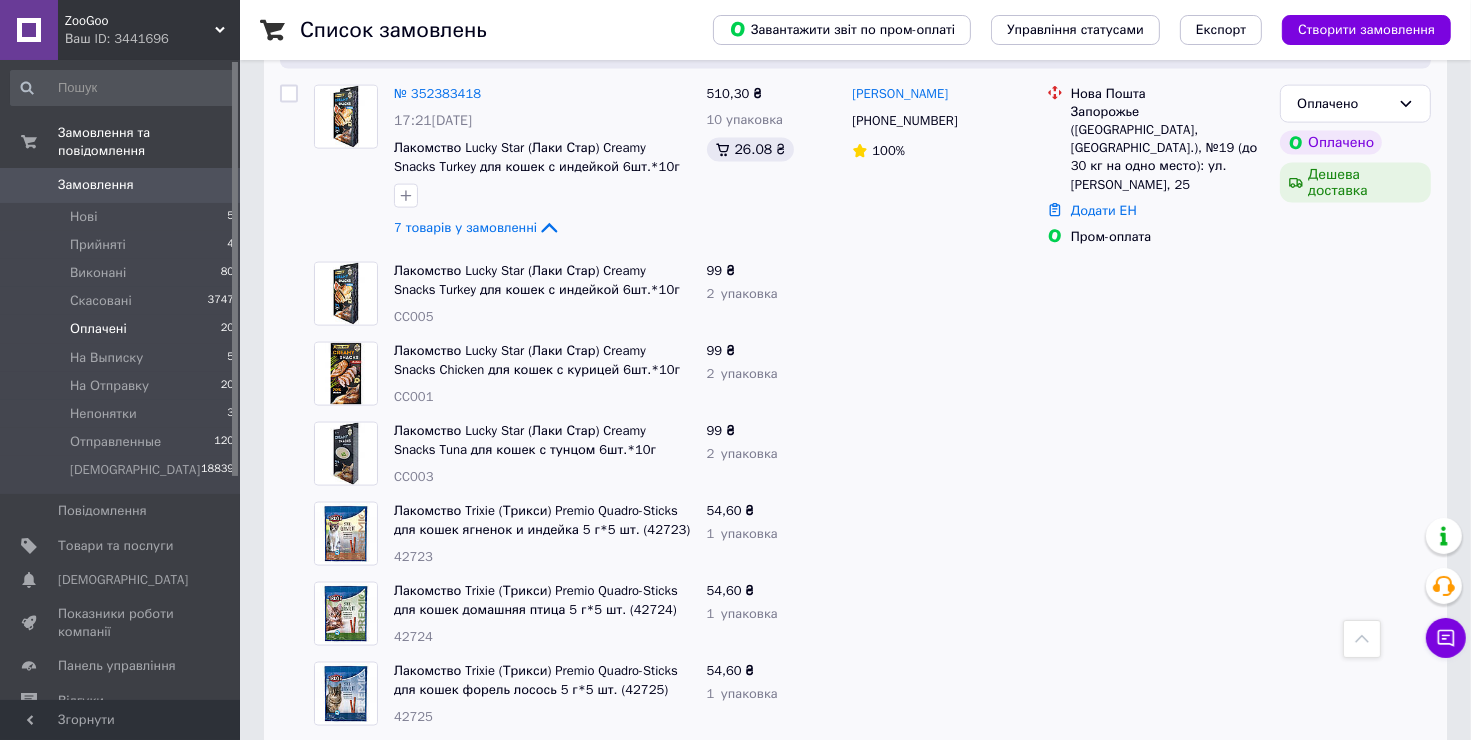 scroll, scrollTop: 2646, scrollLeft: 0, axis: vertical 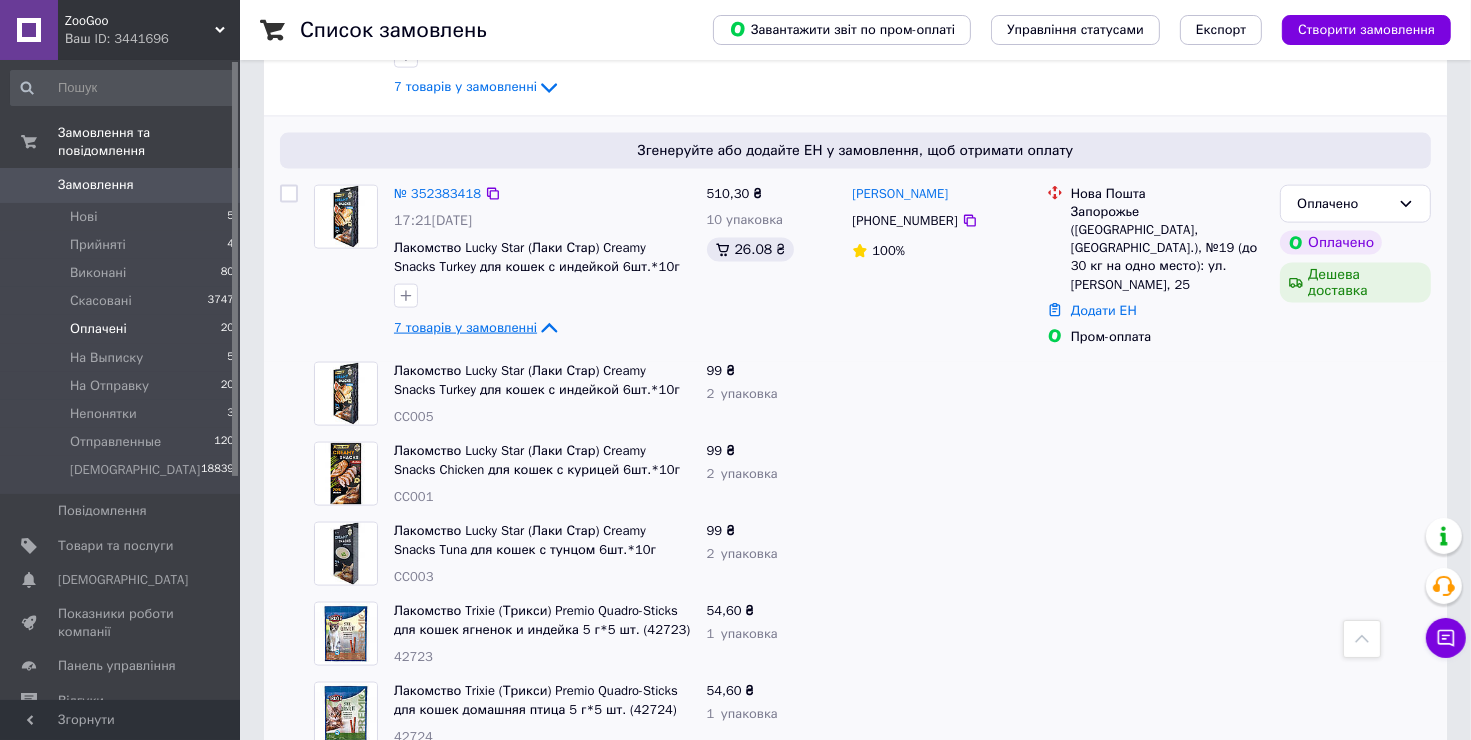 click on "7 товарів у замовленні" at bounding box center [465, 327] 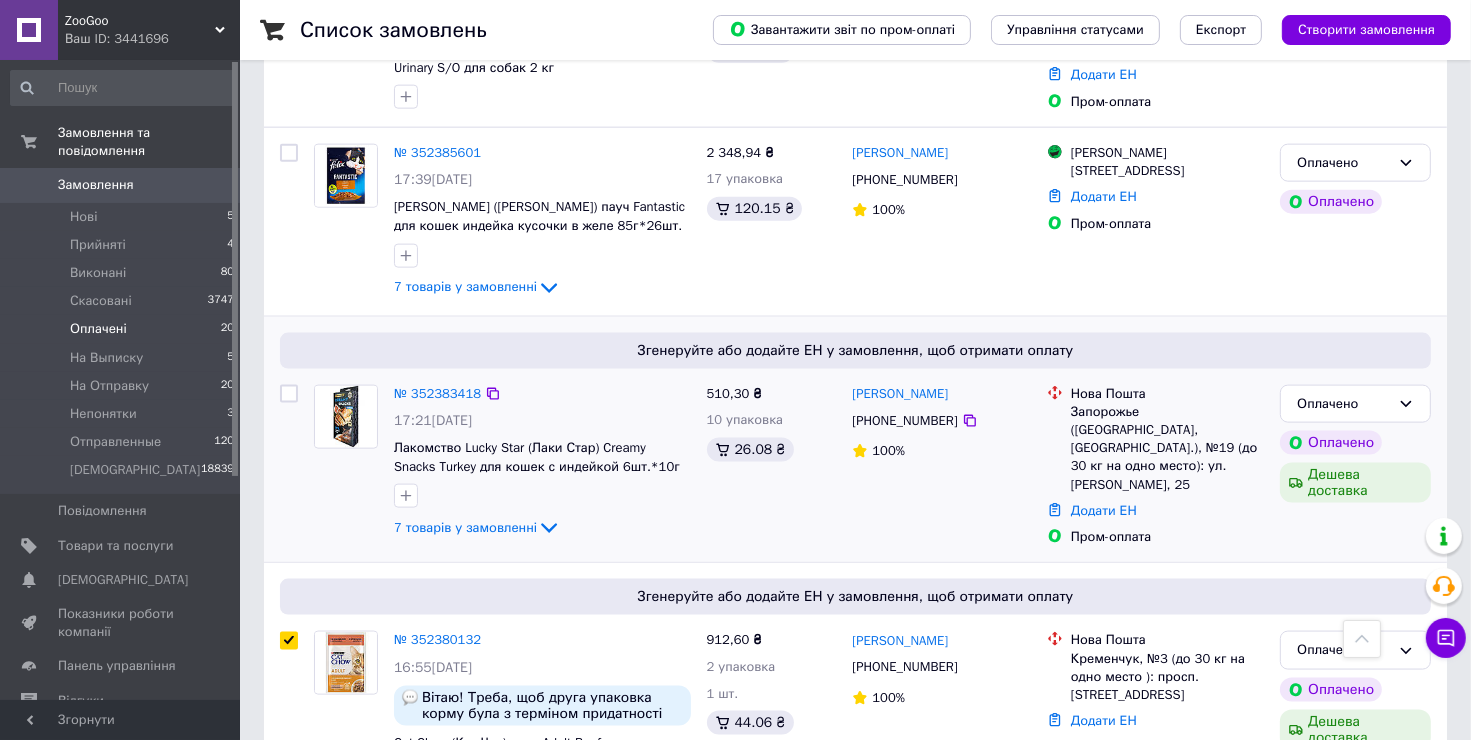 scroll, scrollTop: 2346, scrollLeft: 0, axis: vertical 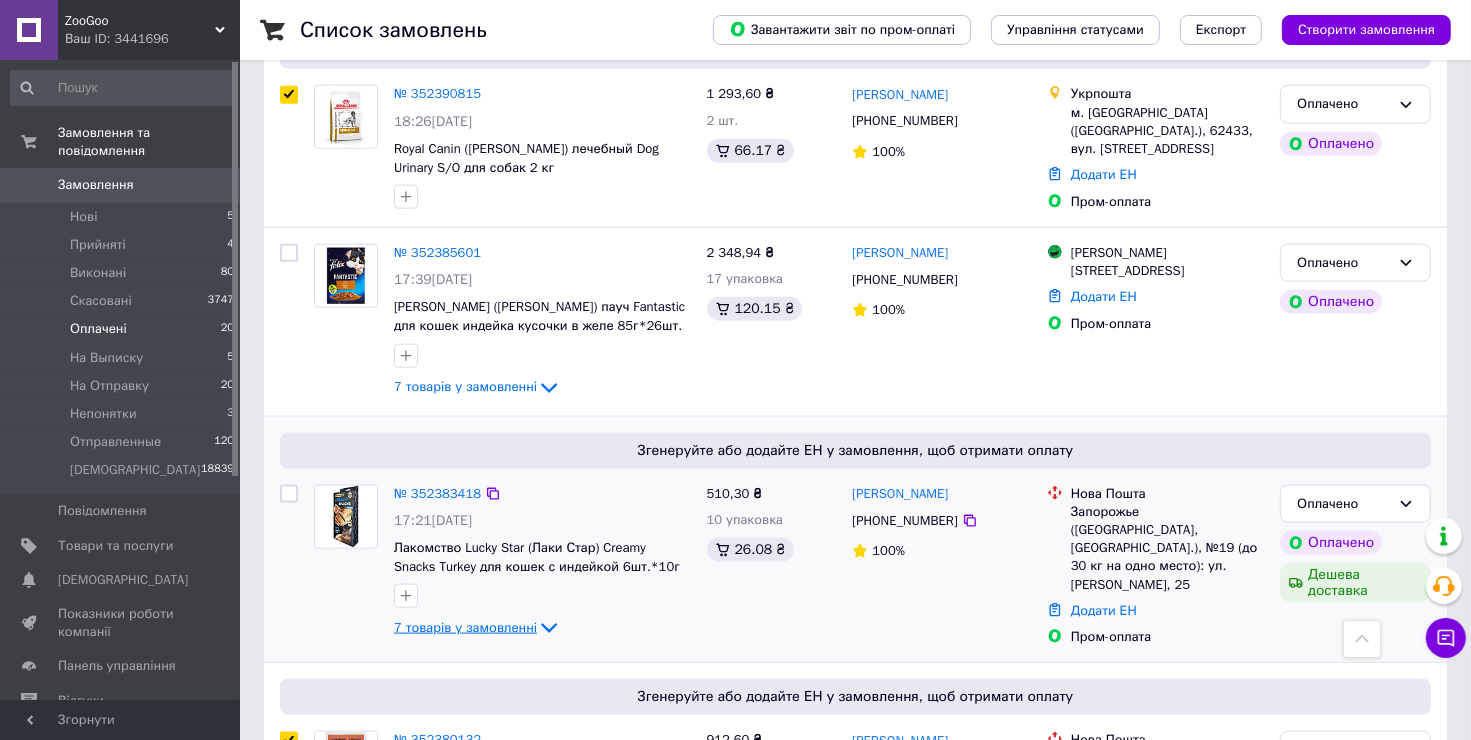 click on "7 товарів у замовленні" at bounding box center (465, 627) 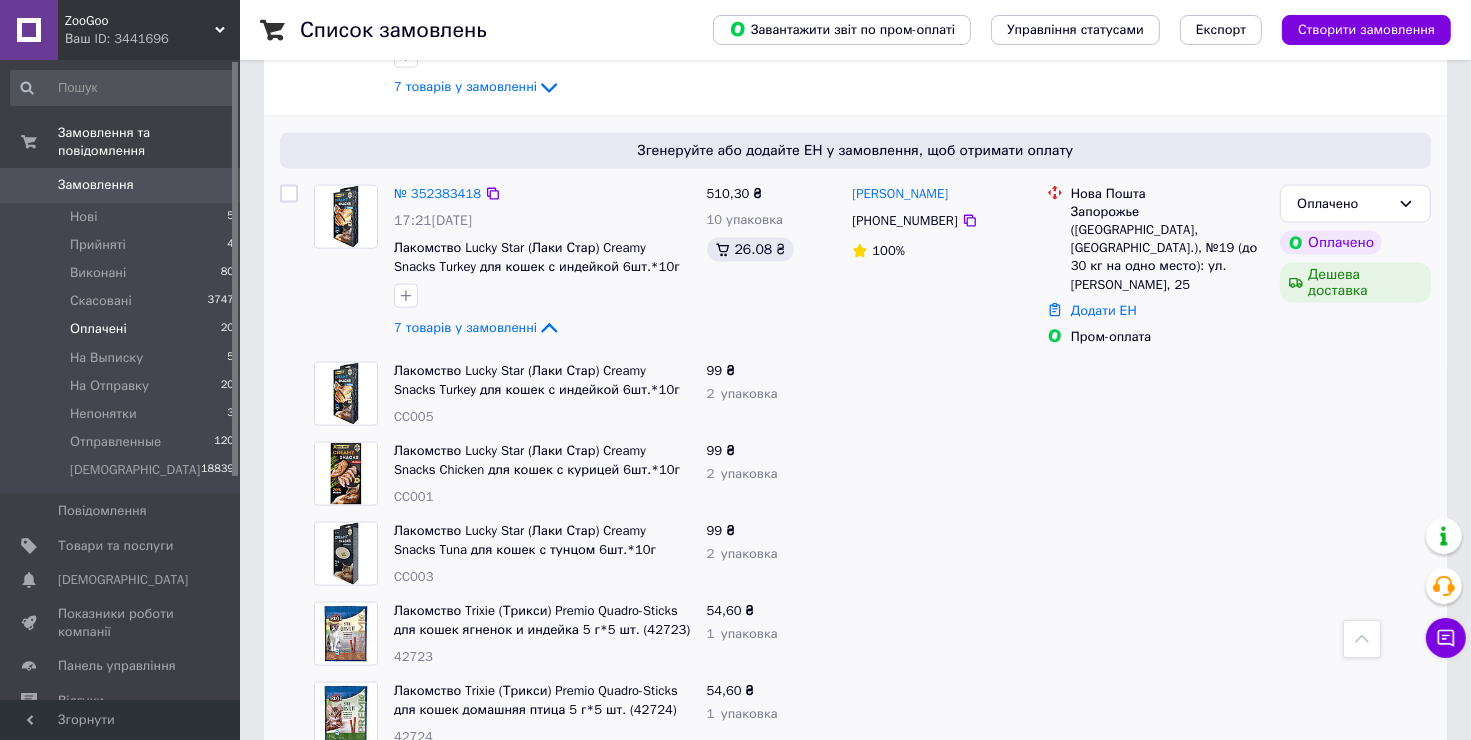 scroll, scrollTop: 2446, scrollLeft: 0, axis: vertical 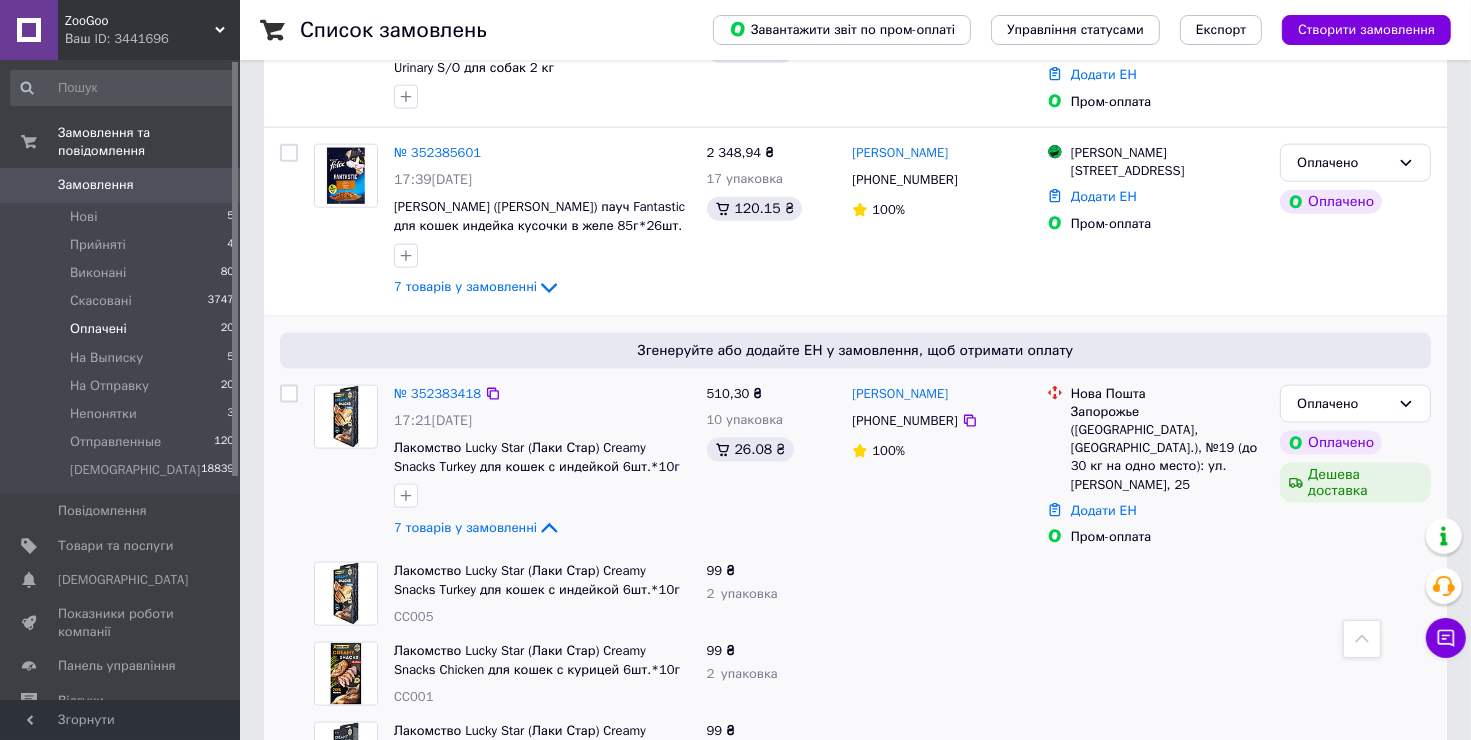click on "7 товарів у замовленні" at bounding box center [465, 527] 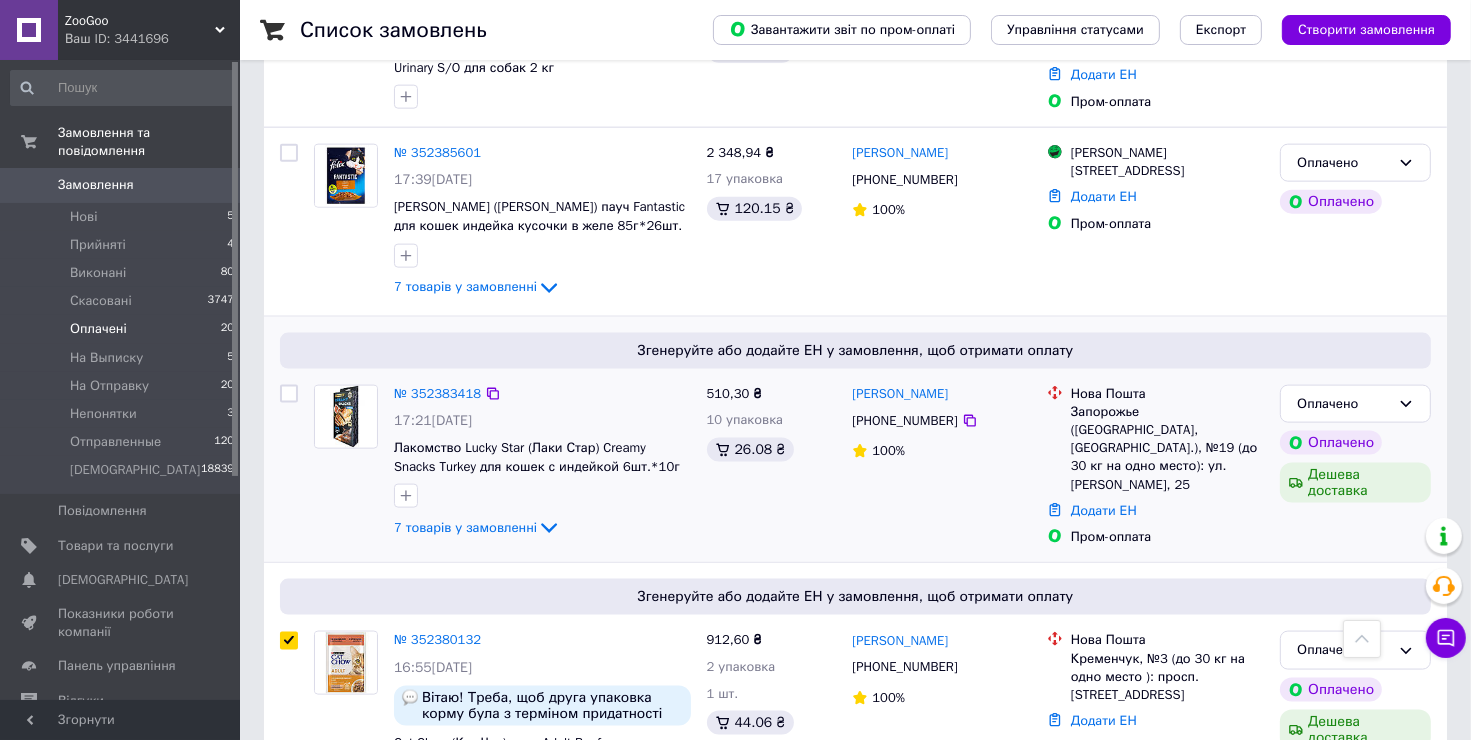 drag, startPoint x: 289, startPoint y: 328, endPoint x: 299, endPoint y: 329, distance: 10.049875 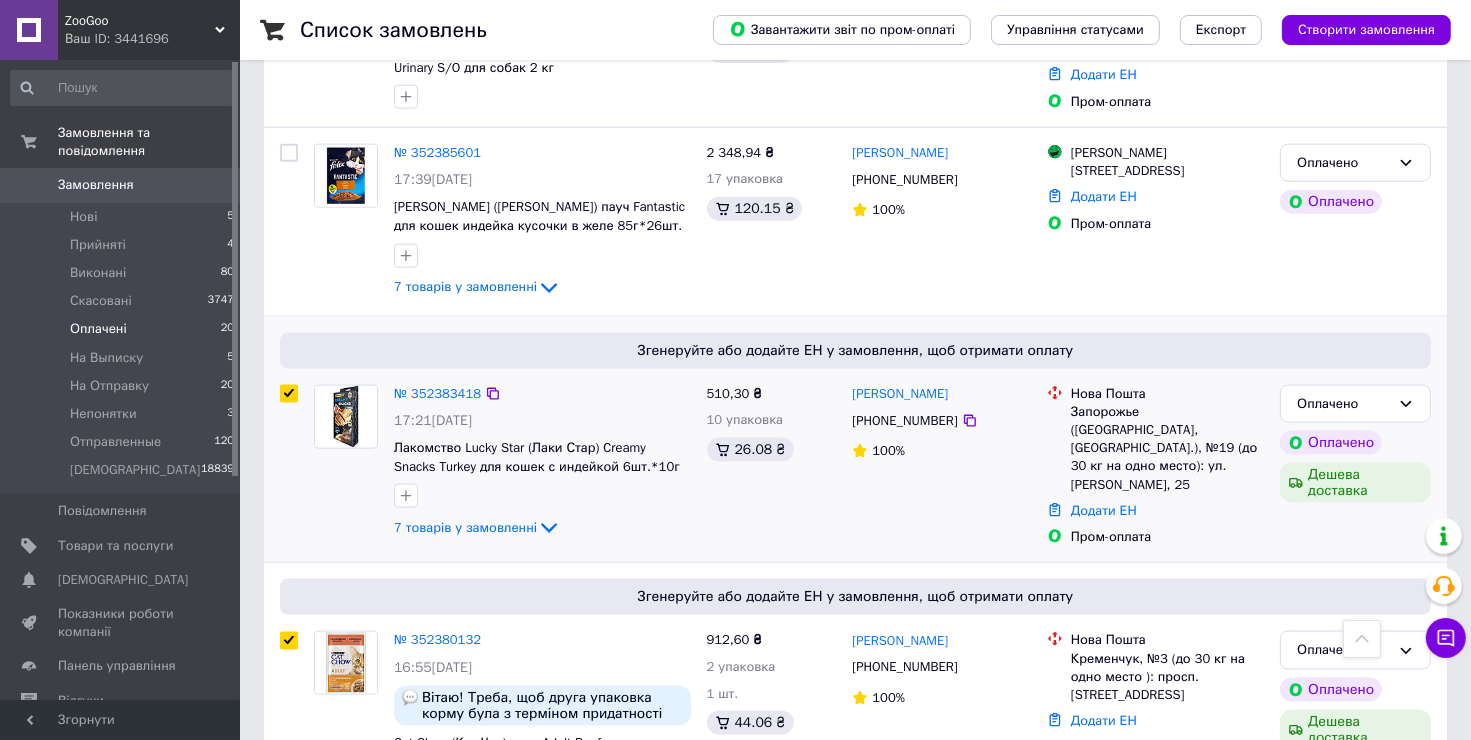checkbox on "true" 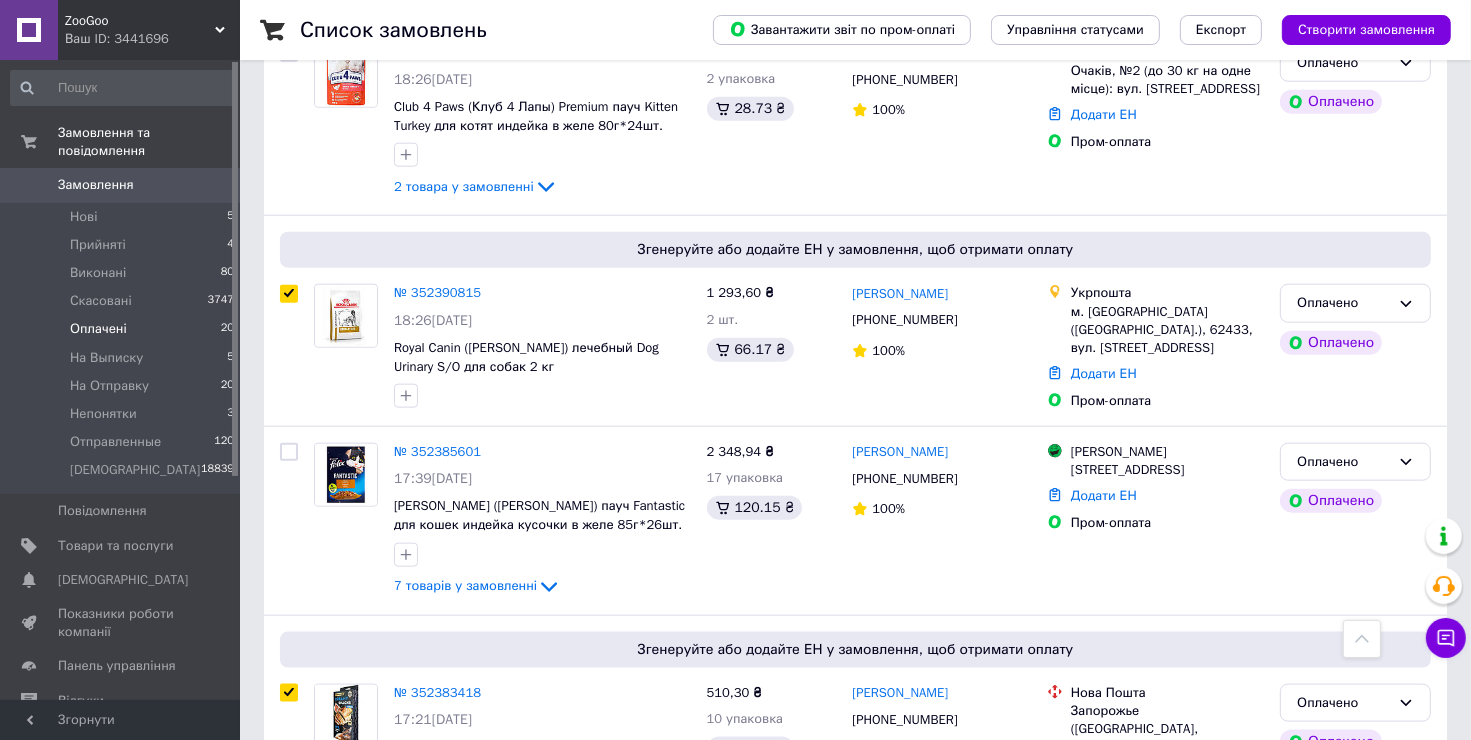 scroll, scrollTop: 2146, scrollLeft: 0, axis: vertical 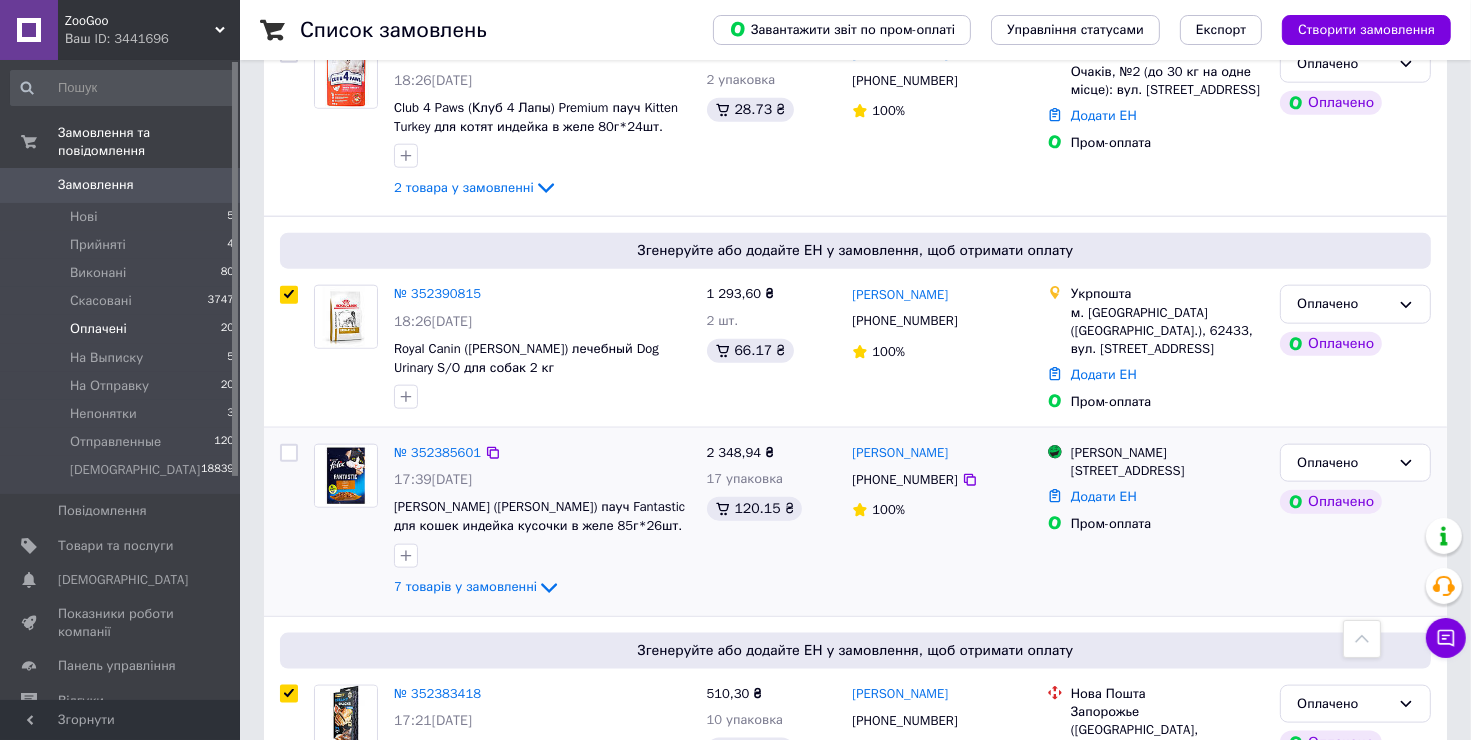 click on "7 товарів у замовленні" 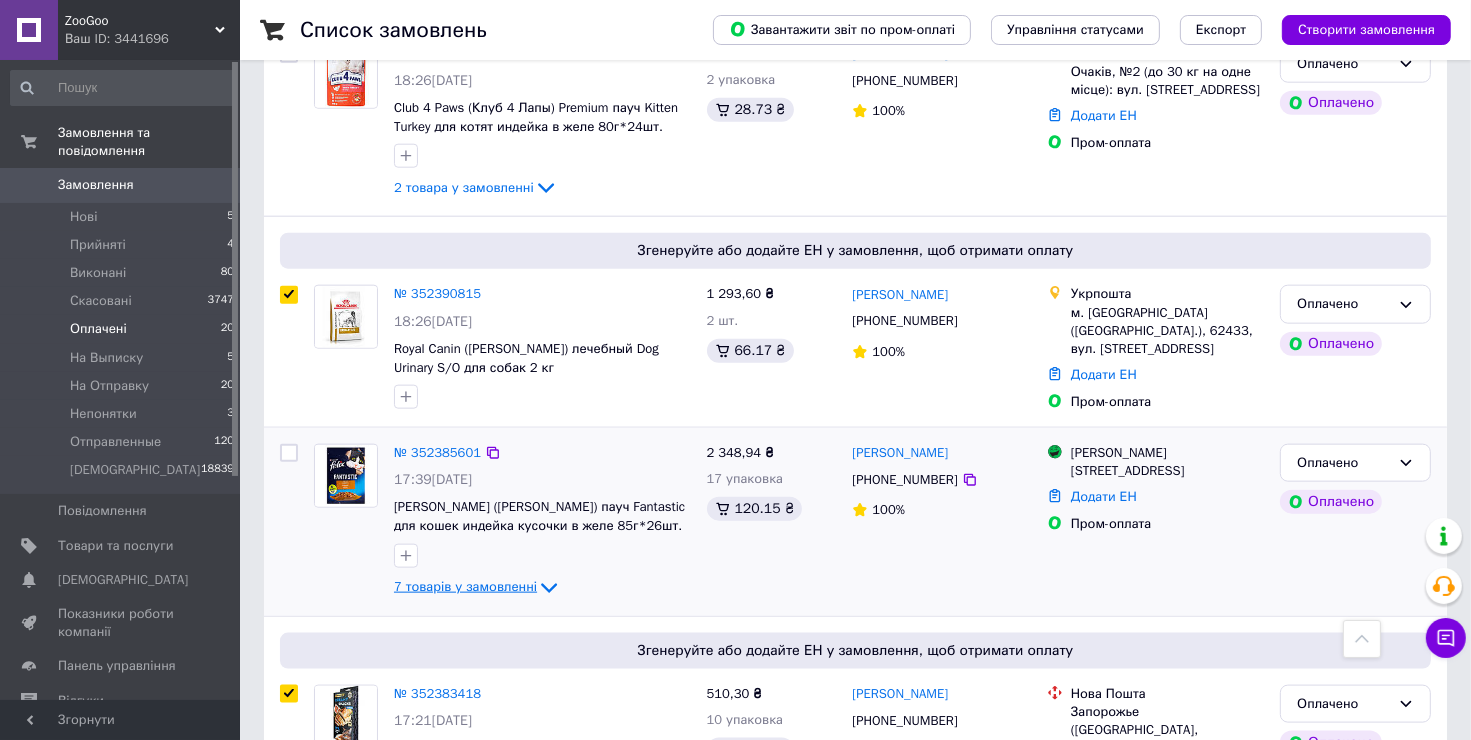 click on "7 товарів у замовленні" at bounding box center (465, 586) 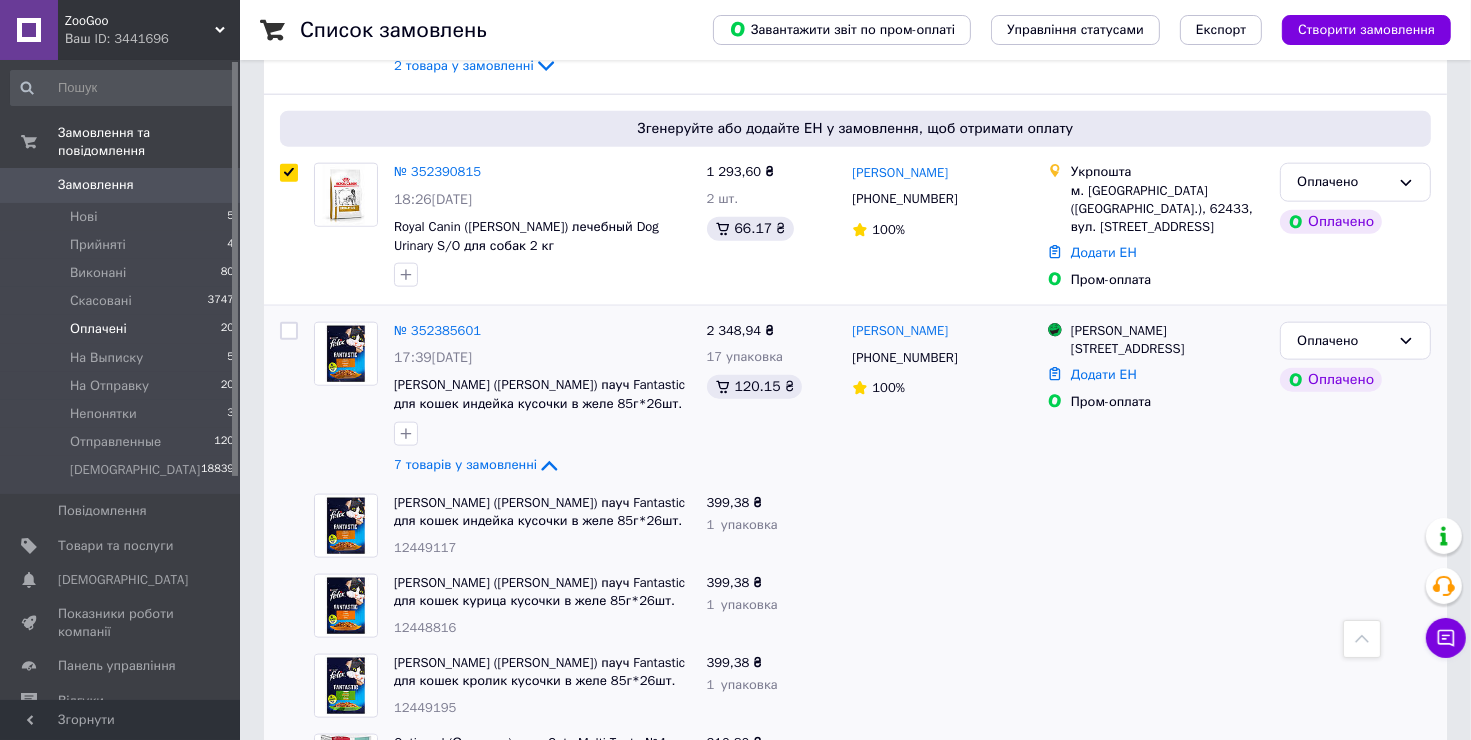 scroll, scrollTop: 2146, scrollLeft: 0, axis: vertical 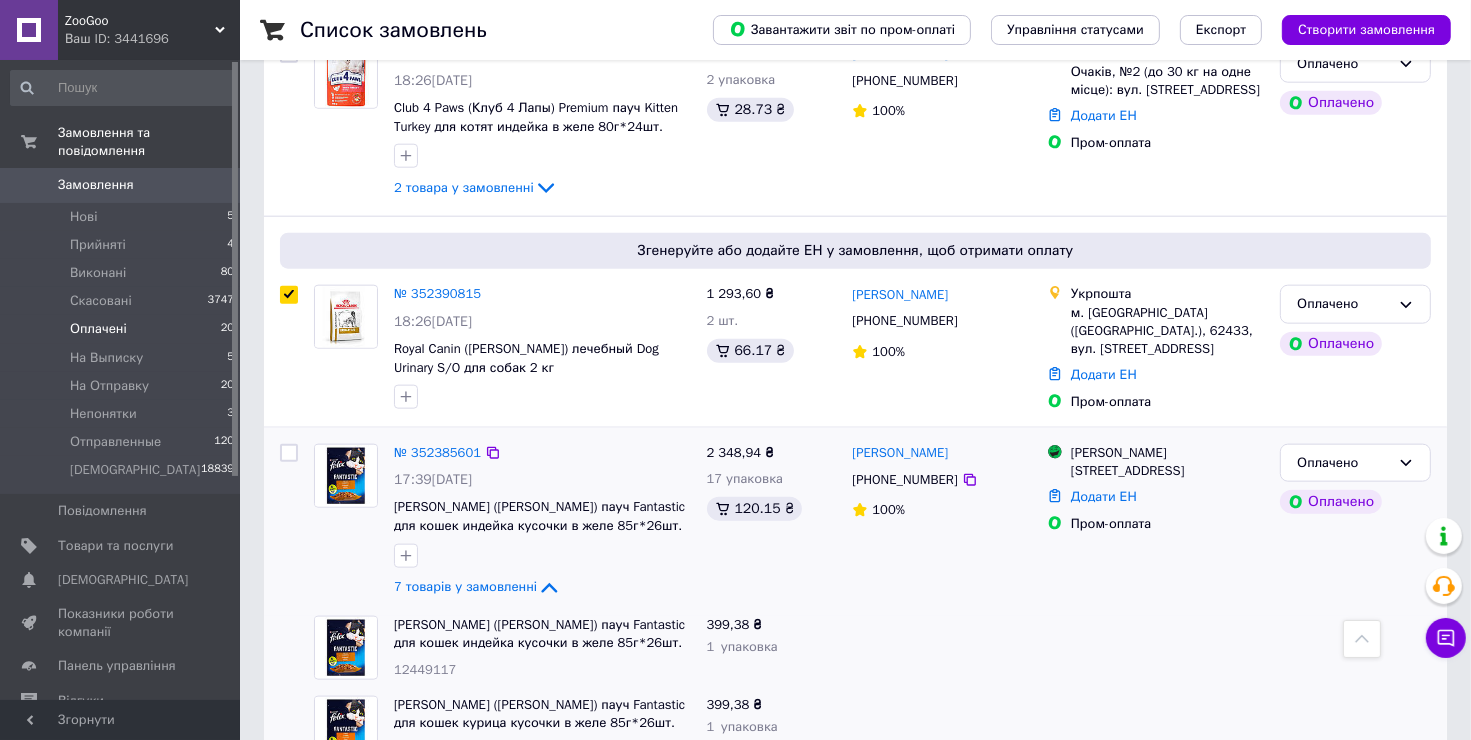 drag, startPoint x: 295, startPoint y: 388, endPoint x: 310, endPoint y: 410, distance: 26.627054 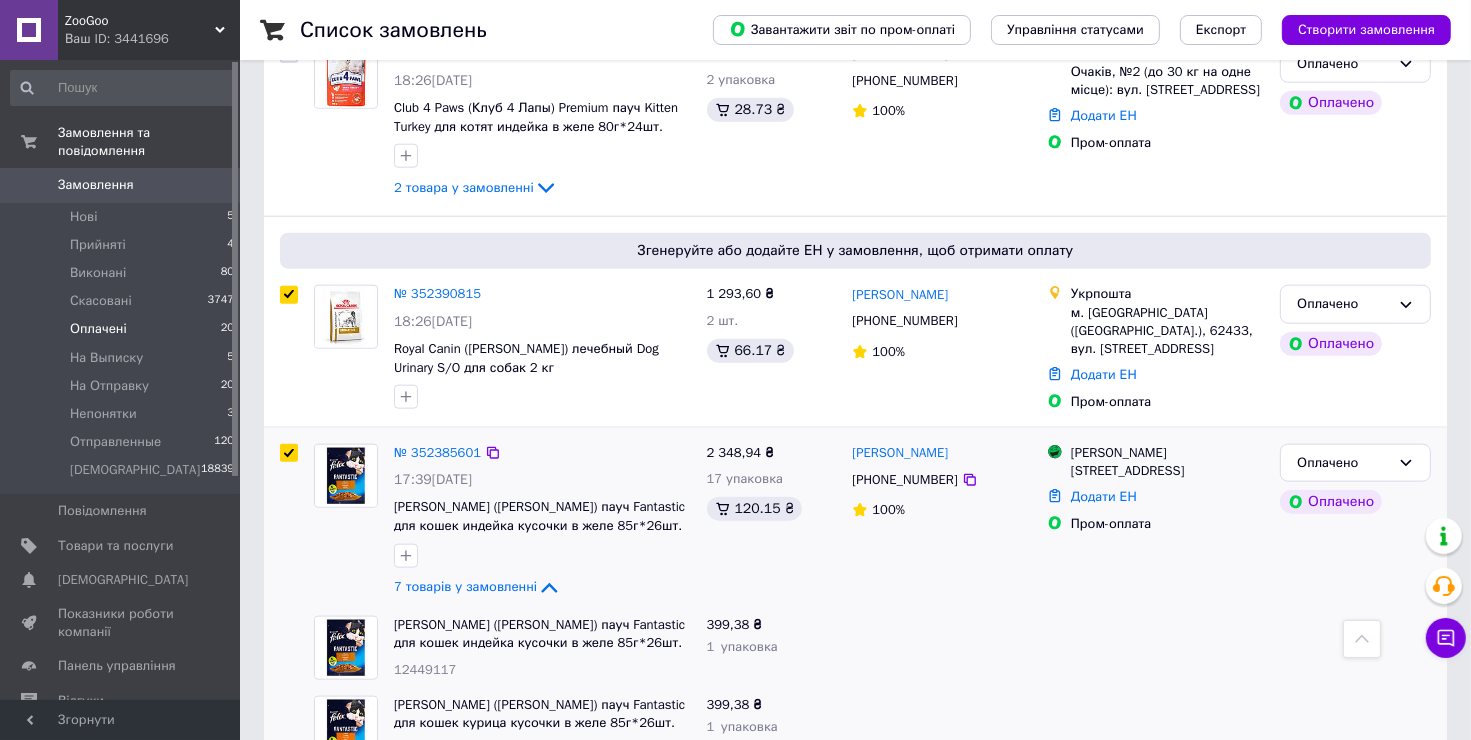 checkbox on "true" 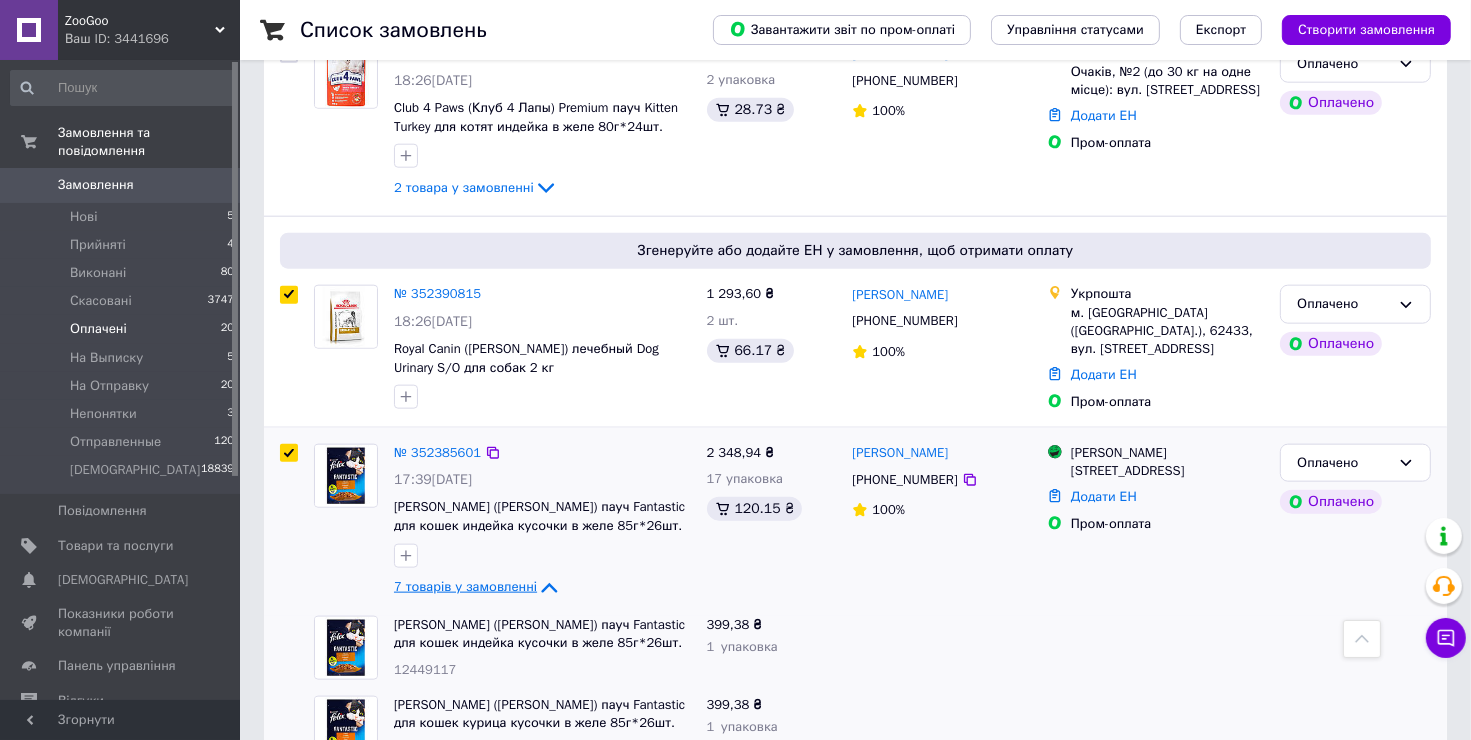 click on "7 товарів у замовленні" at bounding box center (465, 586) 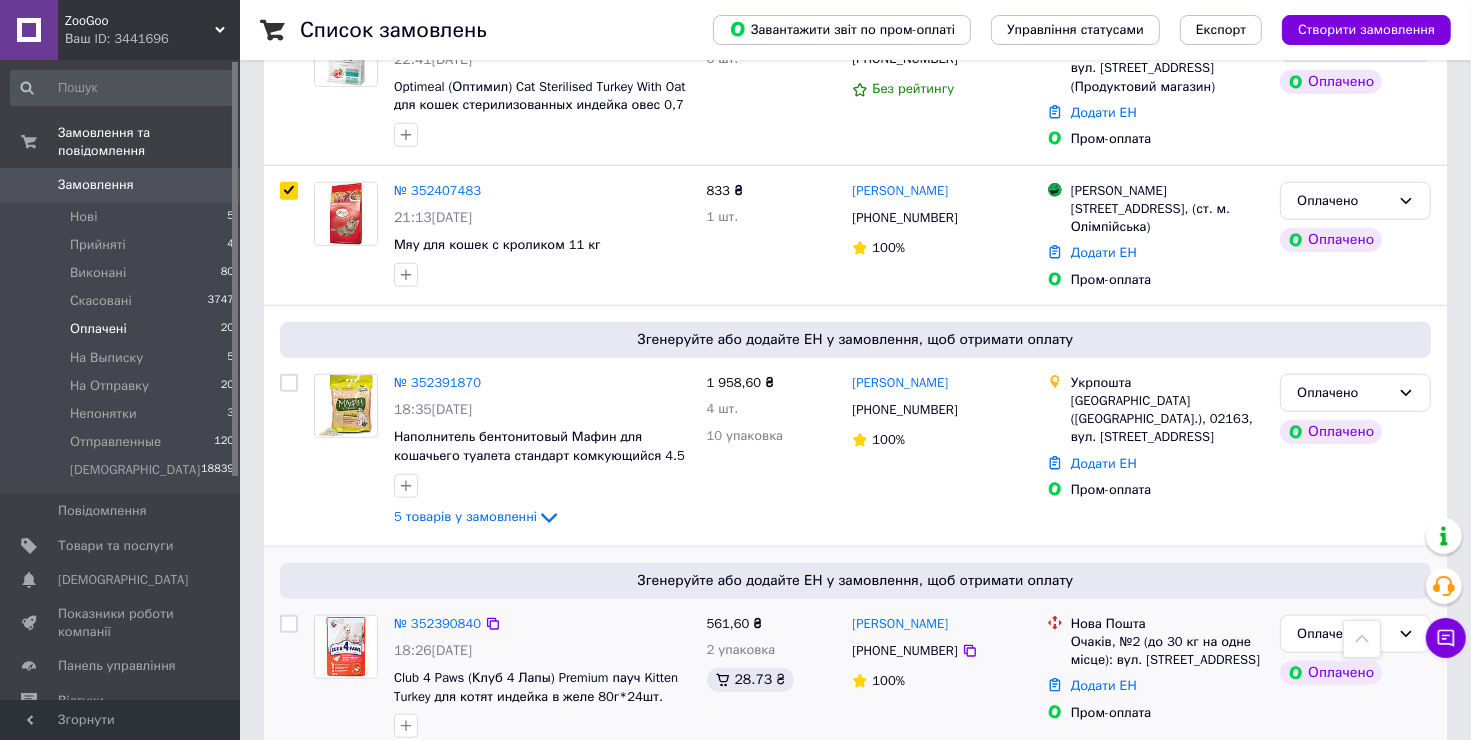 scroll, scrollTop: 1546, scrollLeft: 0, axis: vertical 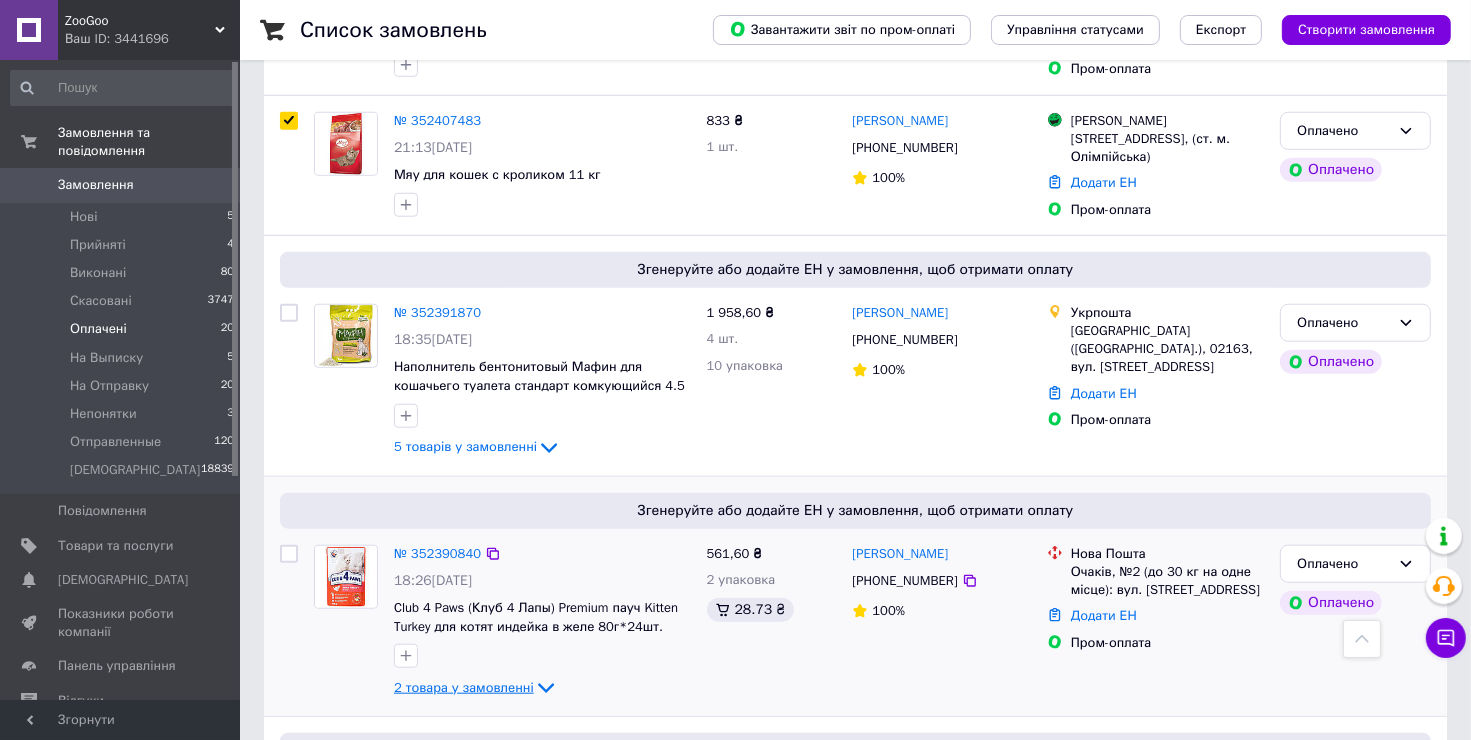 click on "2 товара у замовленні" at bounding box center [464, 687] 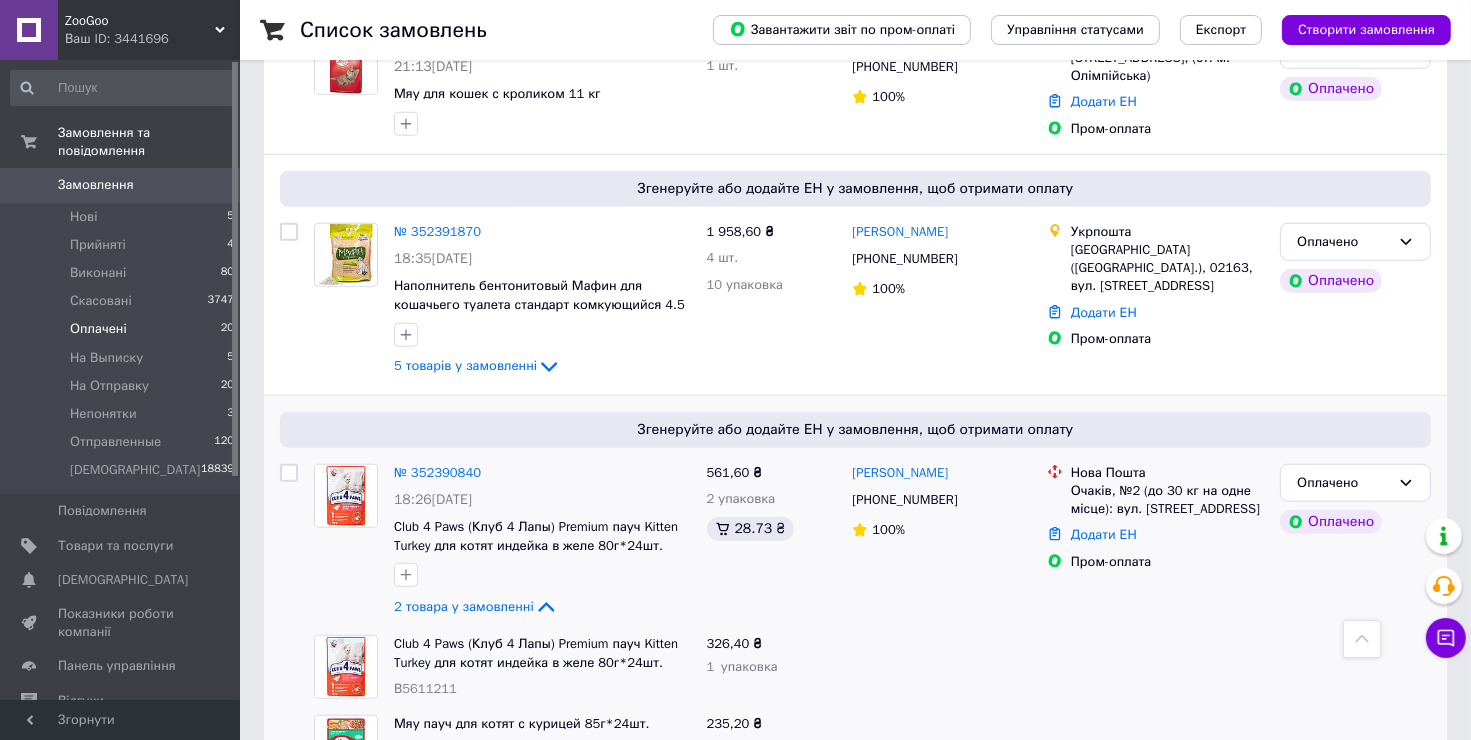 scroll, scrollTop: 1946, scrollLeft: 0, axis: vertical 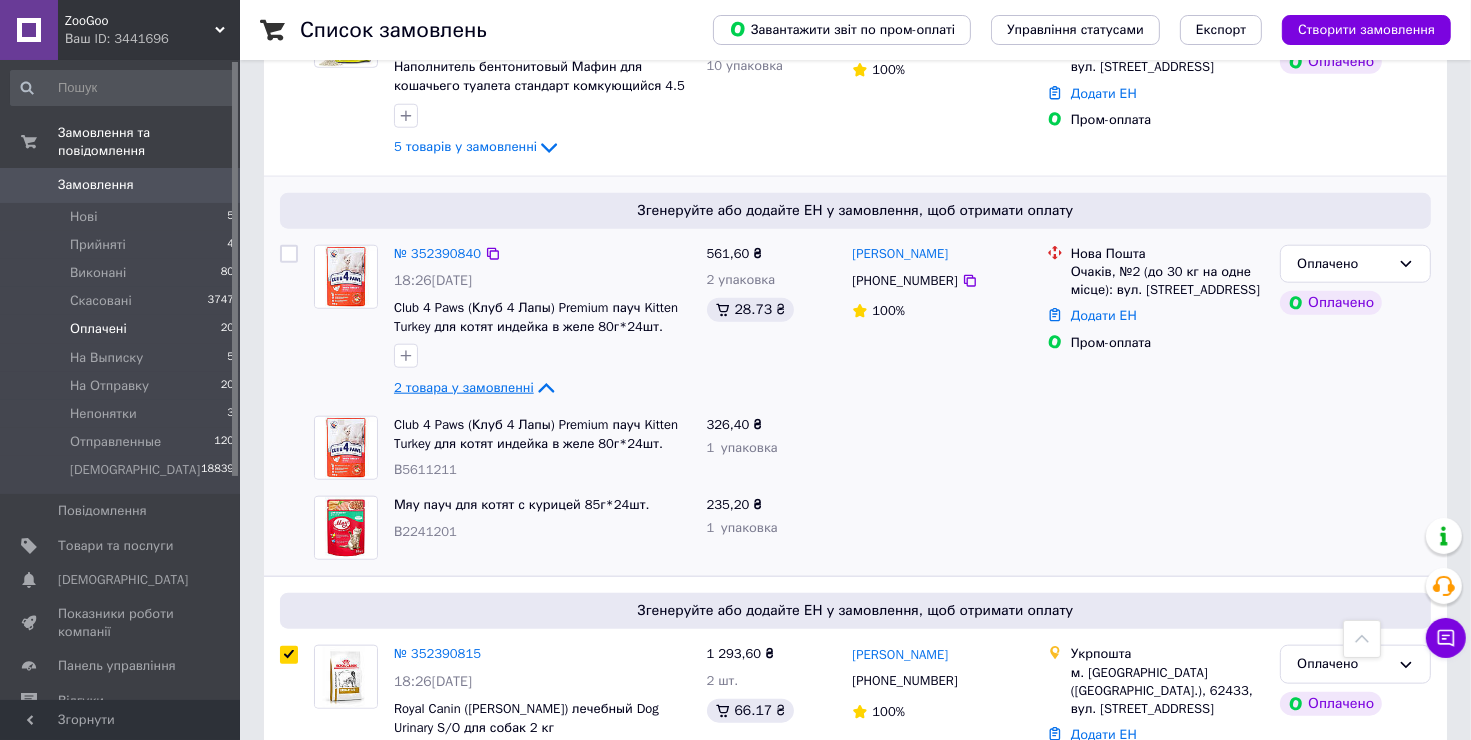 click on "2 товара у замовленні" at bounding box center [464, 387] 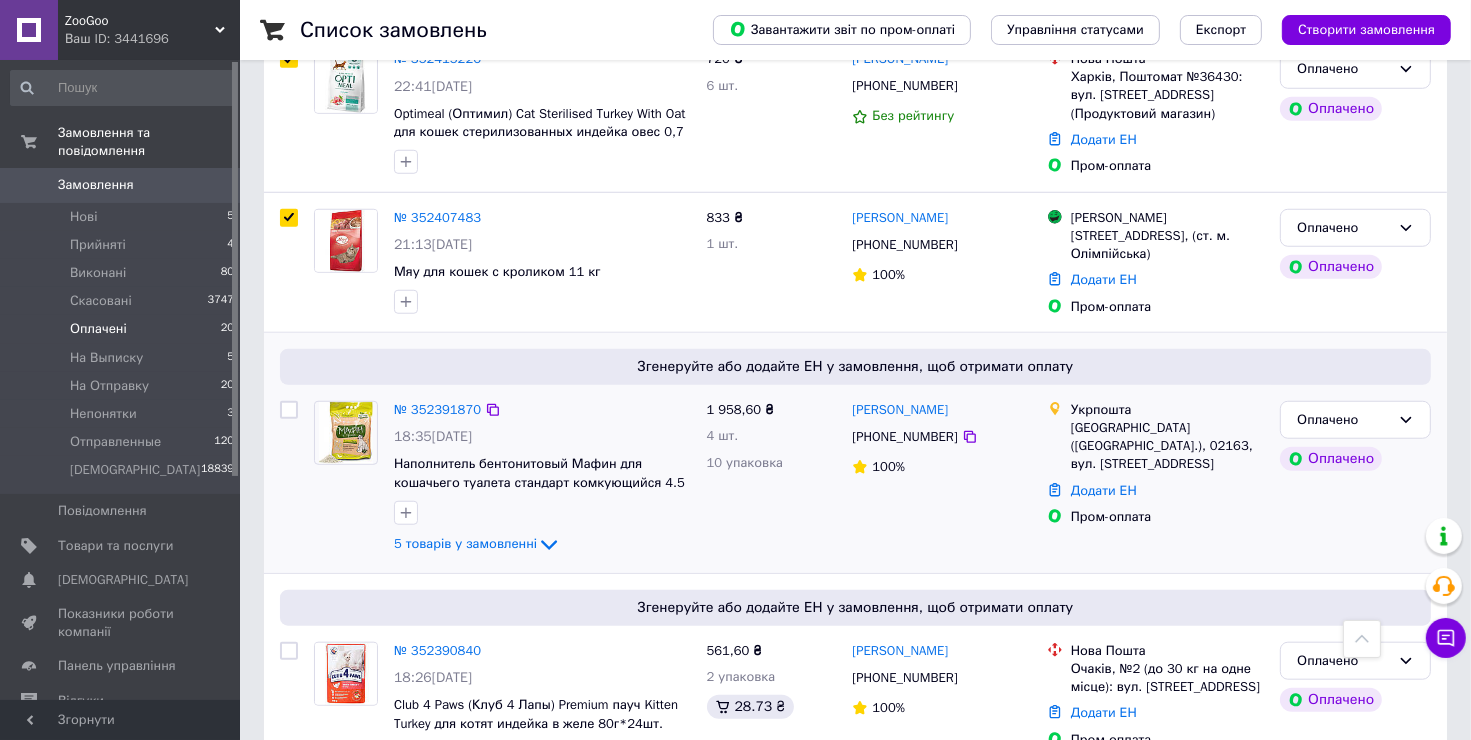 scroll, scrollTop: 1546, scrollLeft: 0, axis: vertical 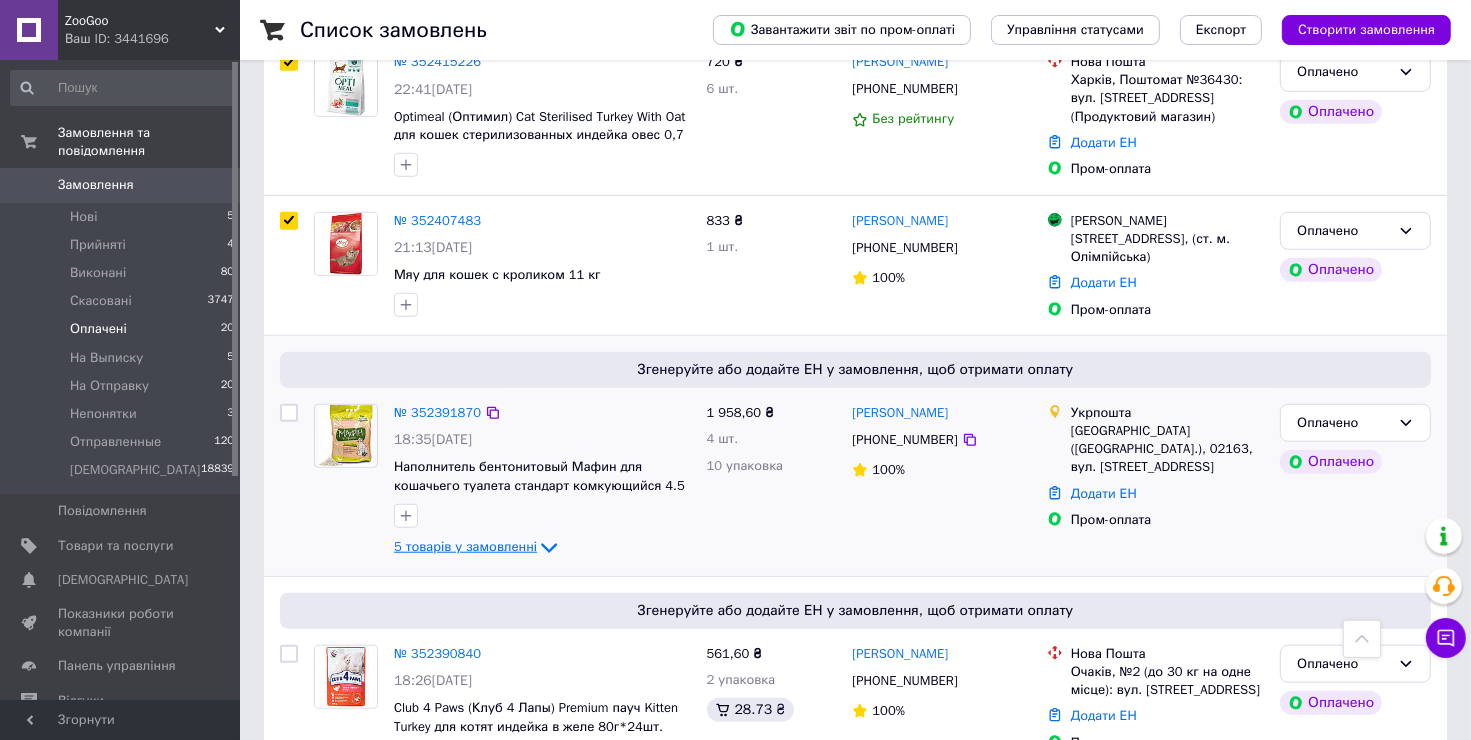 click on "5 товарів у замовленні" at bounding box center (465, 546) 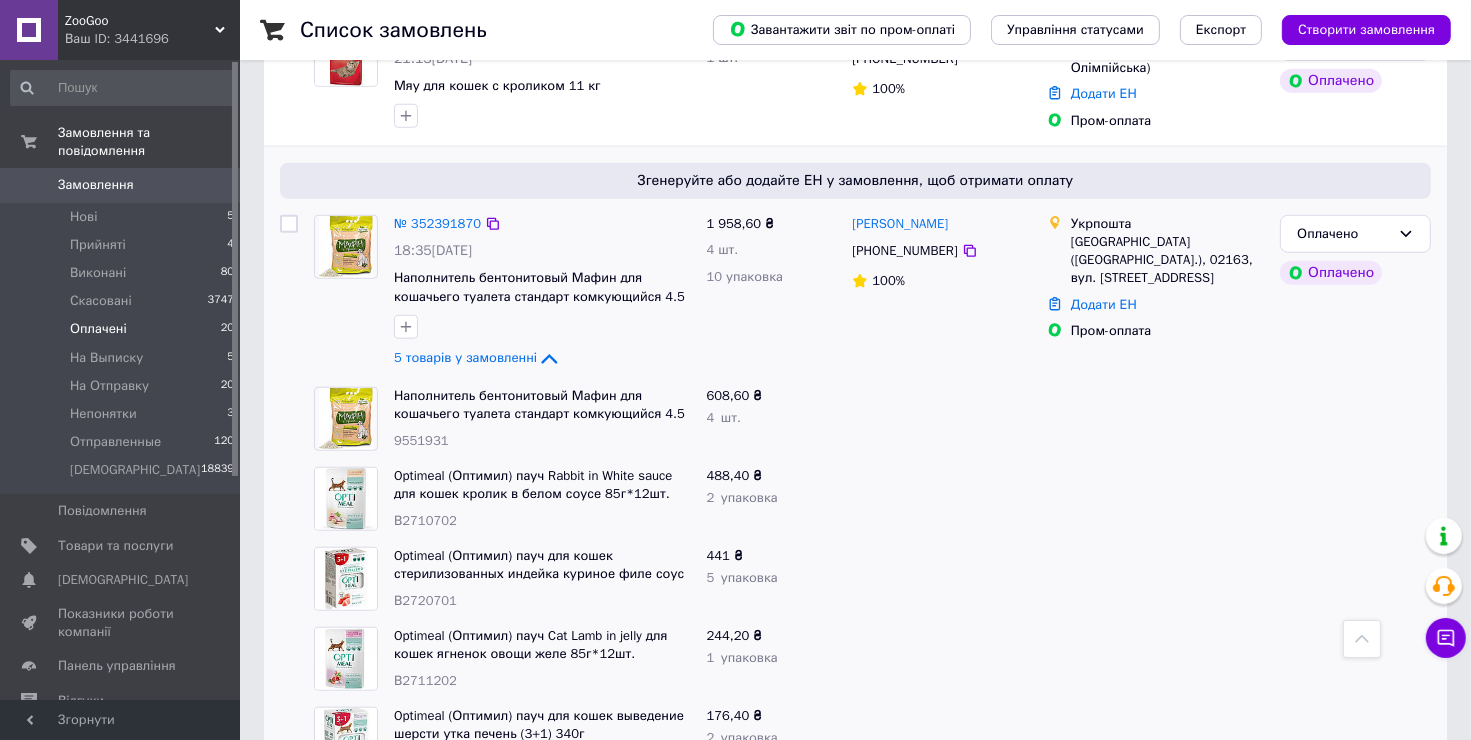 scroll, scrollTop: 1646, scrollLeft: 0, axis: vertical 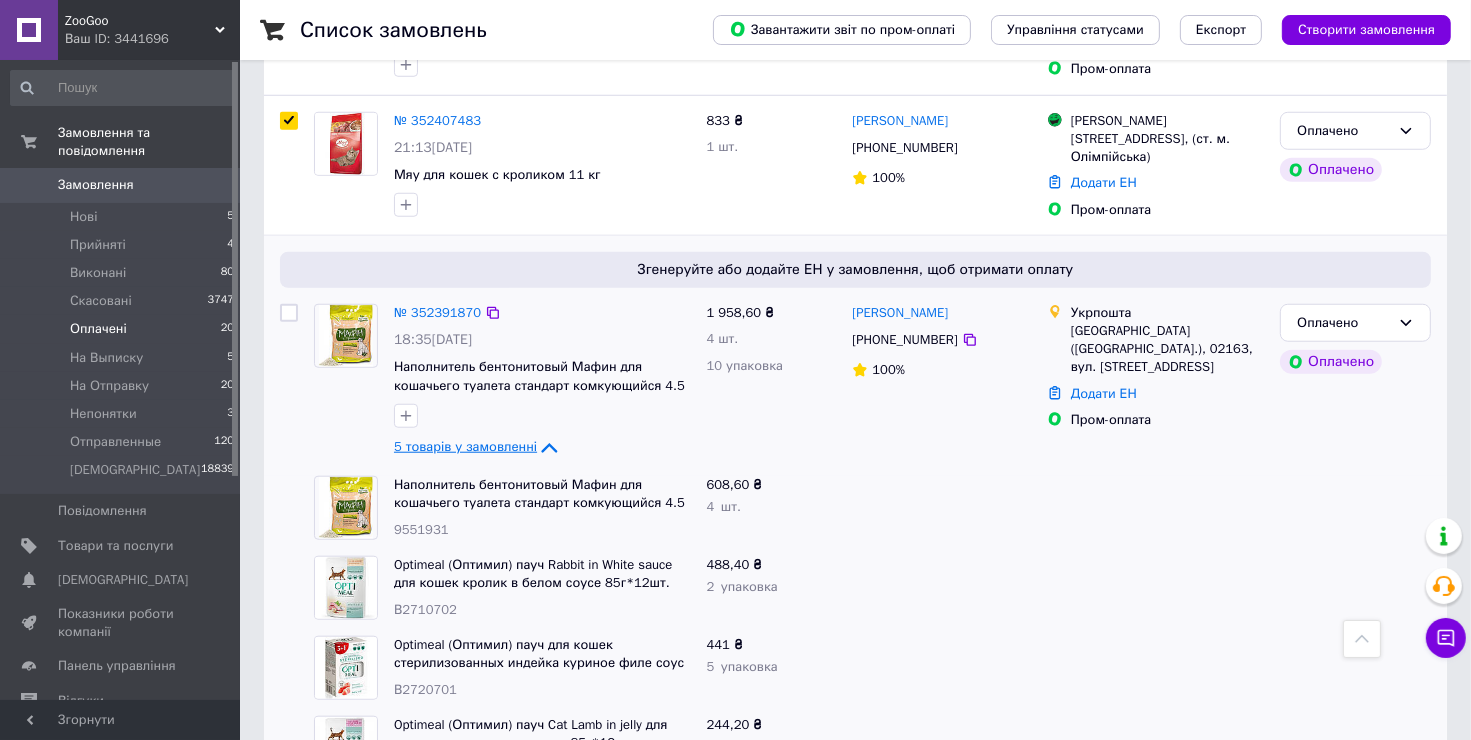 click on "5 товарів у замовленні" at bounding box center (465, 446) 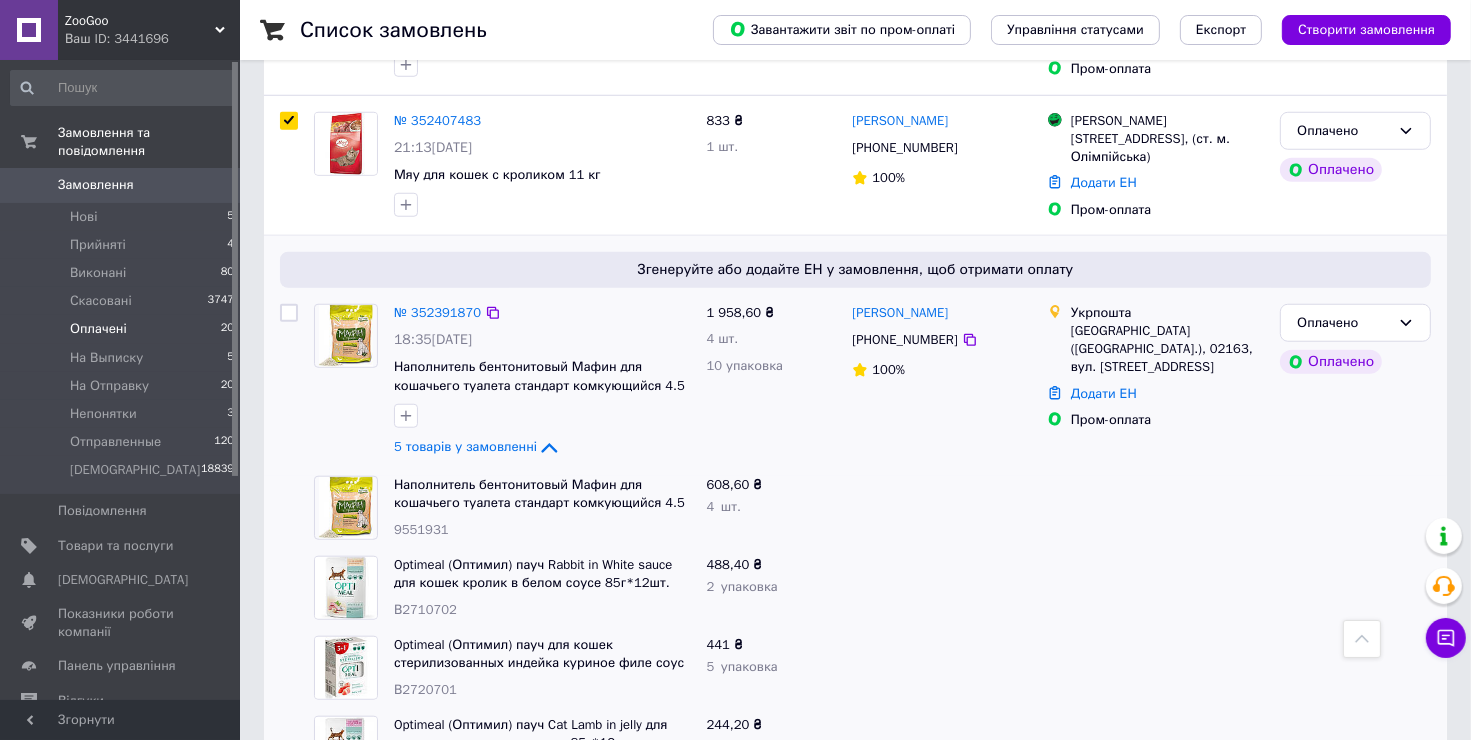 checkbox on "true" 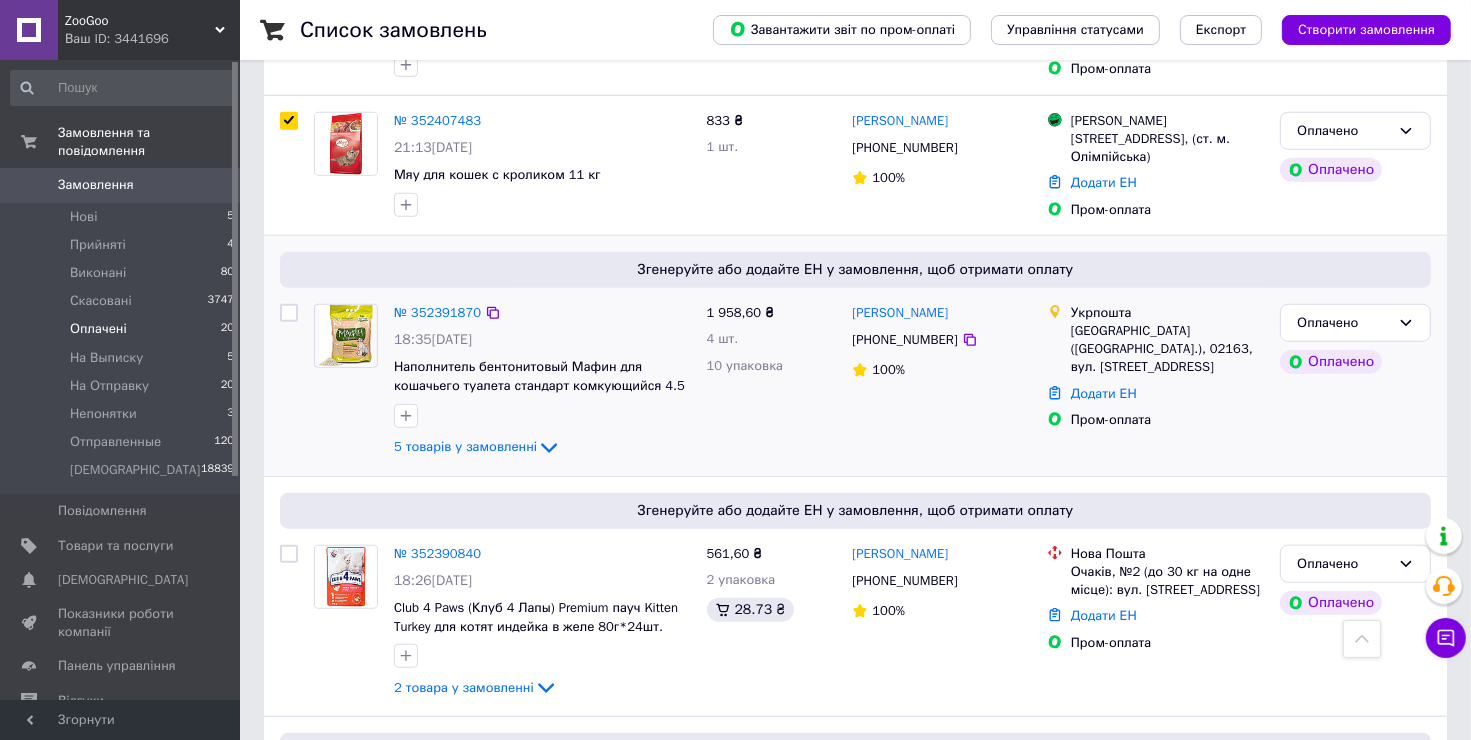 click at bounding box center [289, 313] 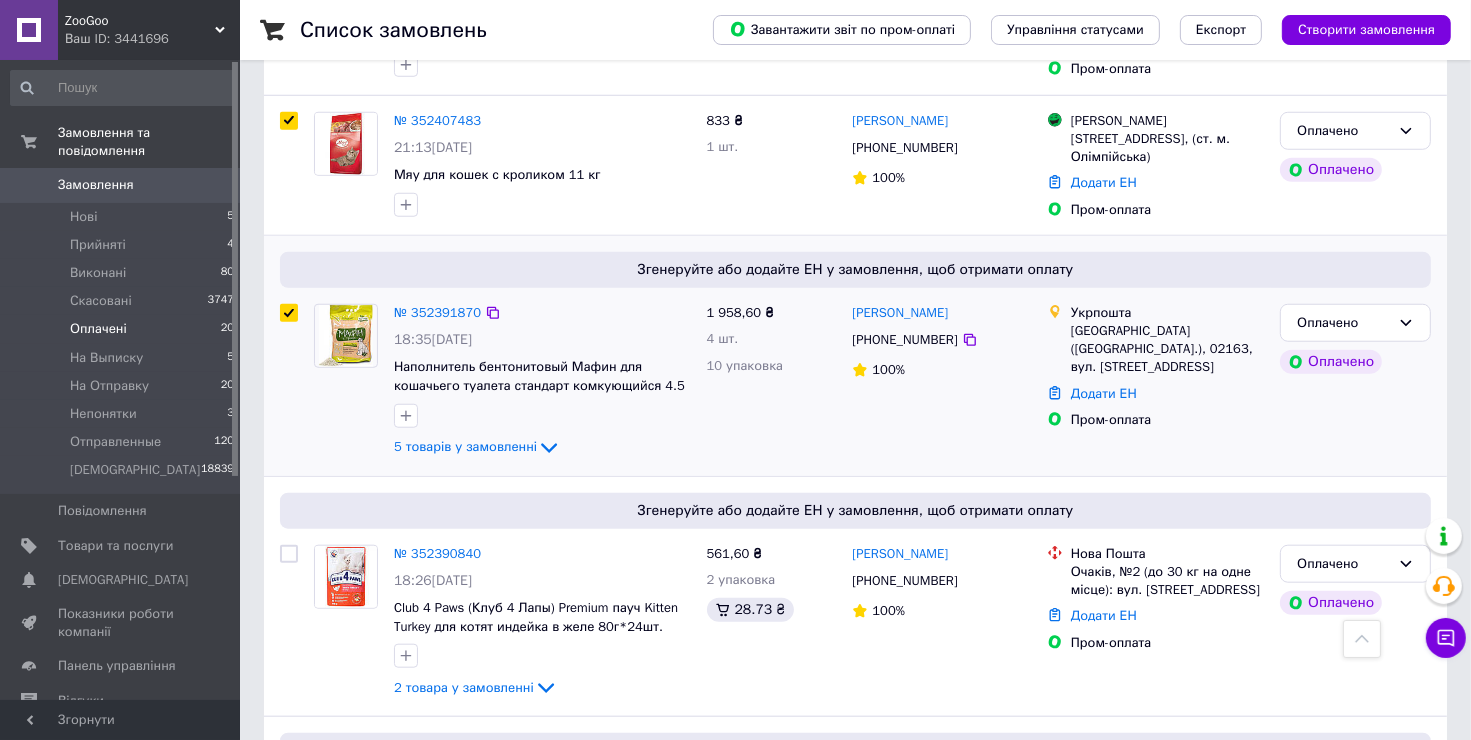 checkbox on "true" 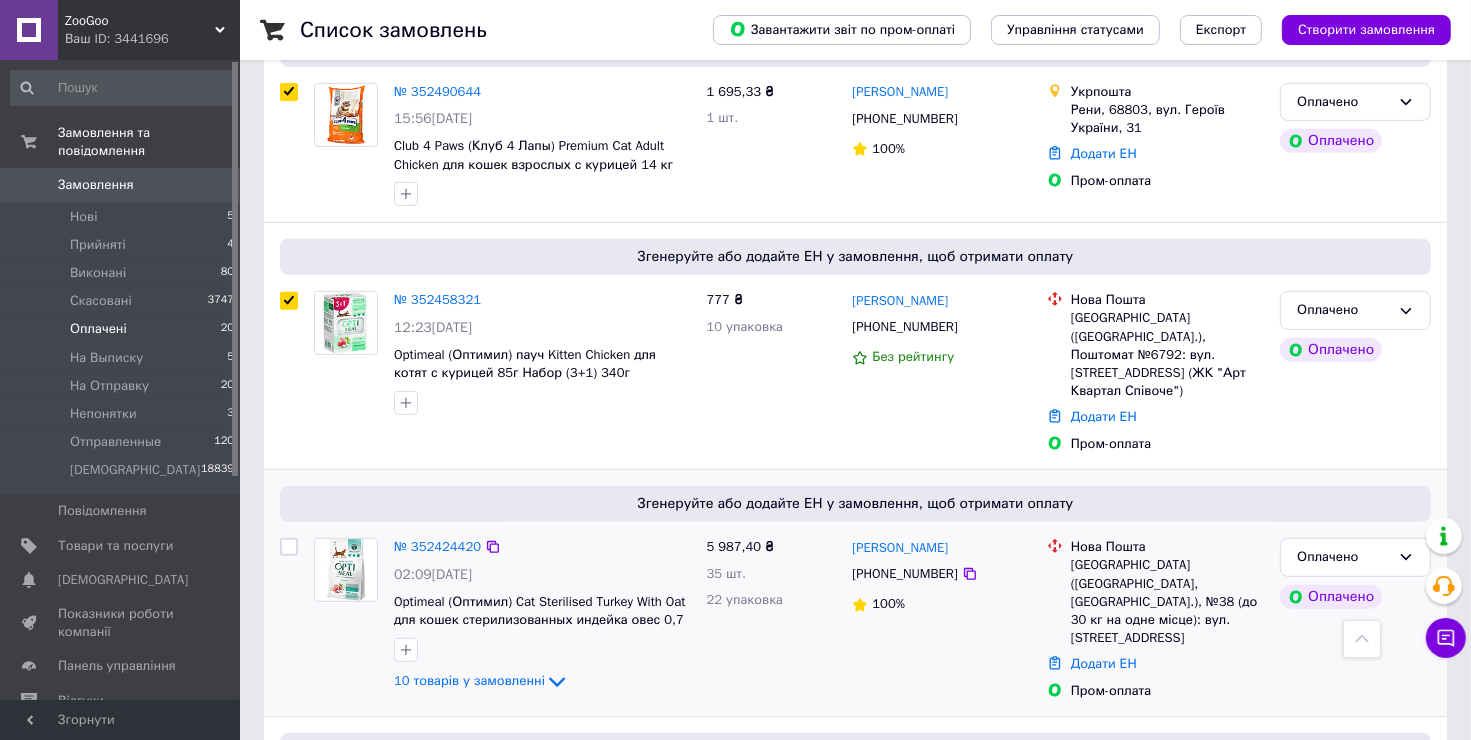 scroll, scrollTop: 946, scrollLeft: 0, axis: vertical 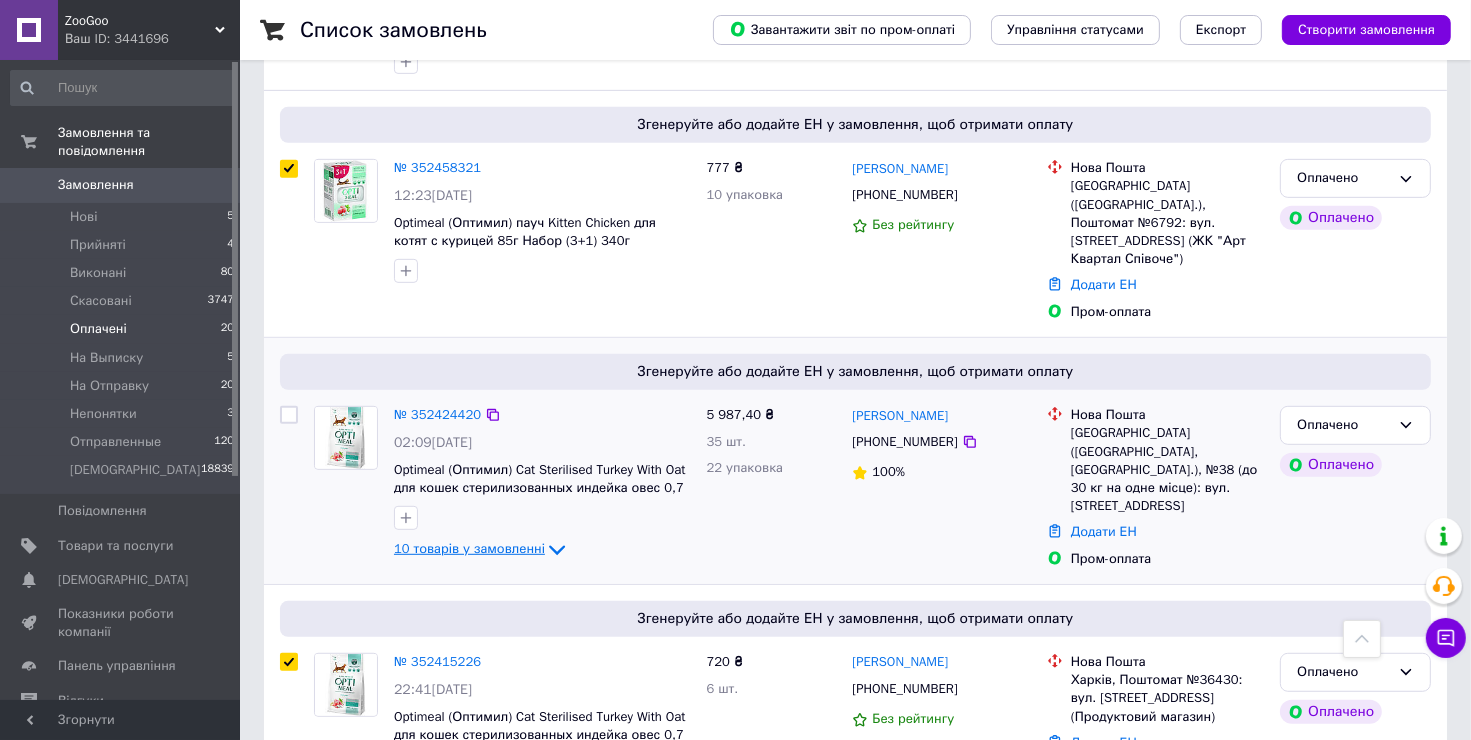 click on "10 товарів у замовленні" at bounding box center [469, 549] 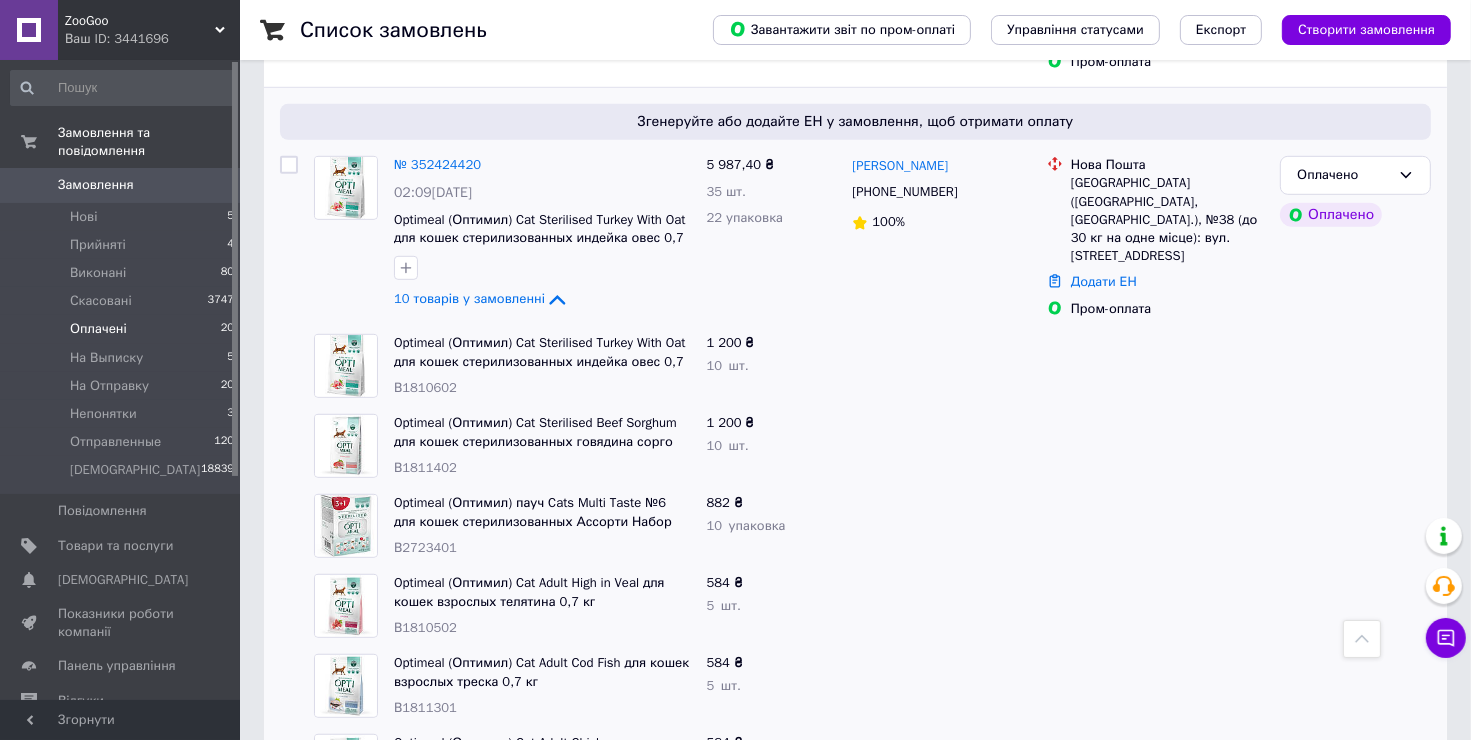 scroll, scrollTop: 946, scrollLeft: 0, axis: vertical 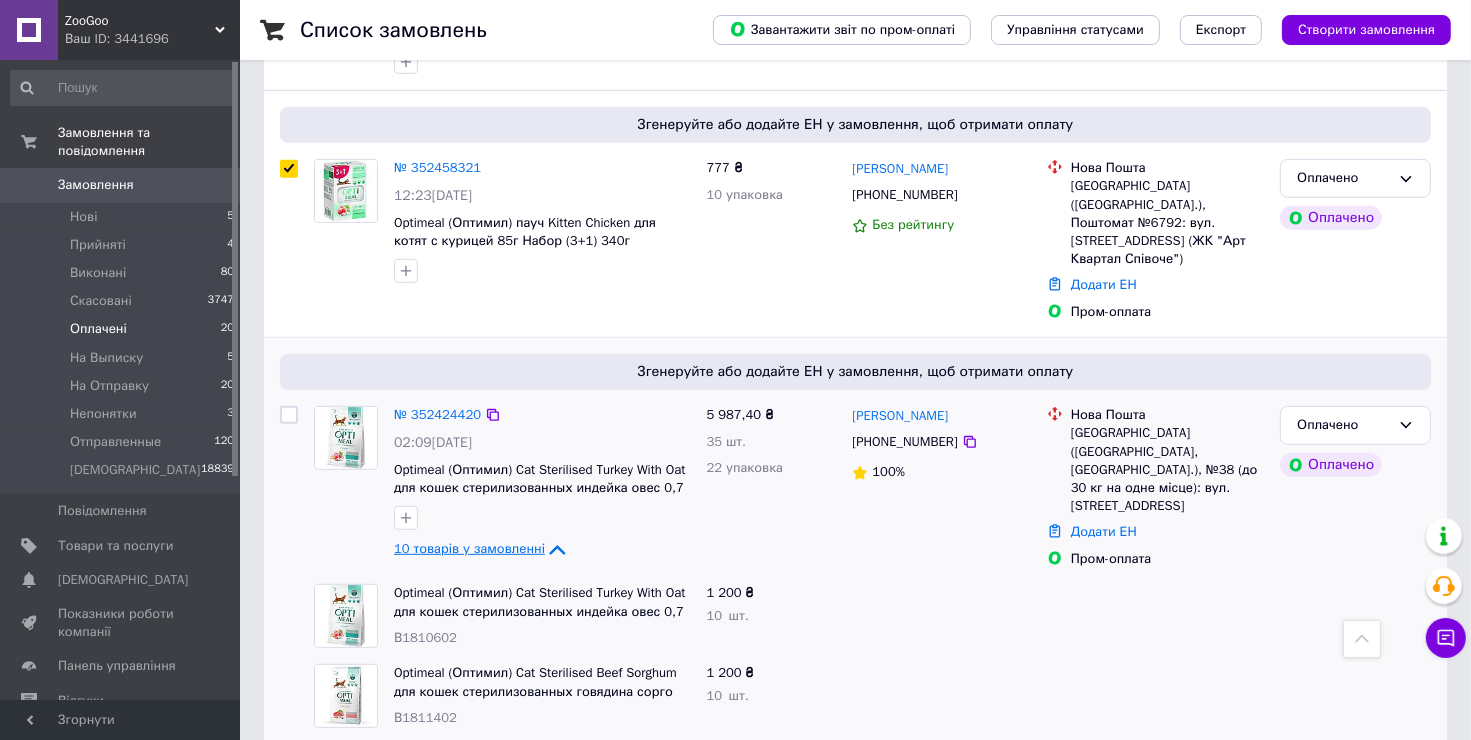 click on "10 товарів у замовленні" at bounding box center [469, 549] 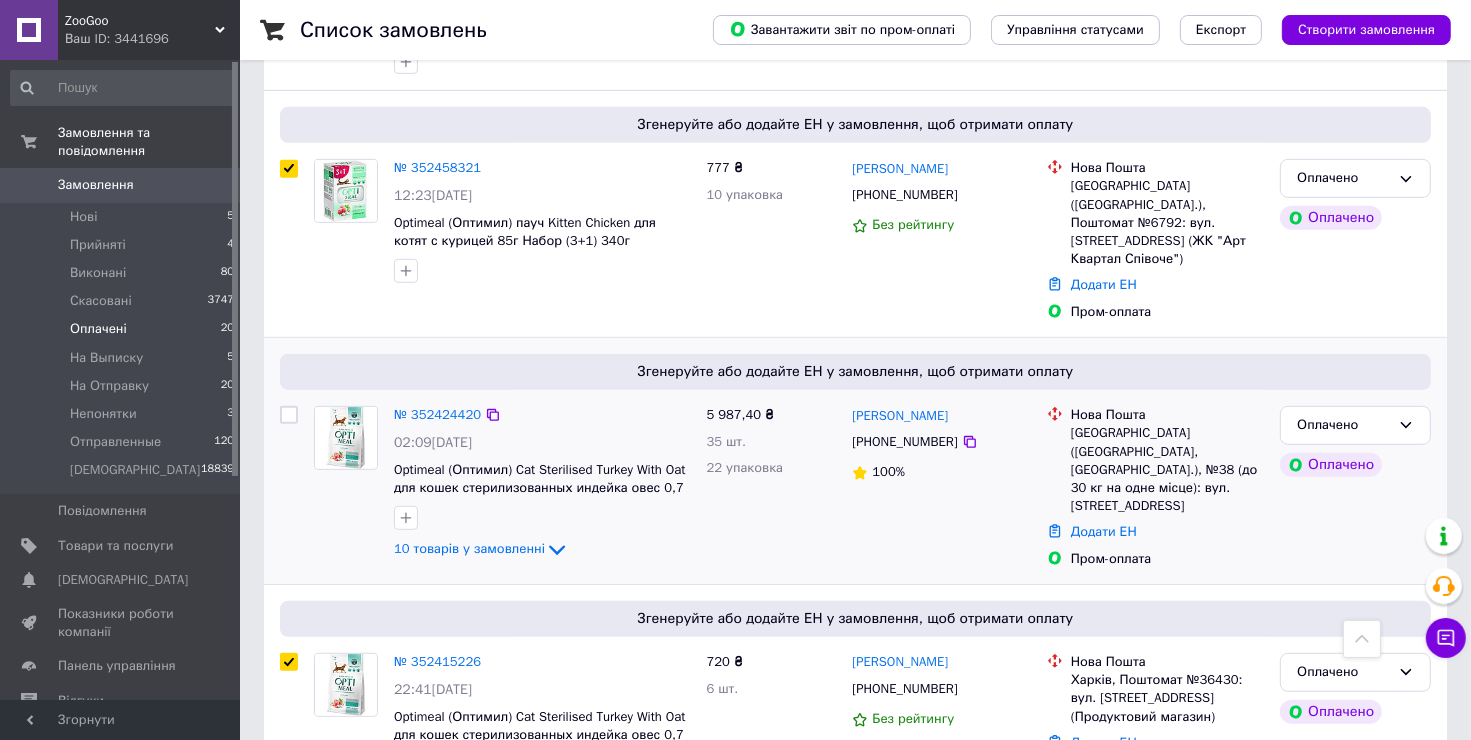 click at bounding box center [289, 415] 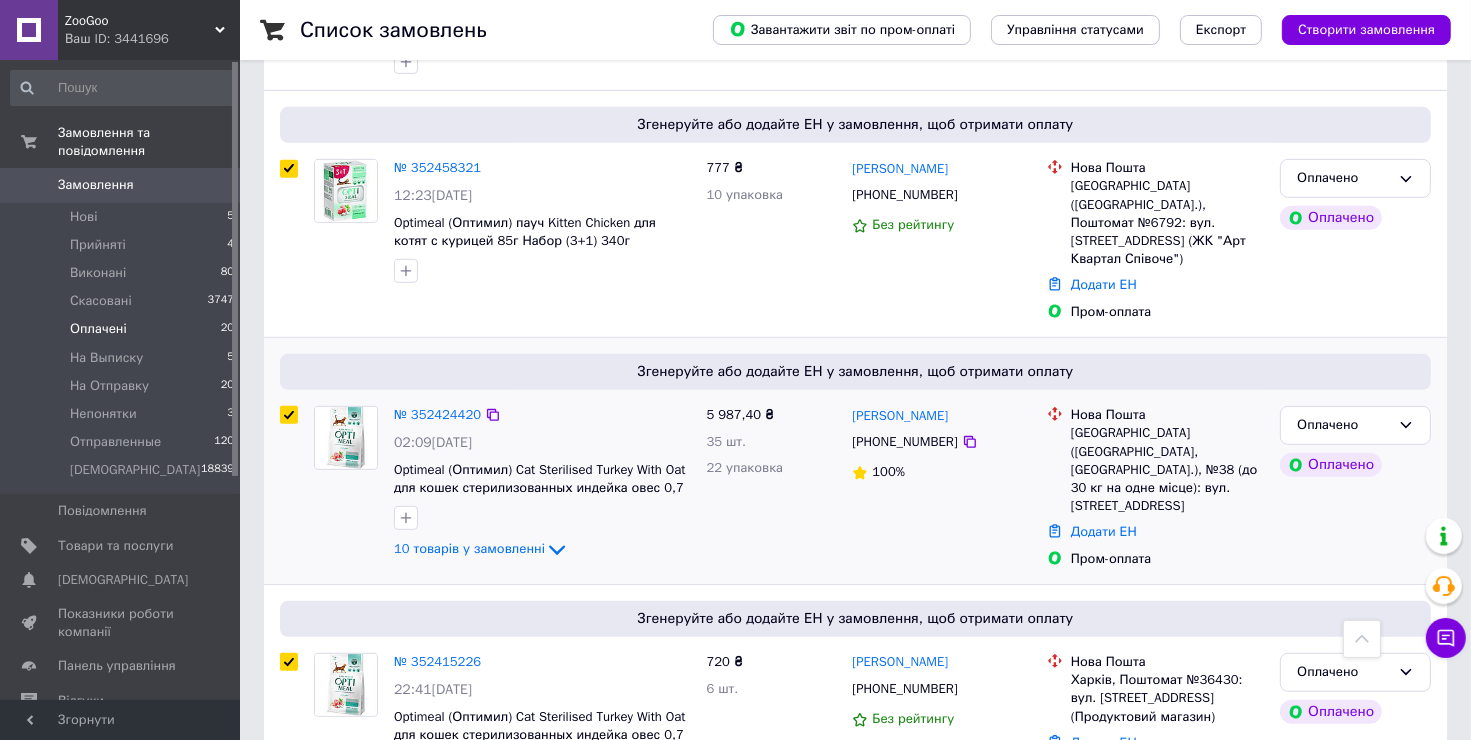 checkbox on "true" 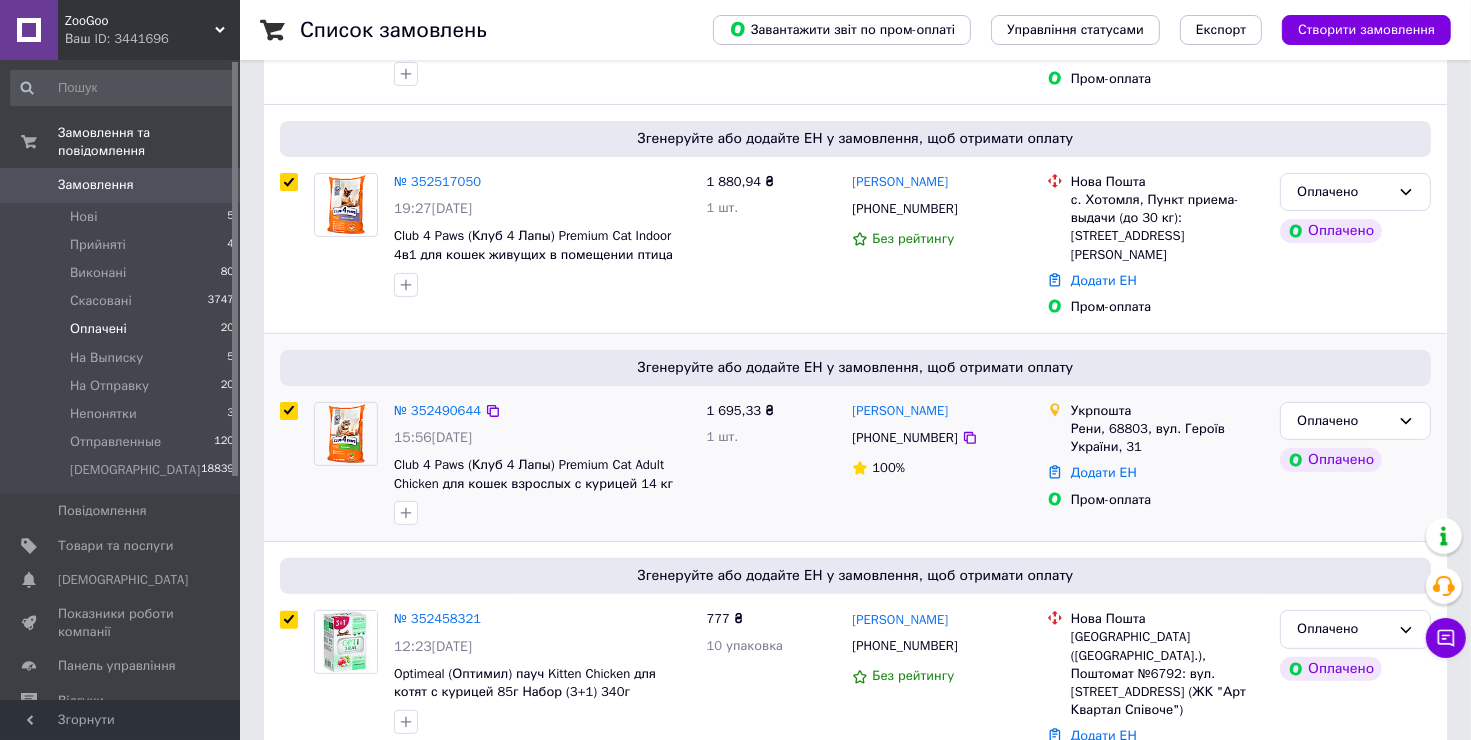scroll, scrollTop: 500, scrollLeft: 0, axis: vertical 